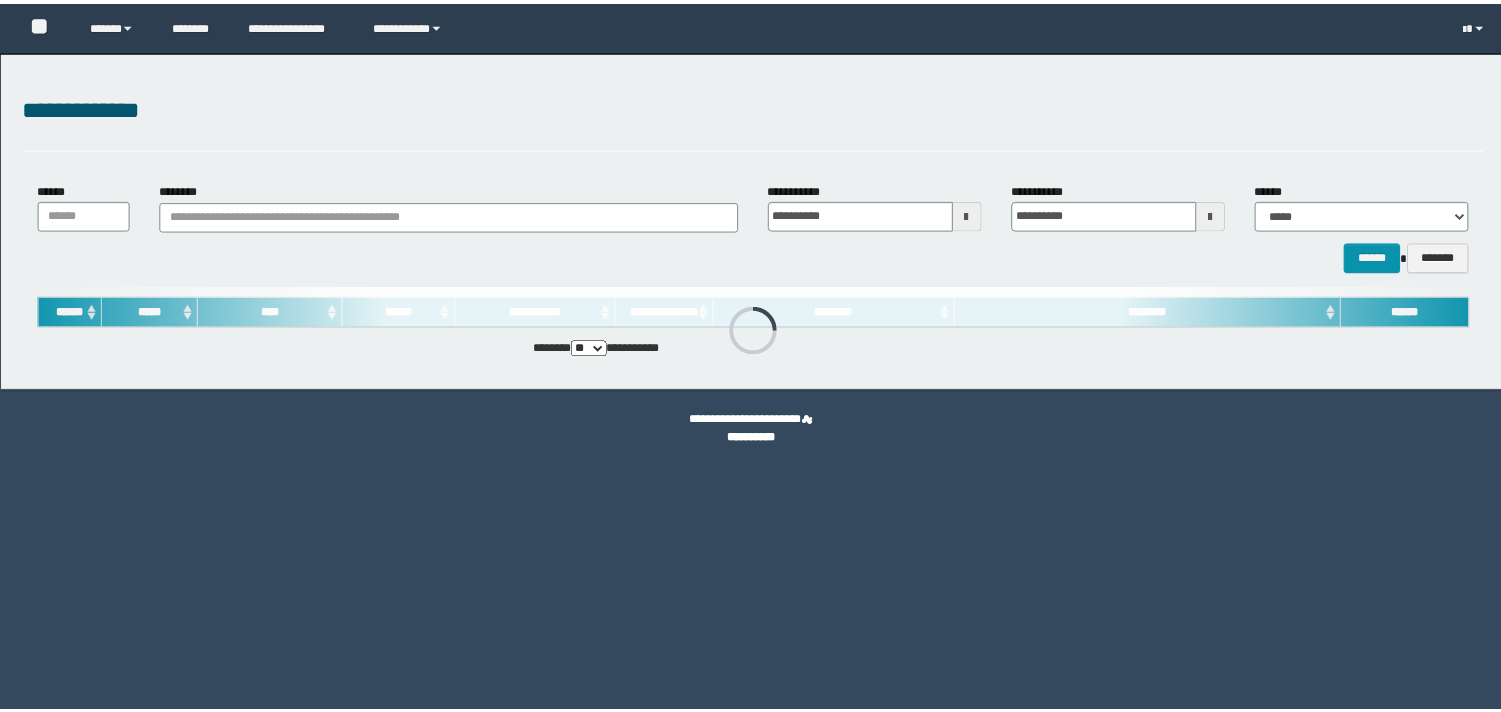 scroll, scrollTop: 0, scrollLeft: 0, axis: both 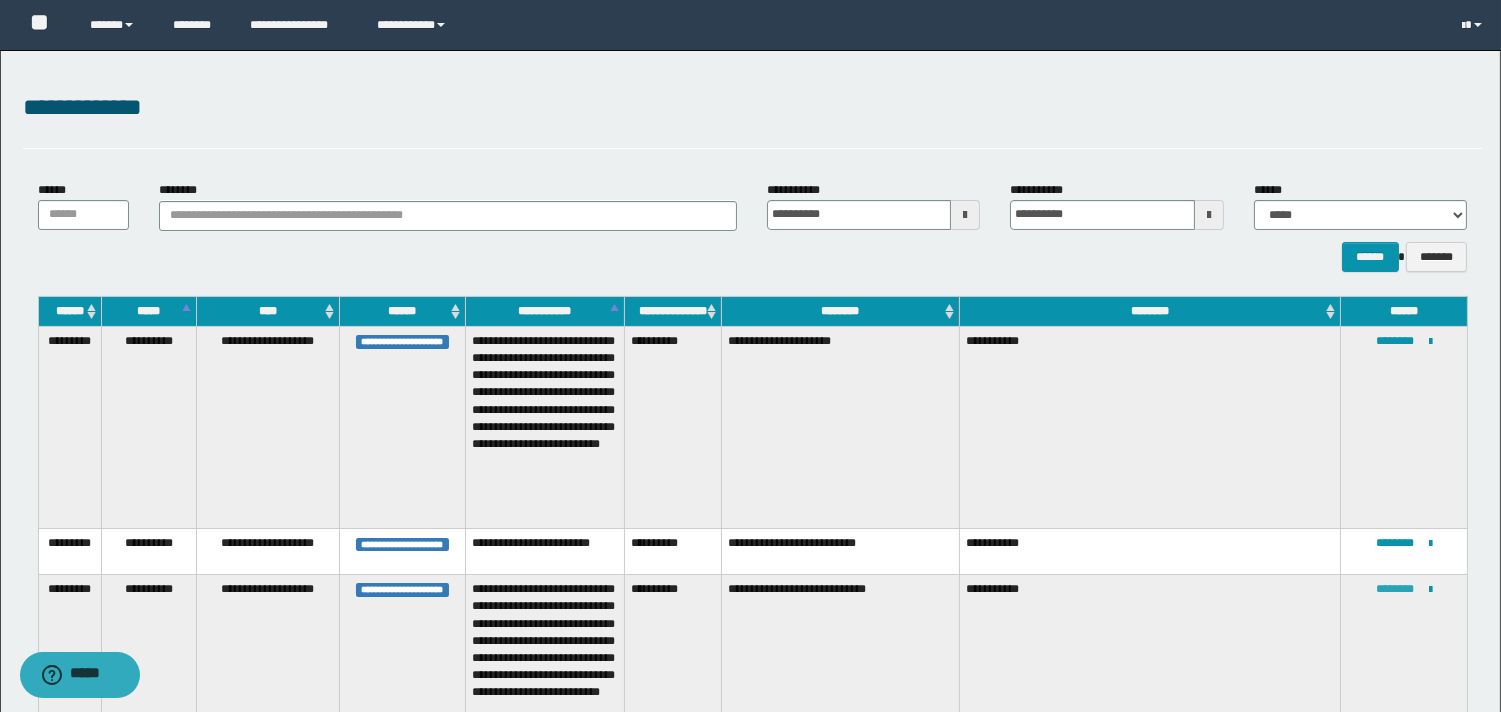 click on "********" at bounding box center (1395, 589) 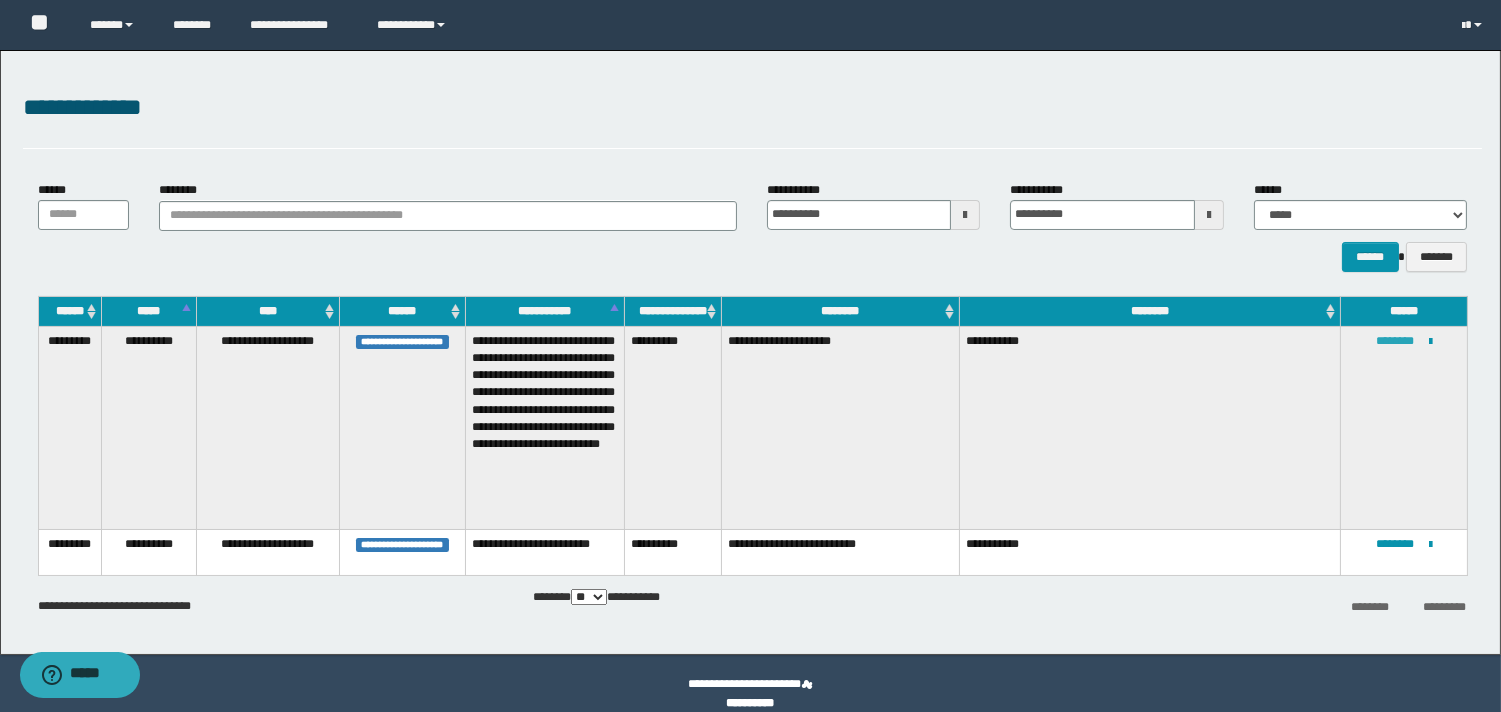 click on "********" at bounding box center [1395, 341] 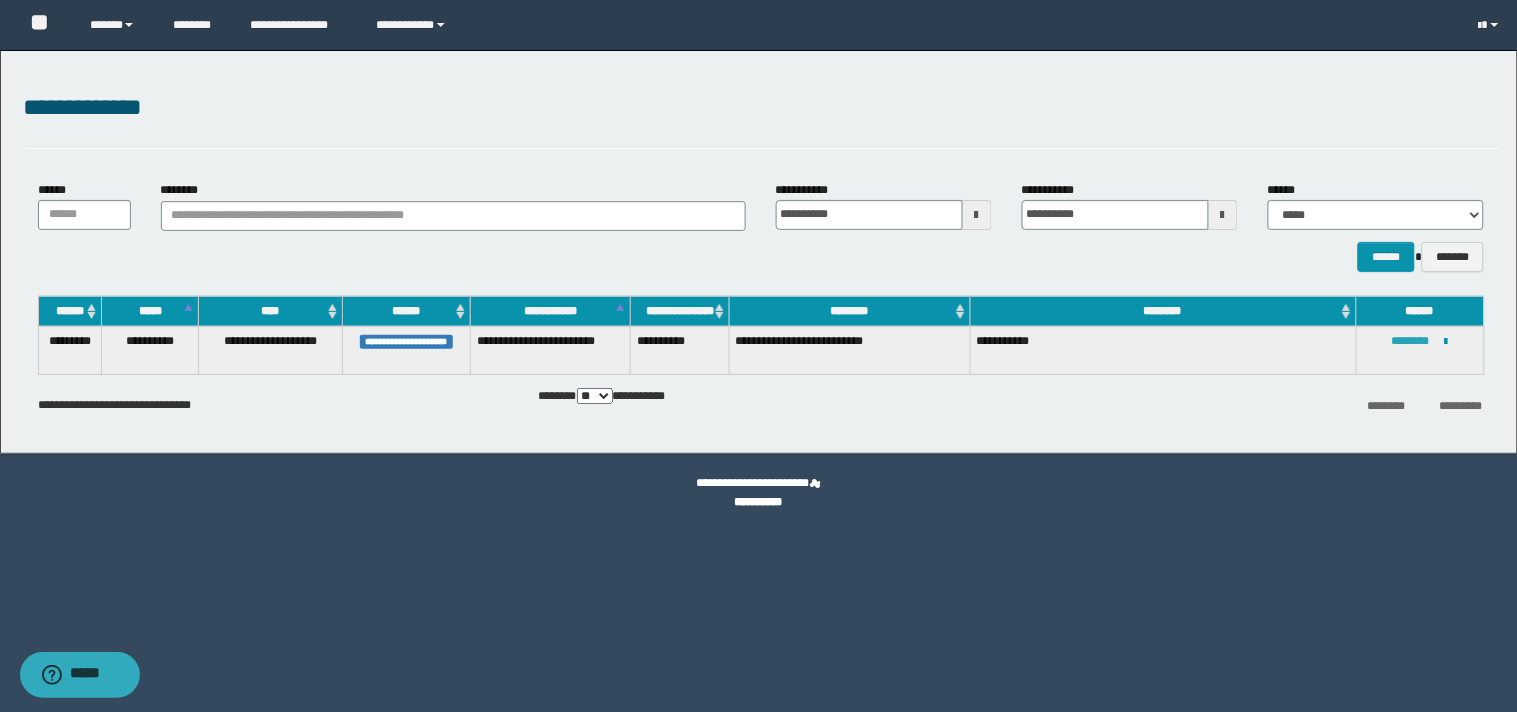 click on "********" at bounding box center (1411, 341) 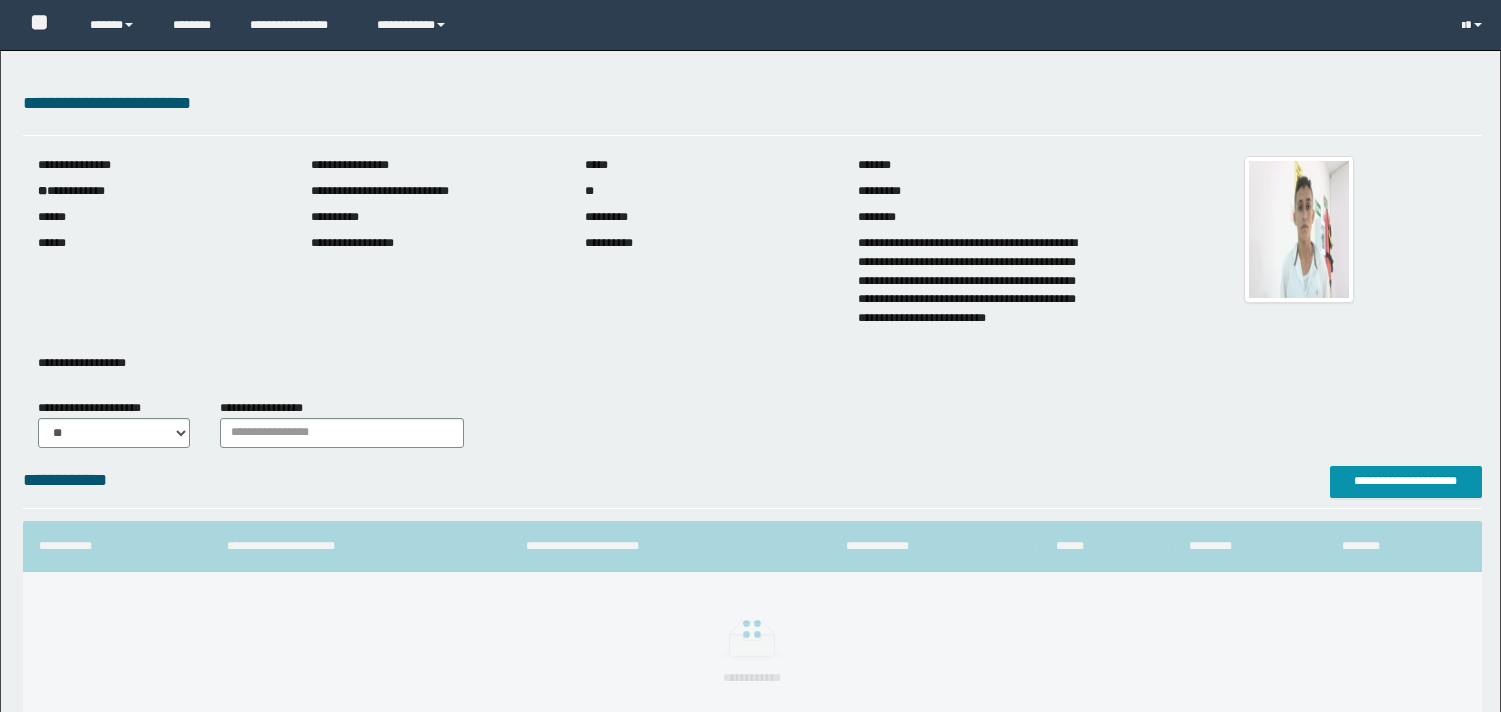 scroll, scrollTop: 0, scrollLeft: 0, axis: both 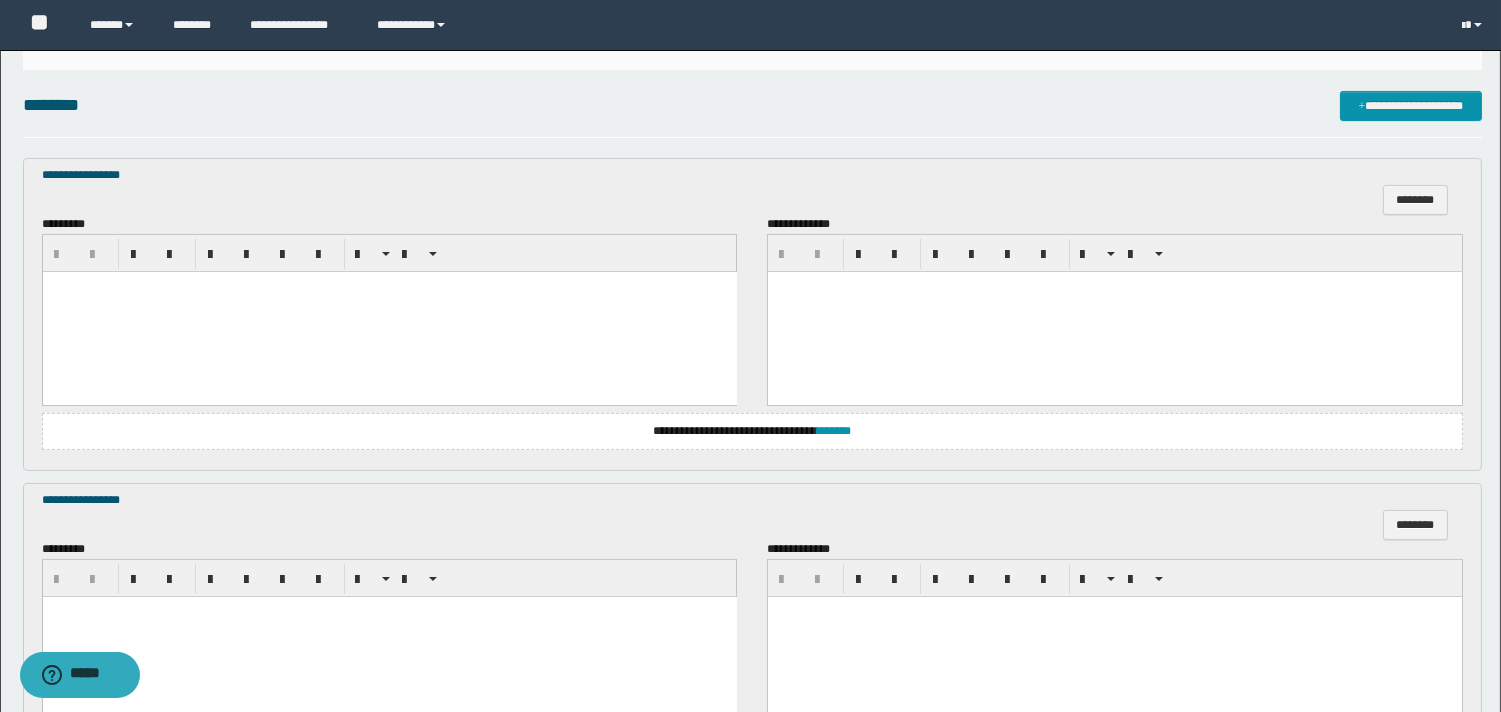 click at bounding box center [389, 636] 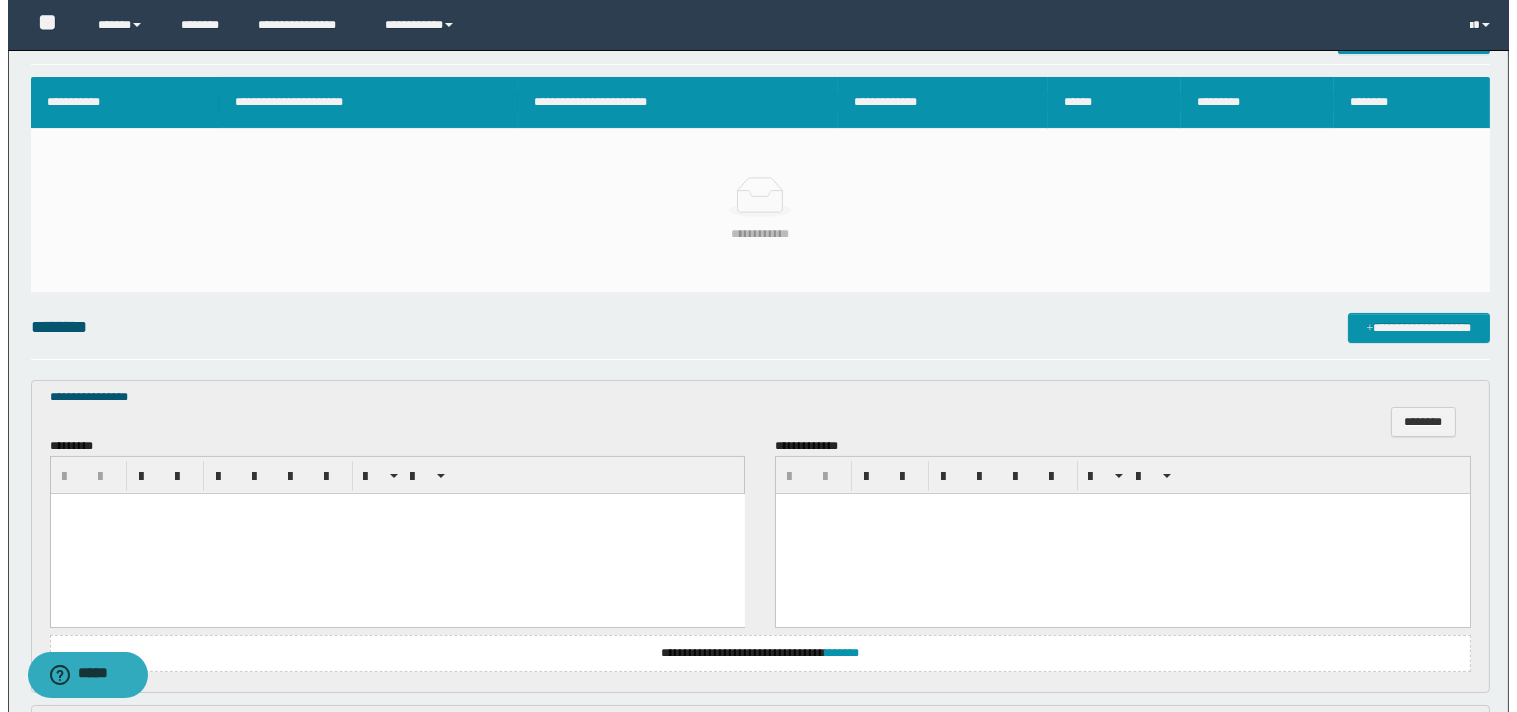 scroll, scrollTop: 222, scrollLeft: 0, axis: vertical 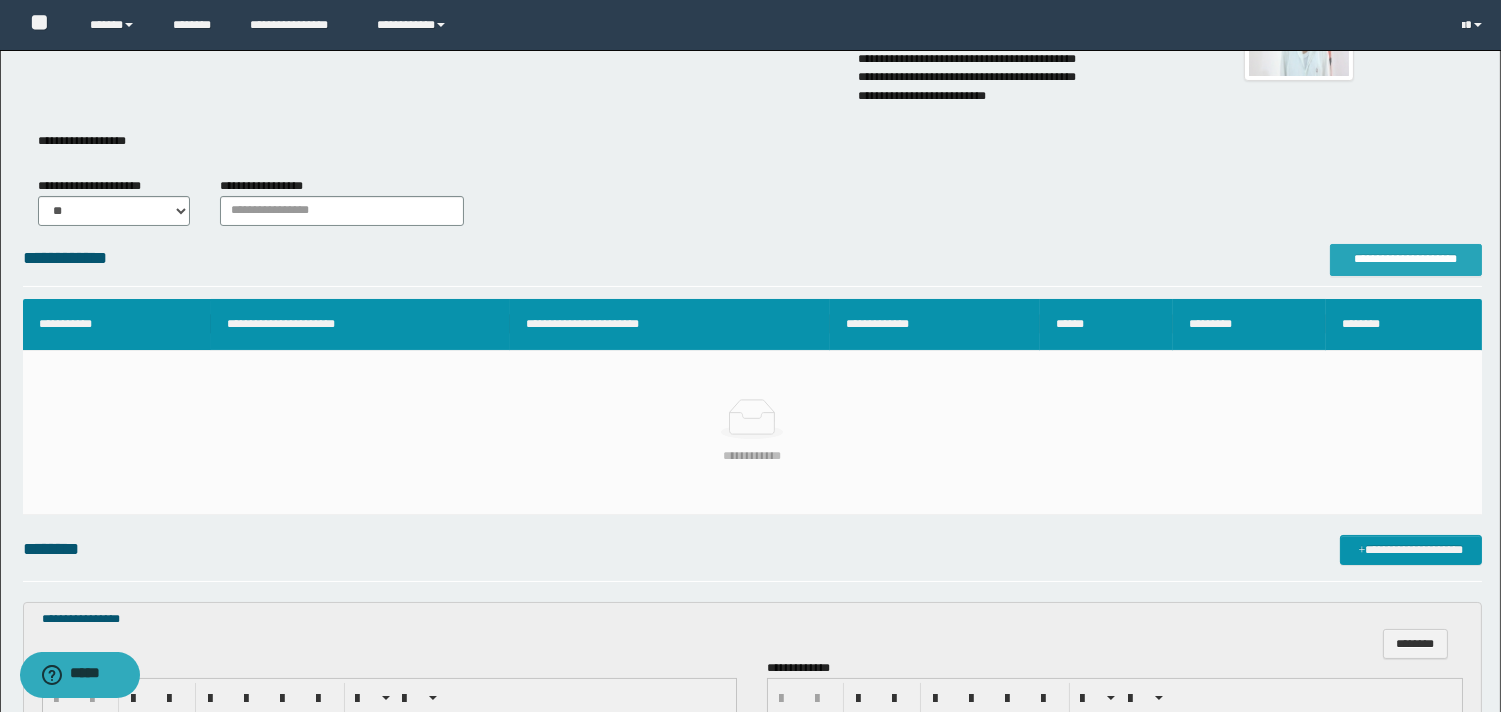 click on "**********" at bounding box center (1406, 259) 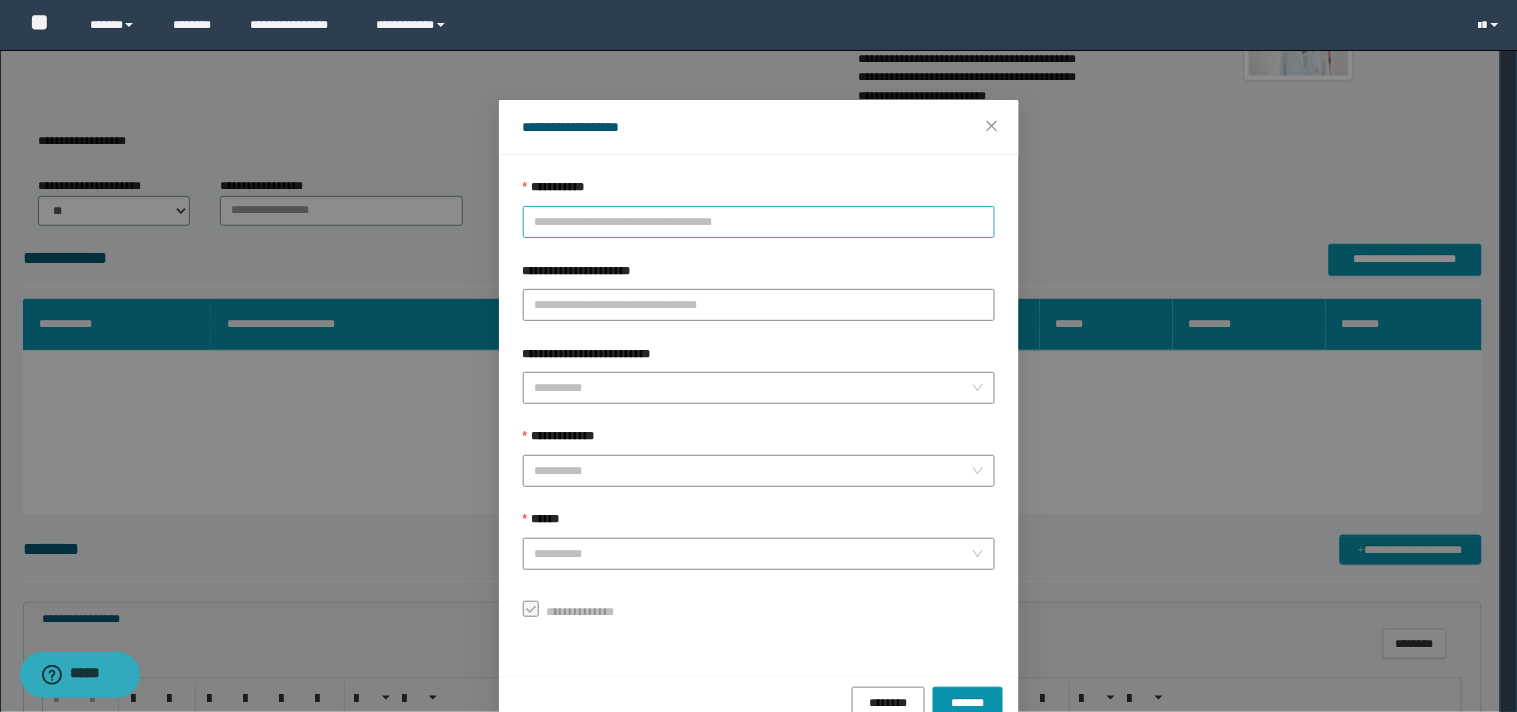 click on "**********" at bounding box center (759, 222) 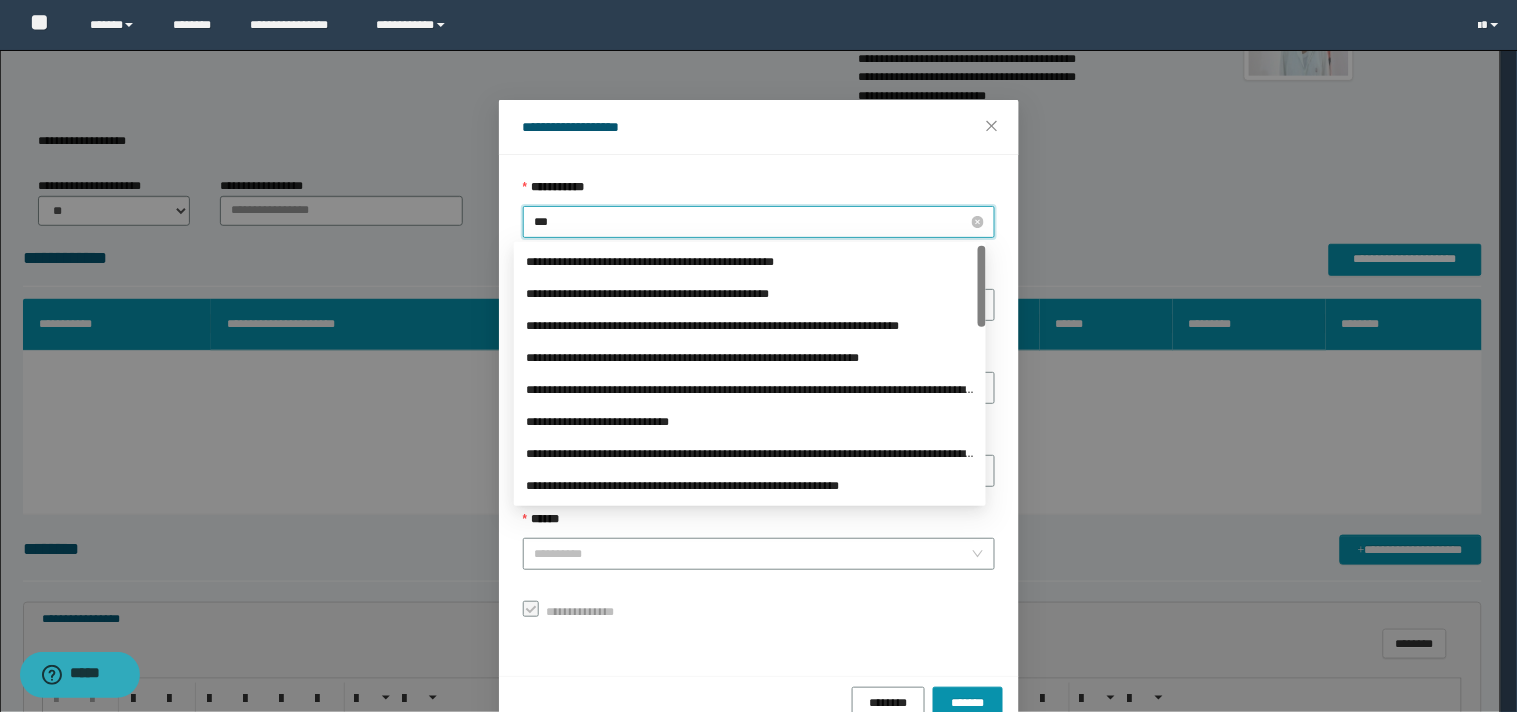 type on "****" 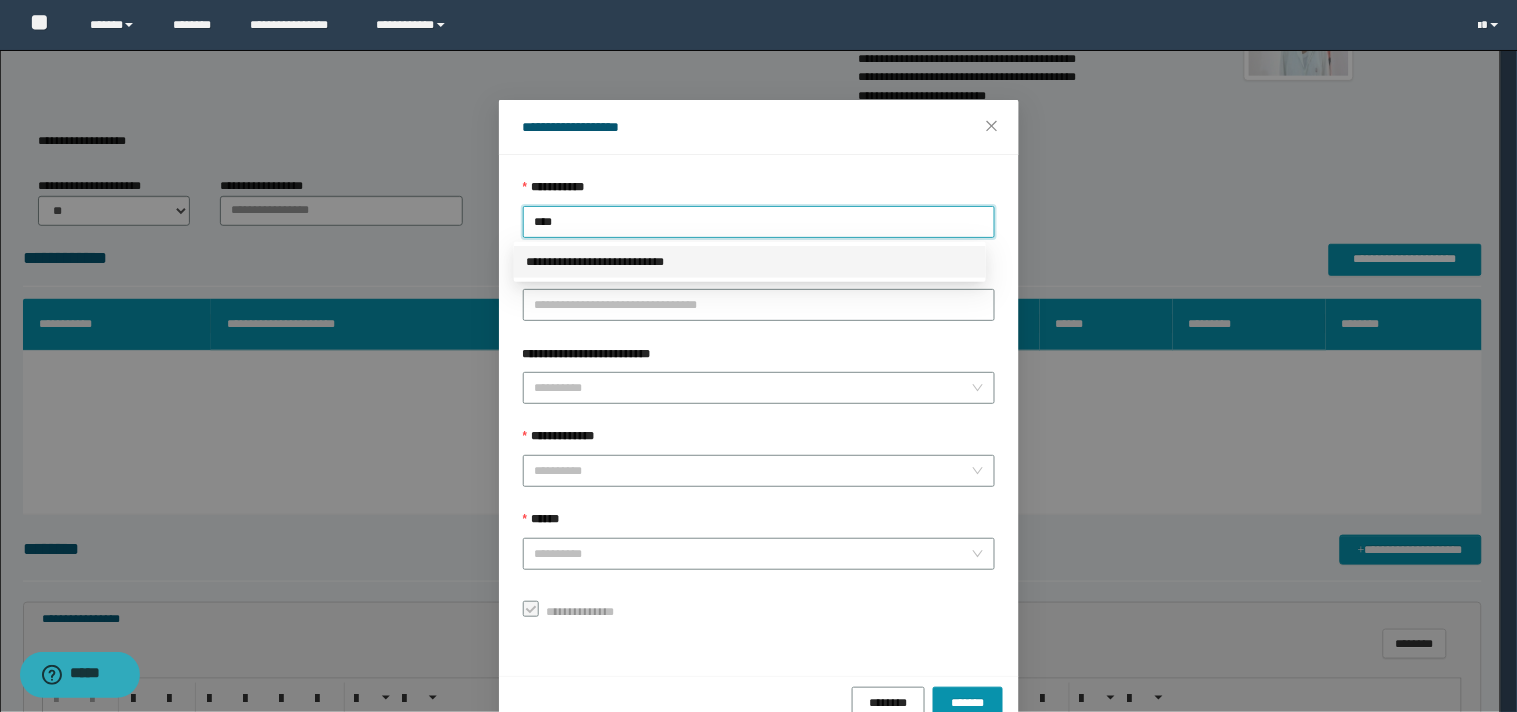 click on "**********" at bounding box center [750, 262] 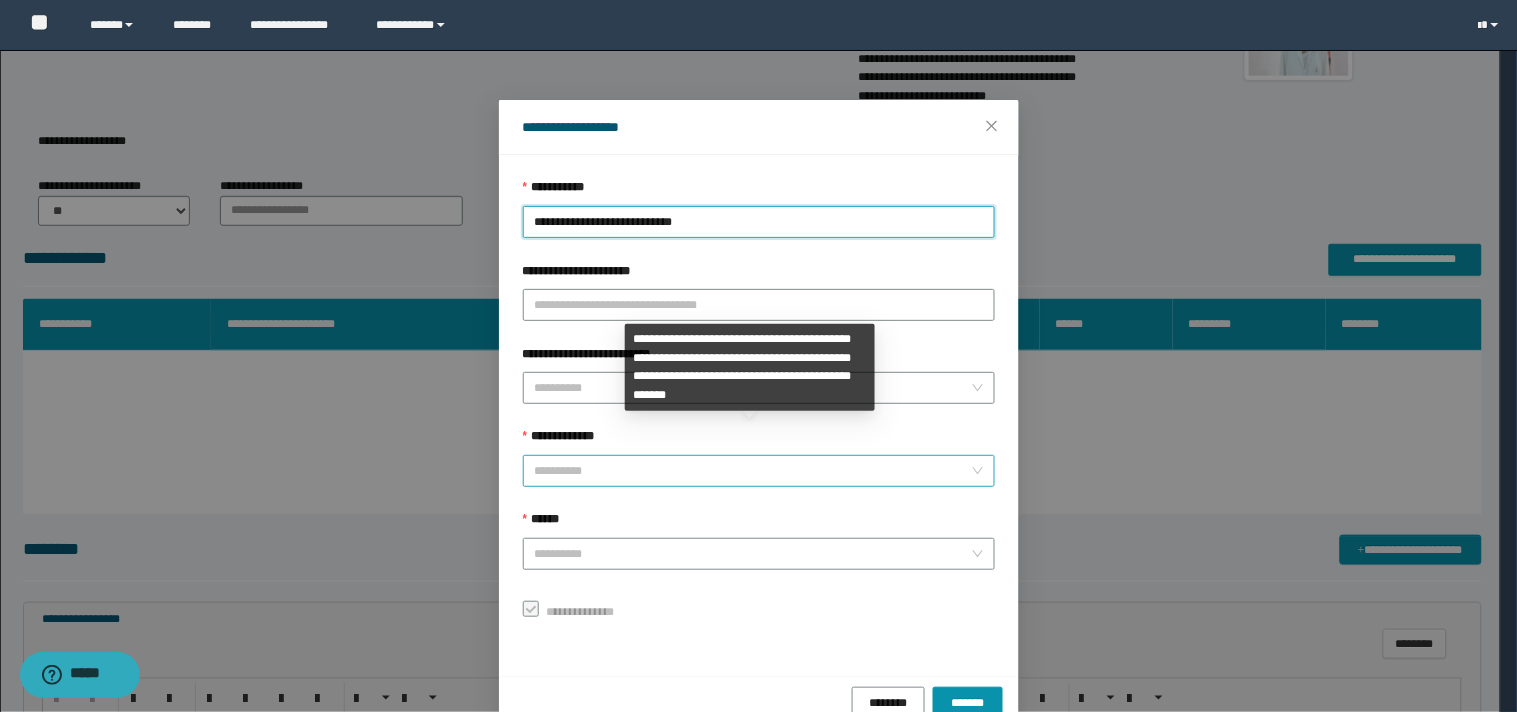 click on "**********" at bounding box center [753, 471] 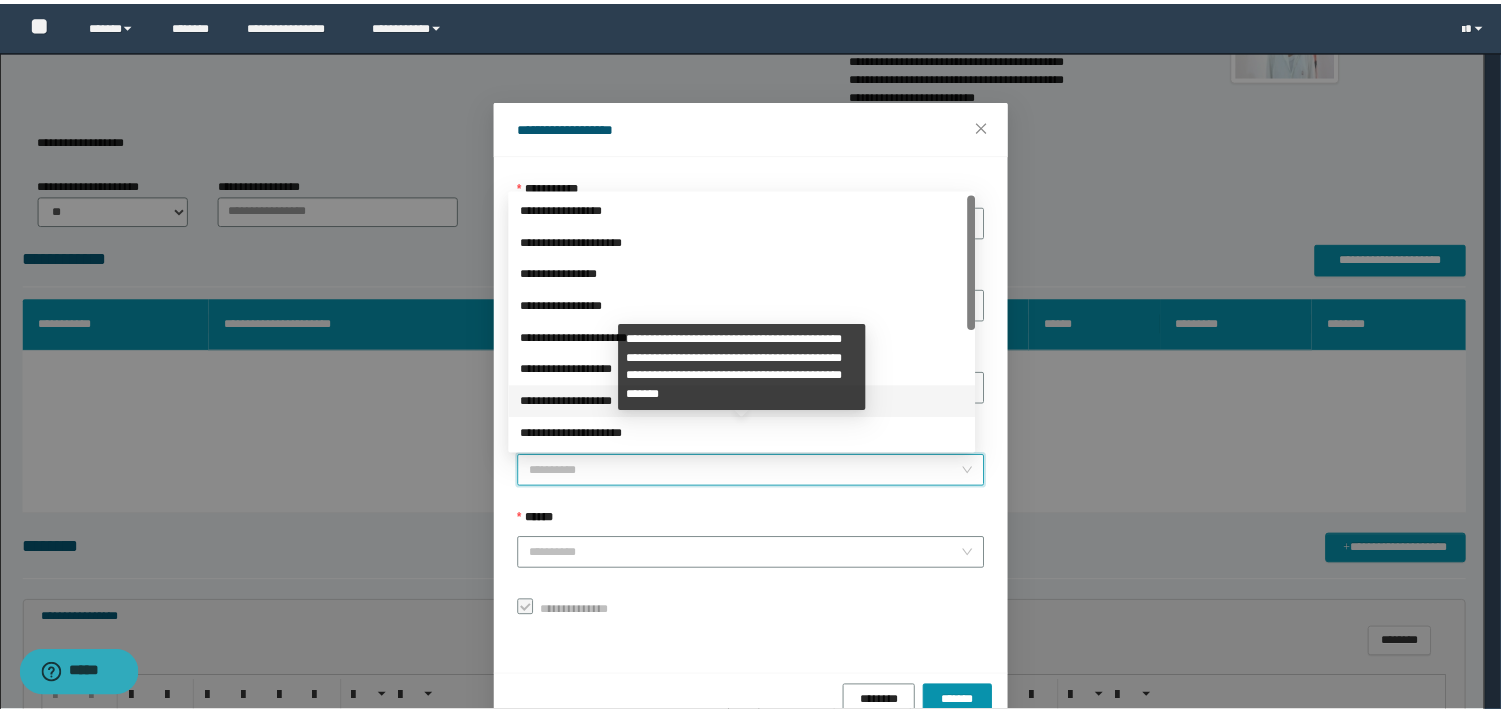 scroll, scrollTop: 224, scrollLeft: 0, axis: vertical 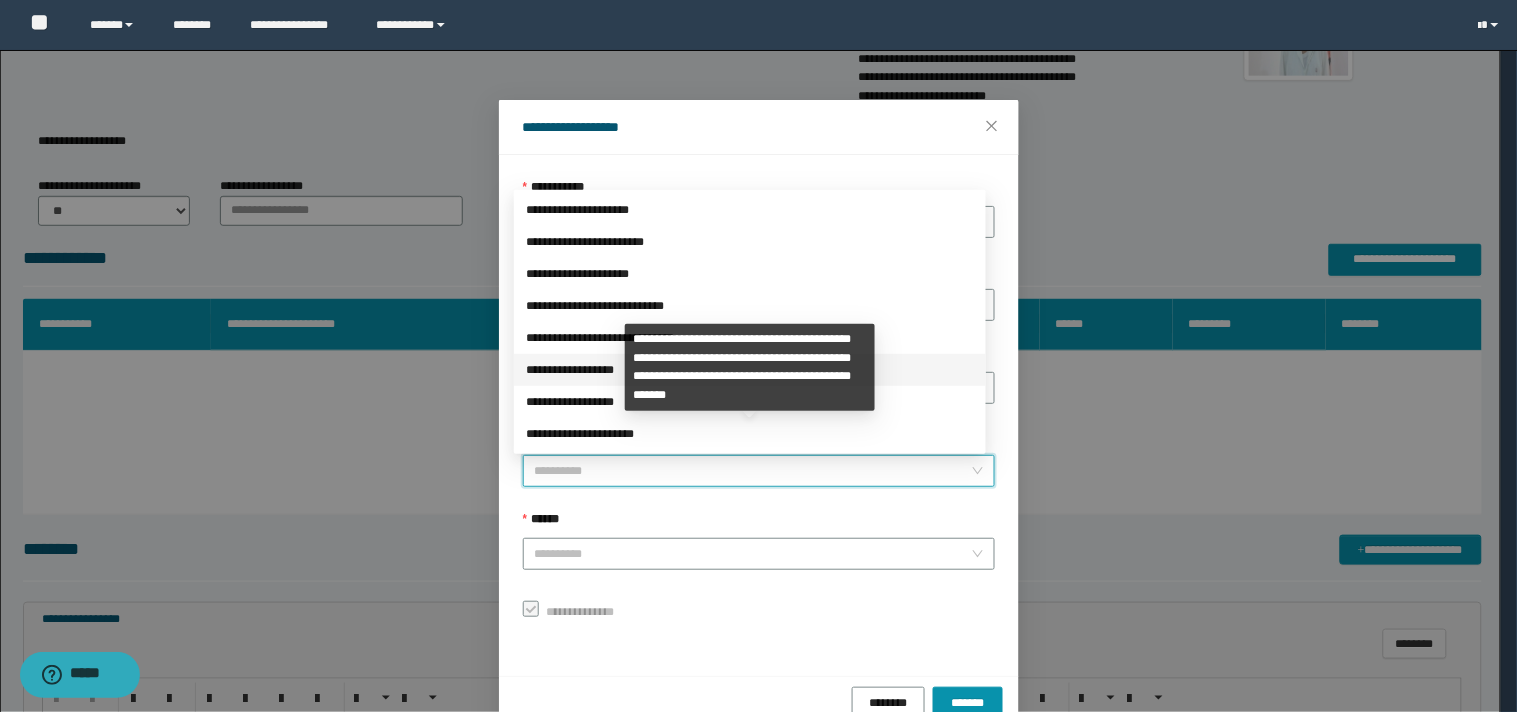 click on "**********" at bounding box center (750, 370) 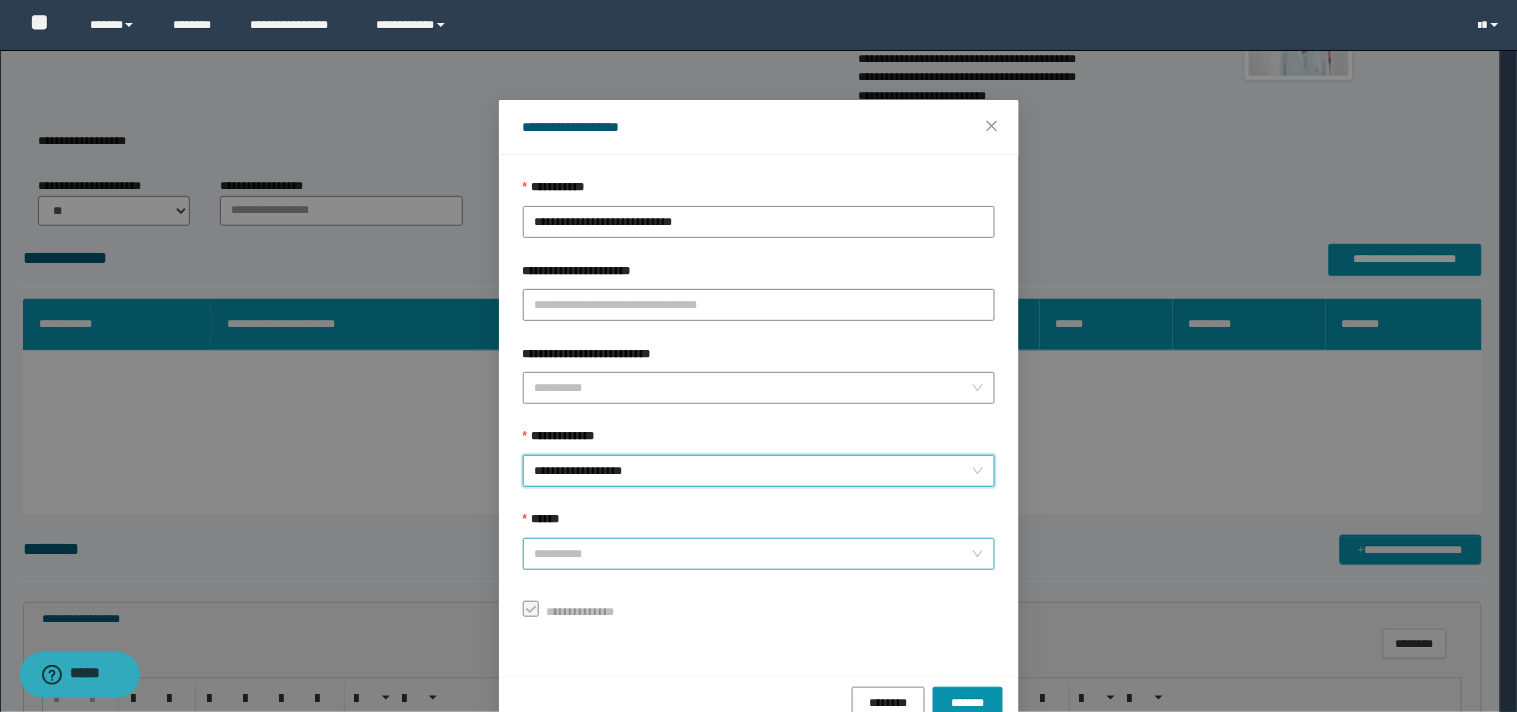 click on "******" at bounding box center [753, 554] 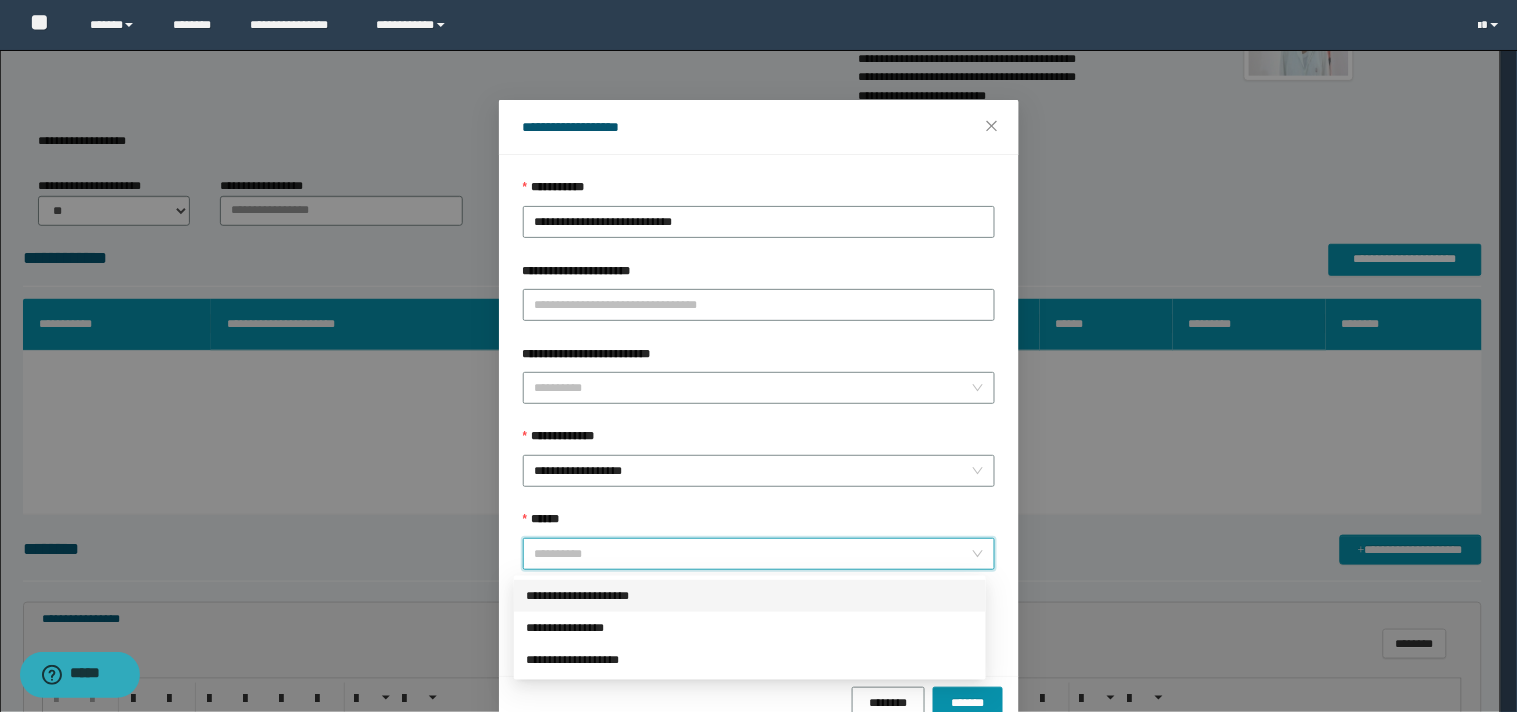 click on "**********" at bounding box center (750, 596) 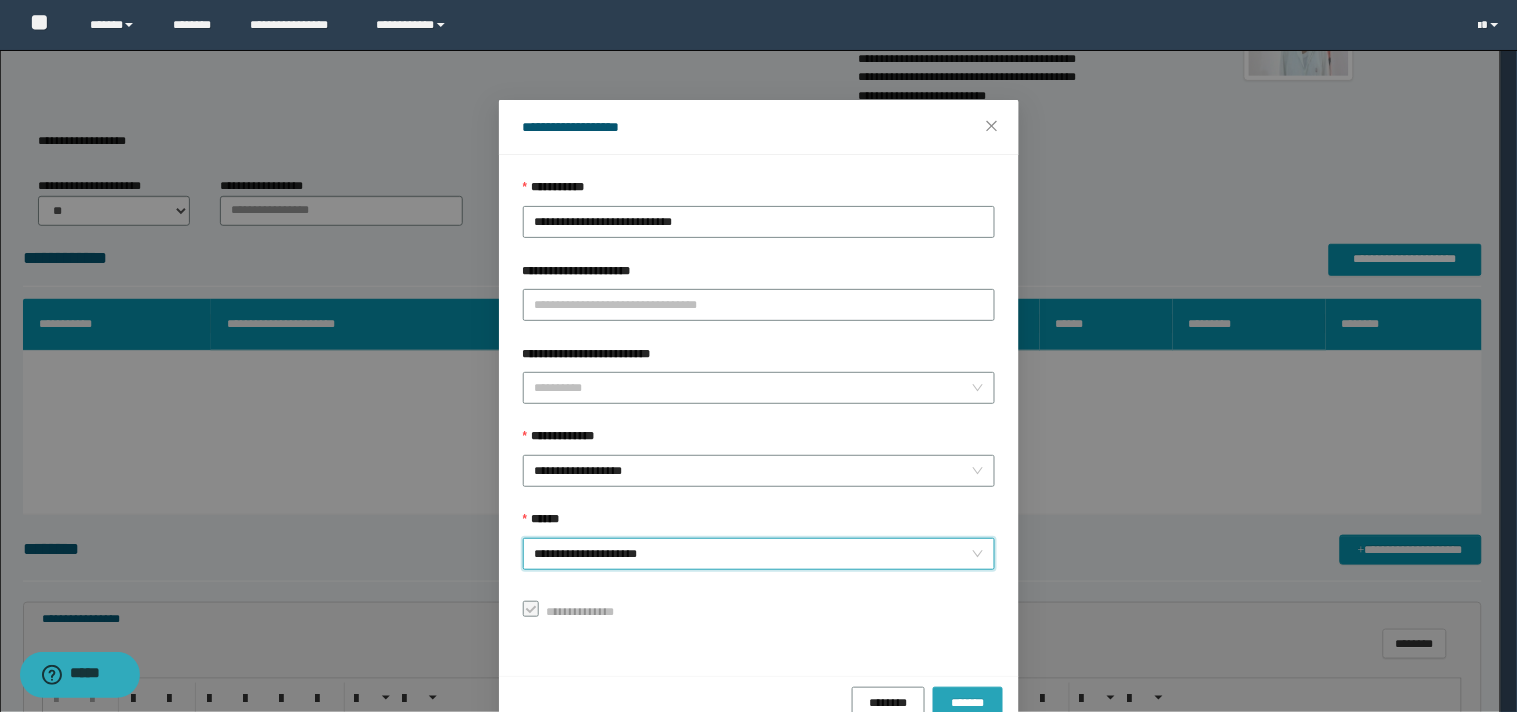 click on "*******" at bounding box center [968, 702] 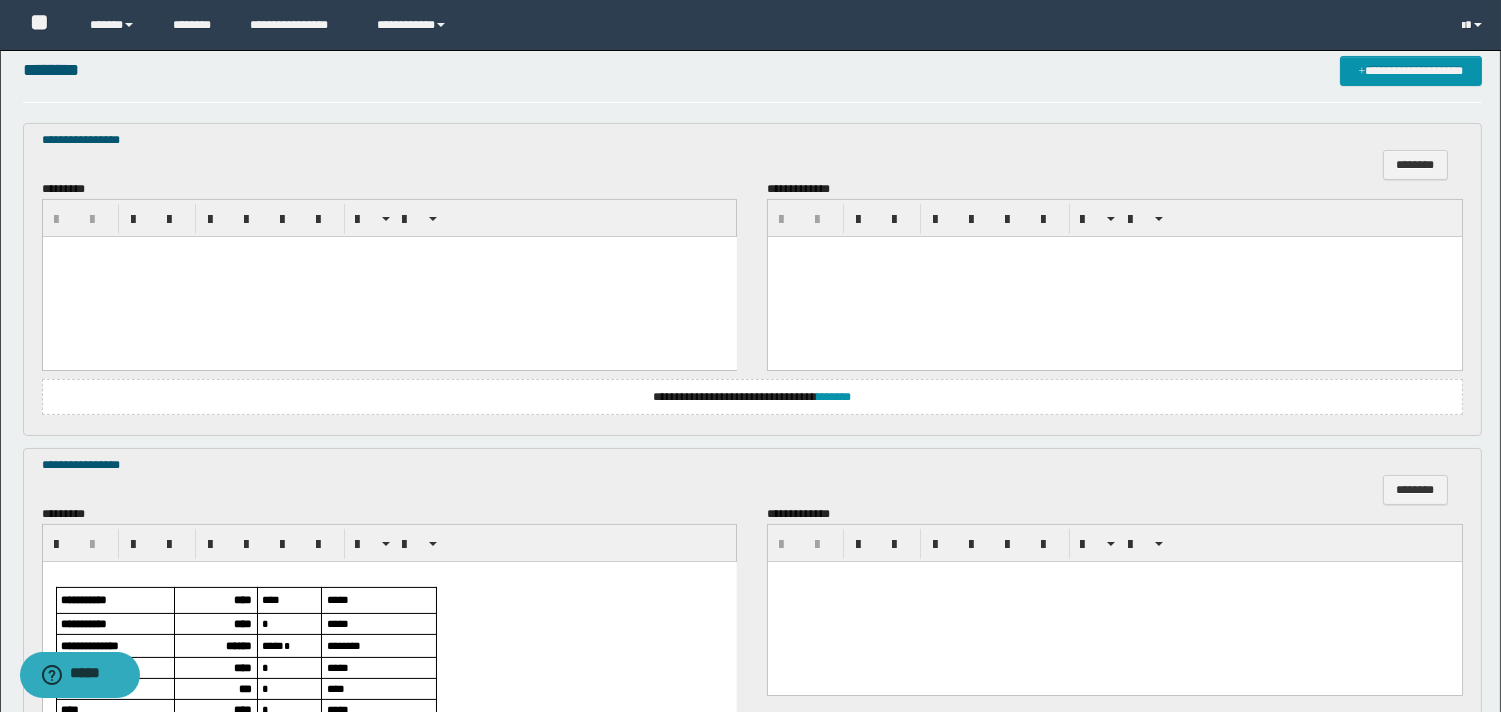 scroll, scrollTop: 888, scrollLeft: 0, axis: vertical 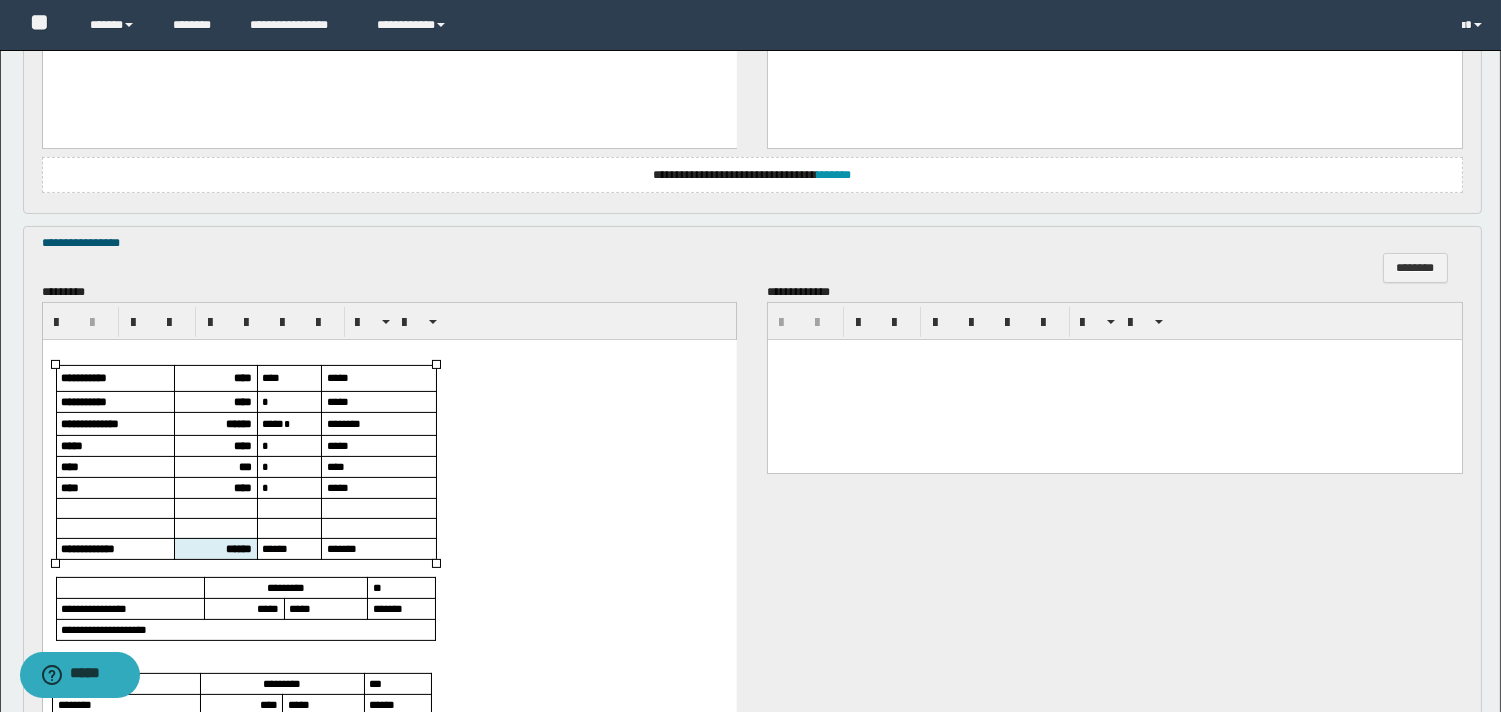 click on "****" at bounding box center (242, 376) 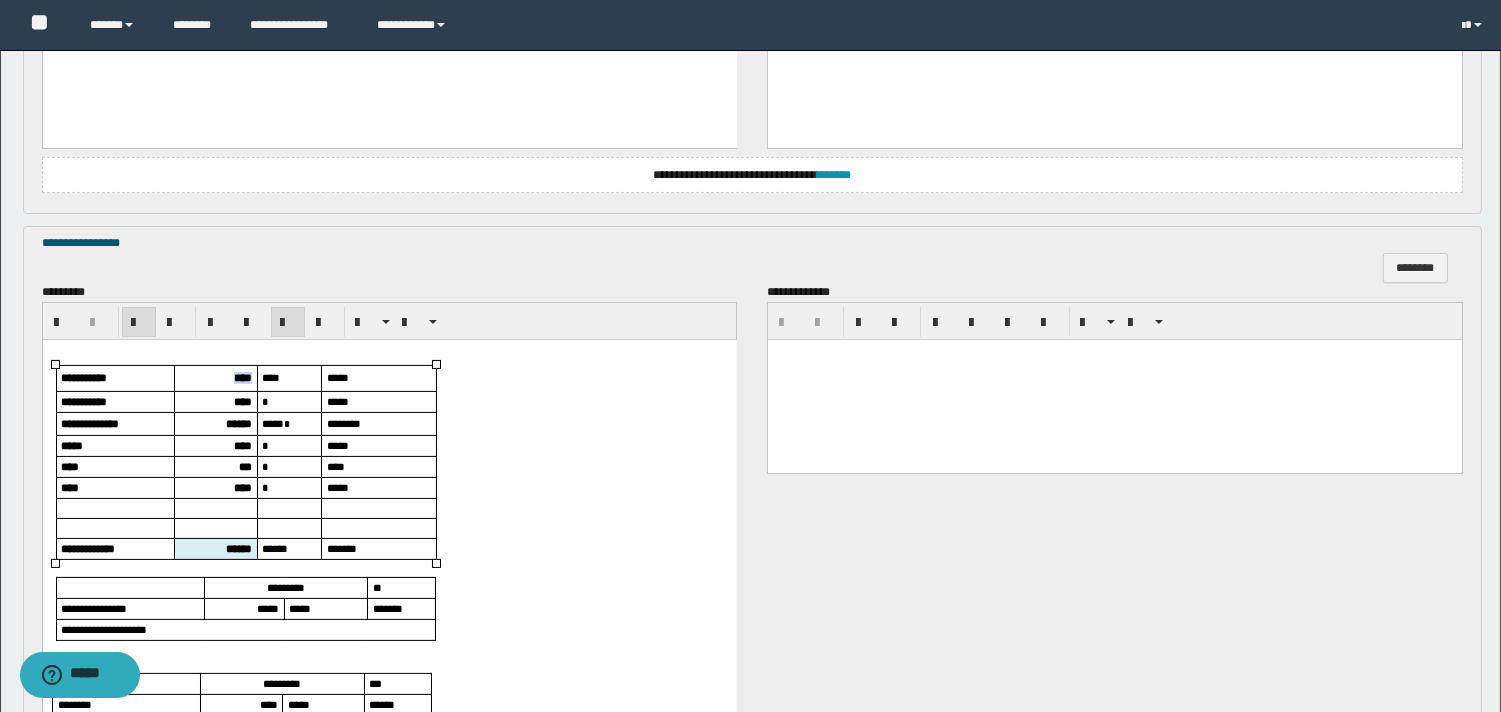 click on "****" at bounding box center [242, 376] 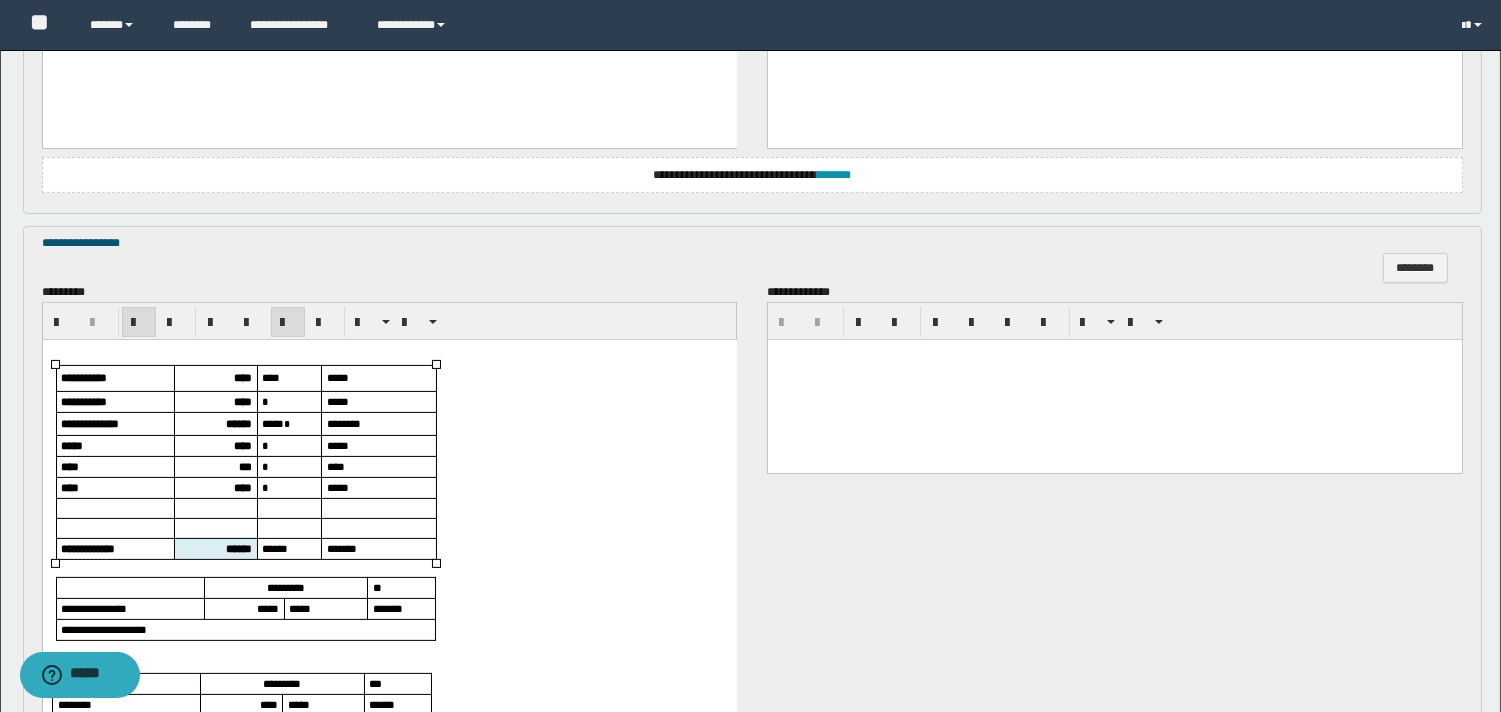 click on "****" at bounding box center [242, 400] 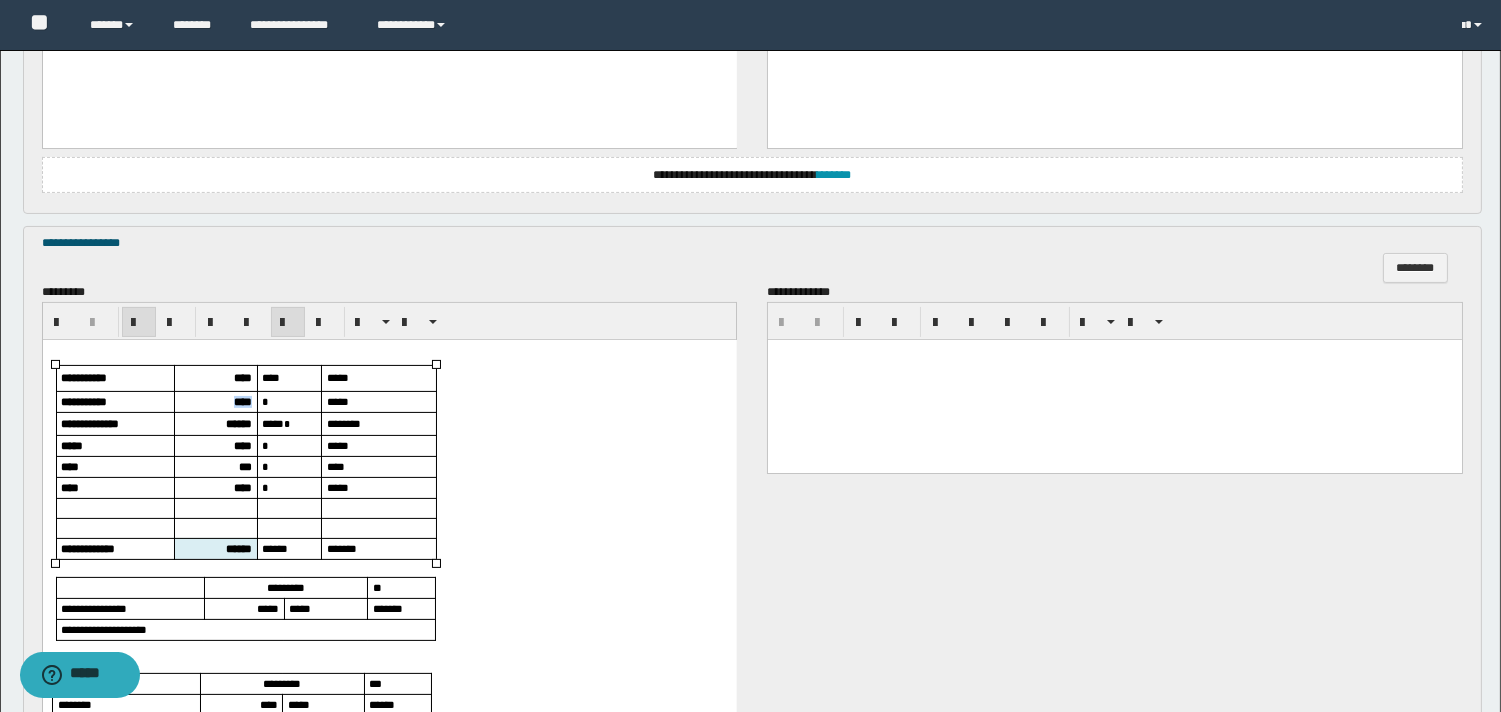 click on "****" at bounding box center [242, 400] 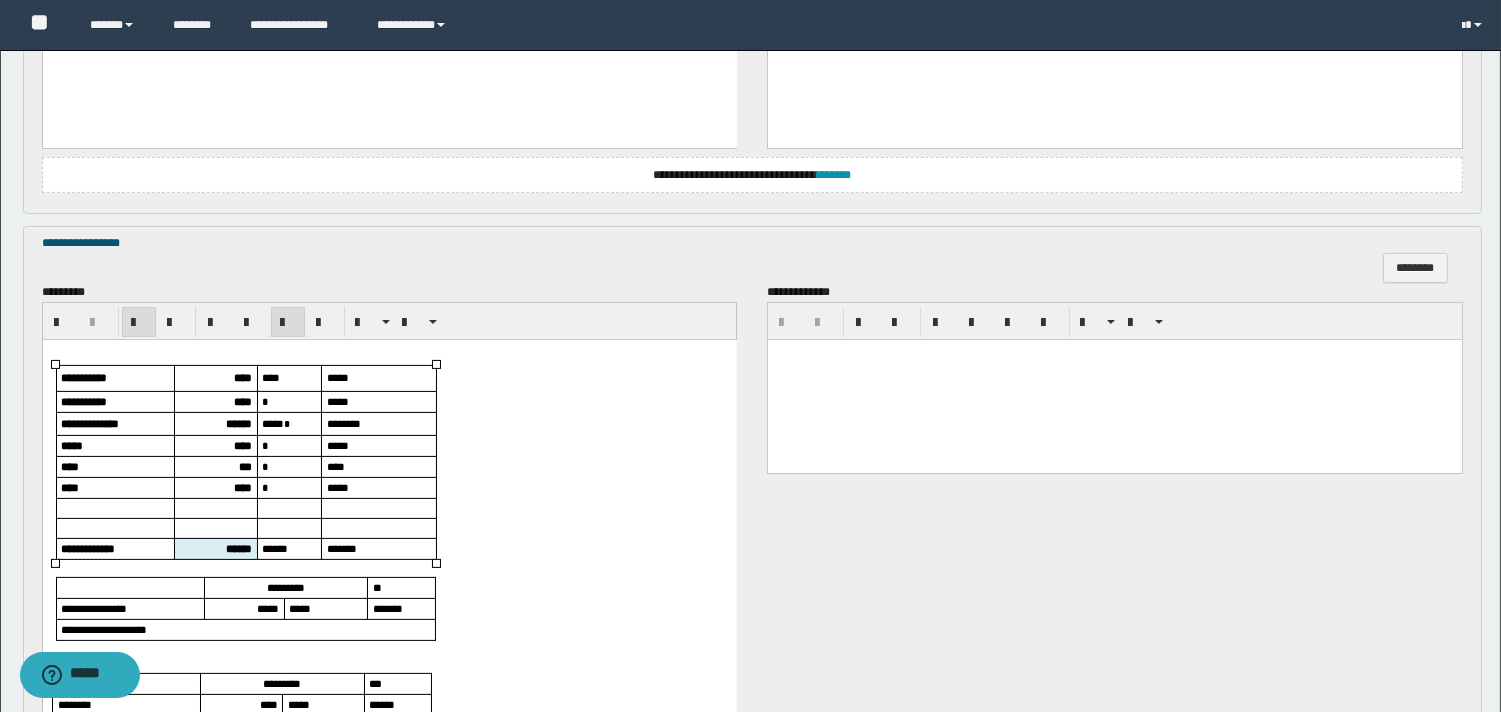click on "******" at bounding box center (238, 422) 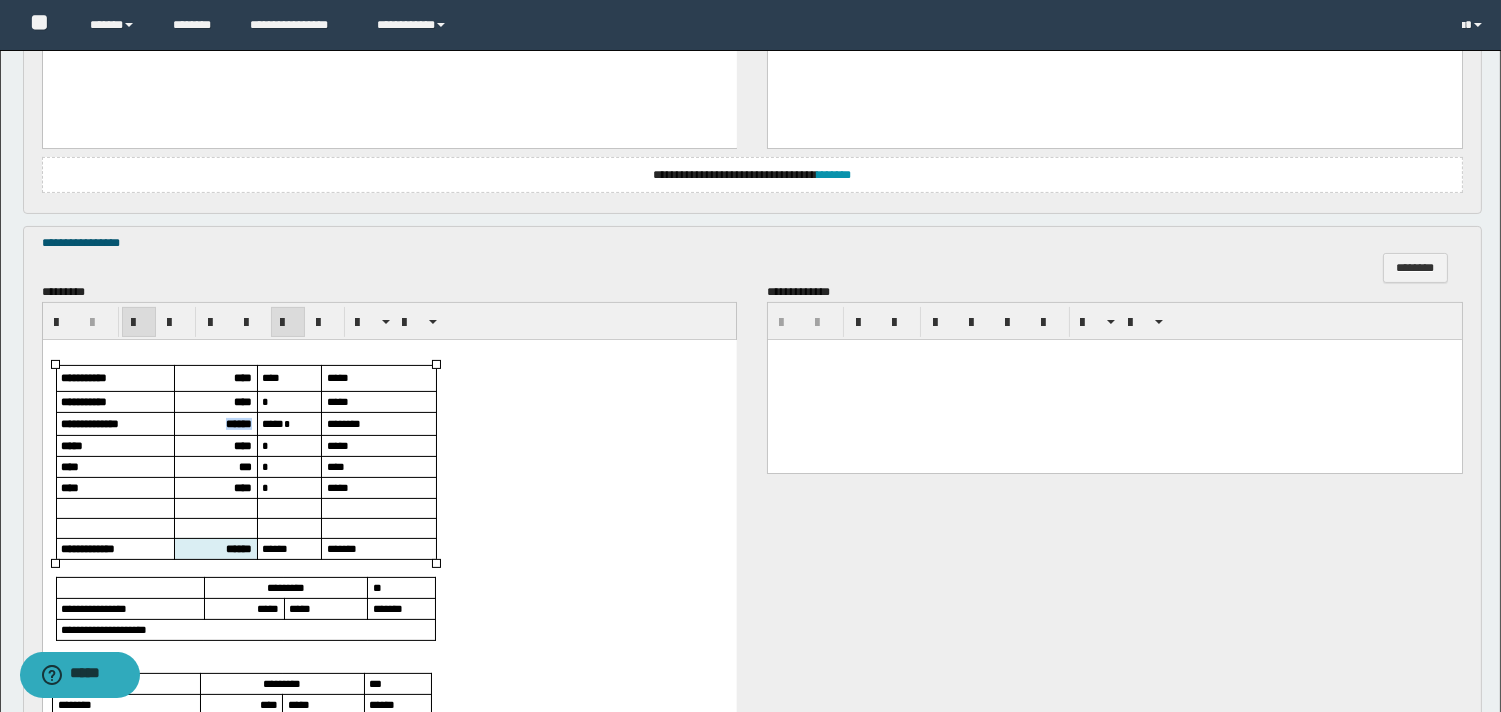 click on "******" at bounding box center (238, 422) 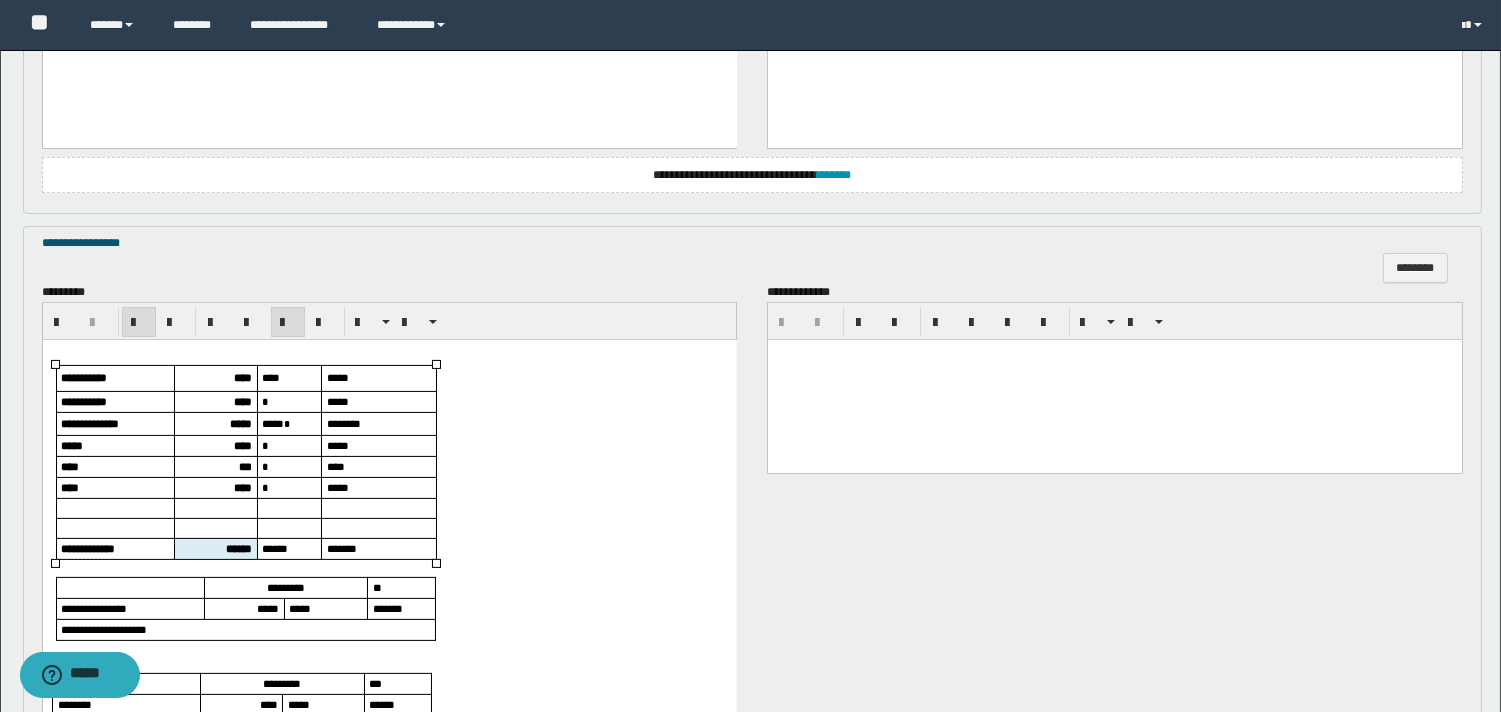 click on "****" at bounding box center (242, 444) 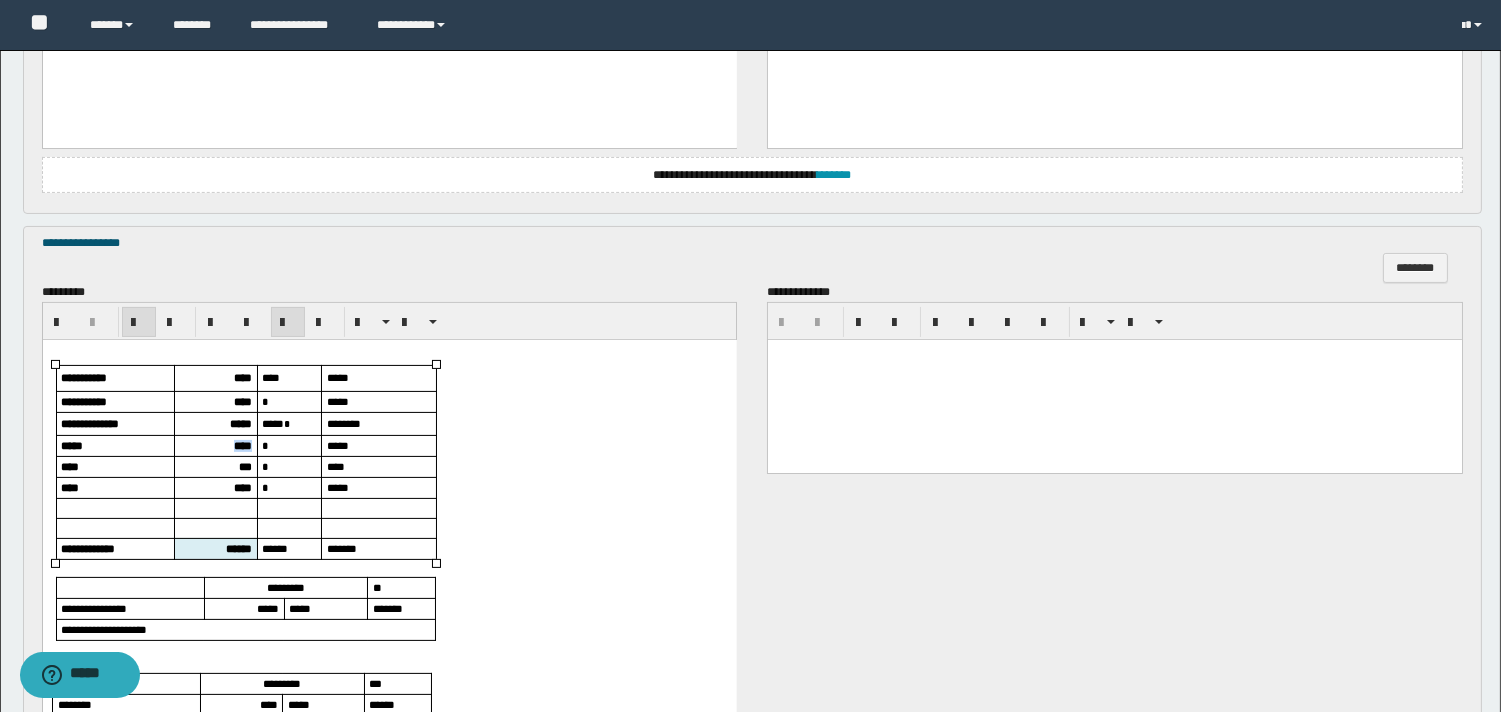 click on "****" at bounding box center (242, 444) 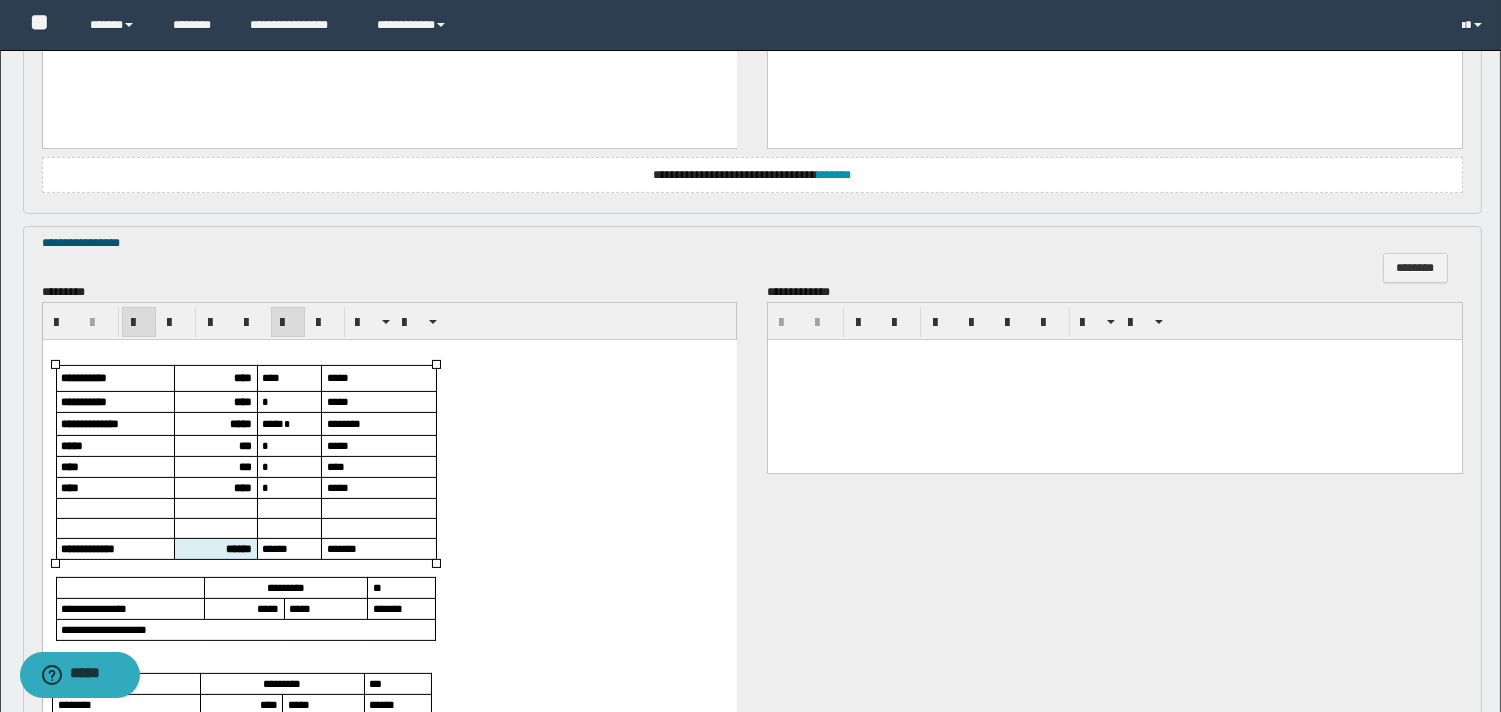 click on "***" at bounding box center (244, 465) 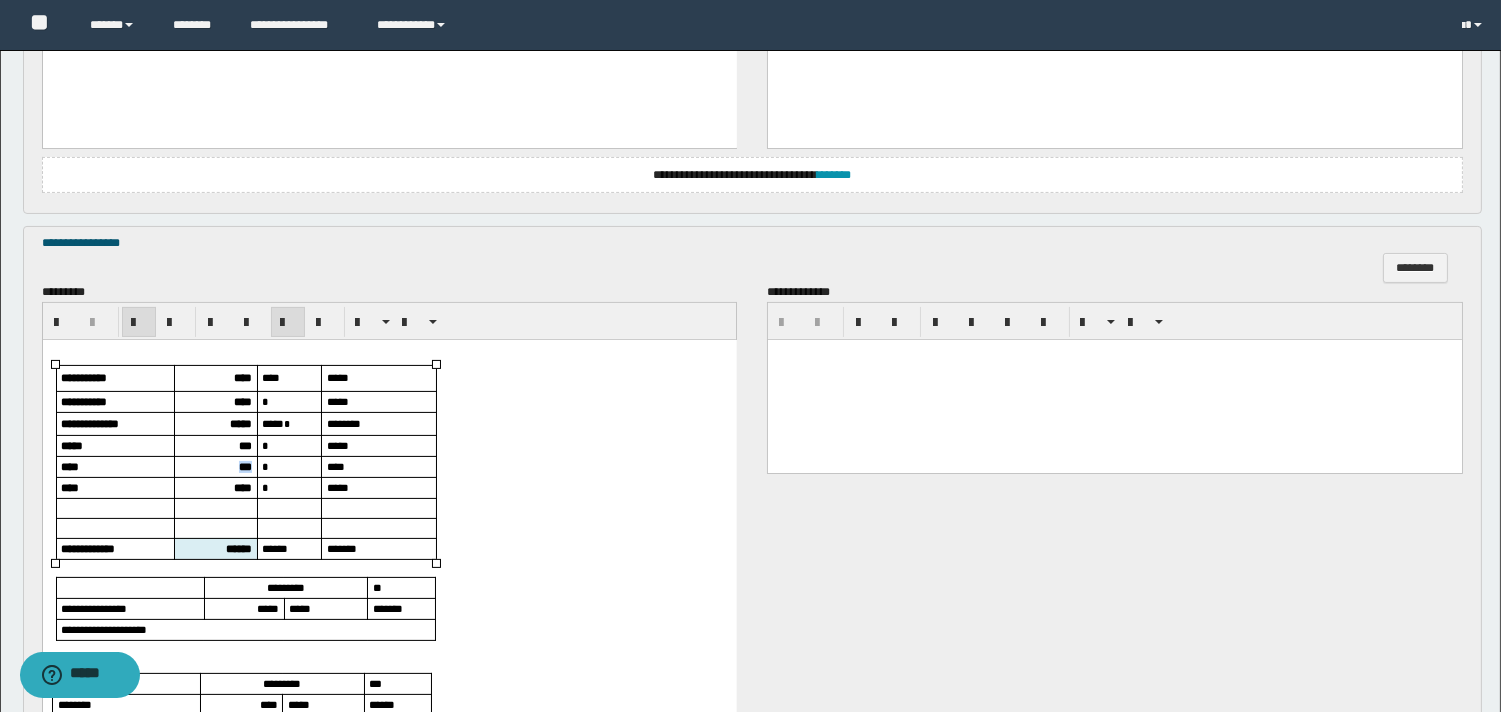 click on "***" at bounding box center (244, 465) 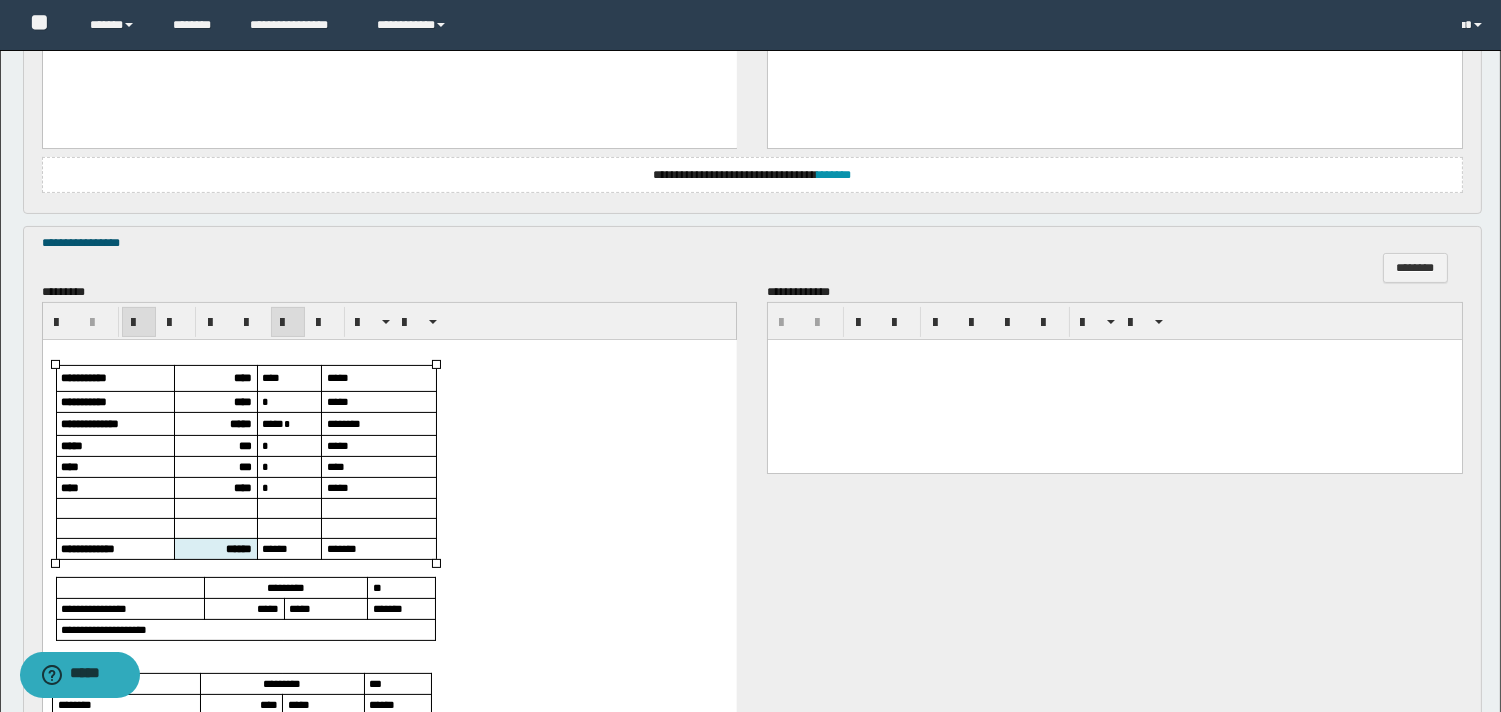 click on "****" at bounding box center [242, 486] 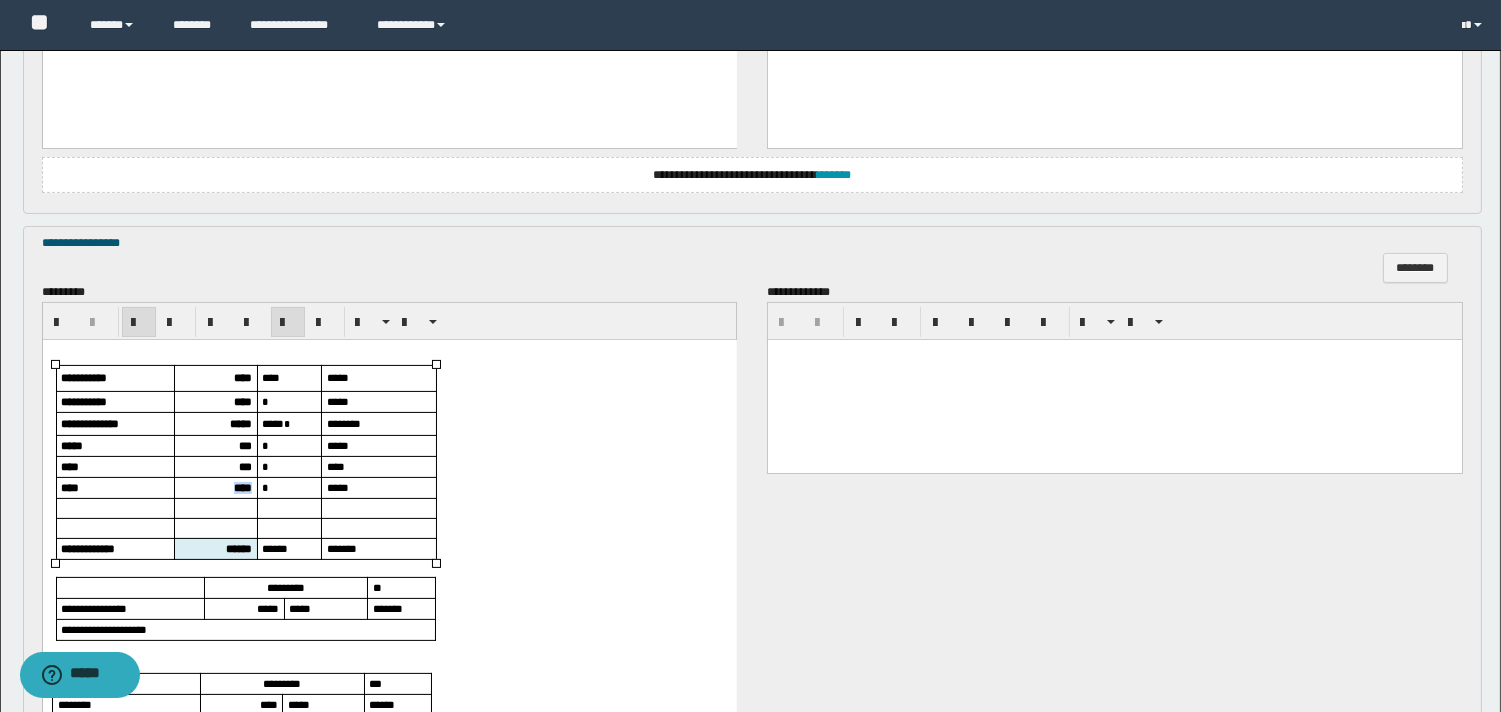 click on "****" at bounding box center (242, 486) 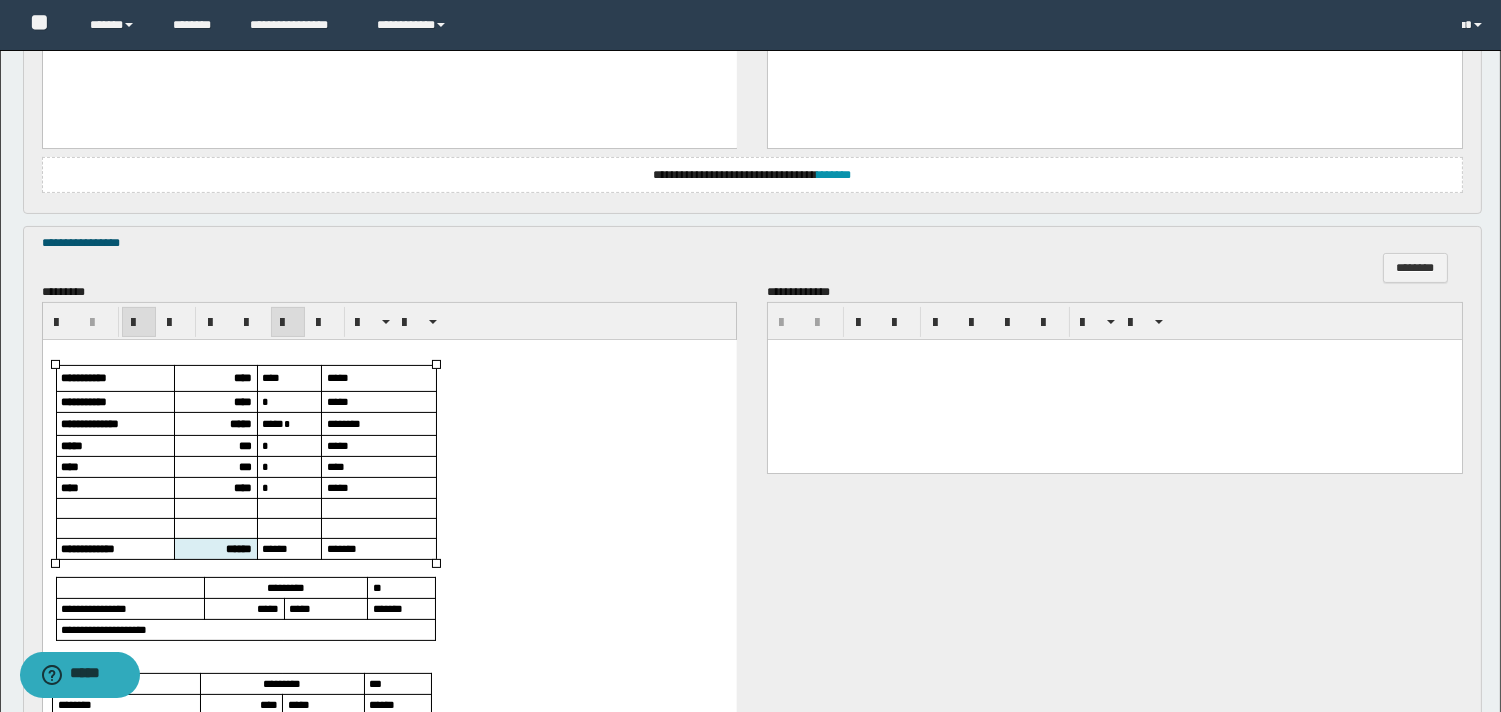 click on "******" at bounding box center [238, 547] 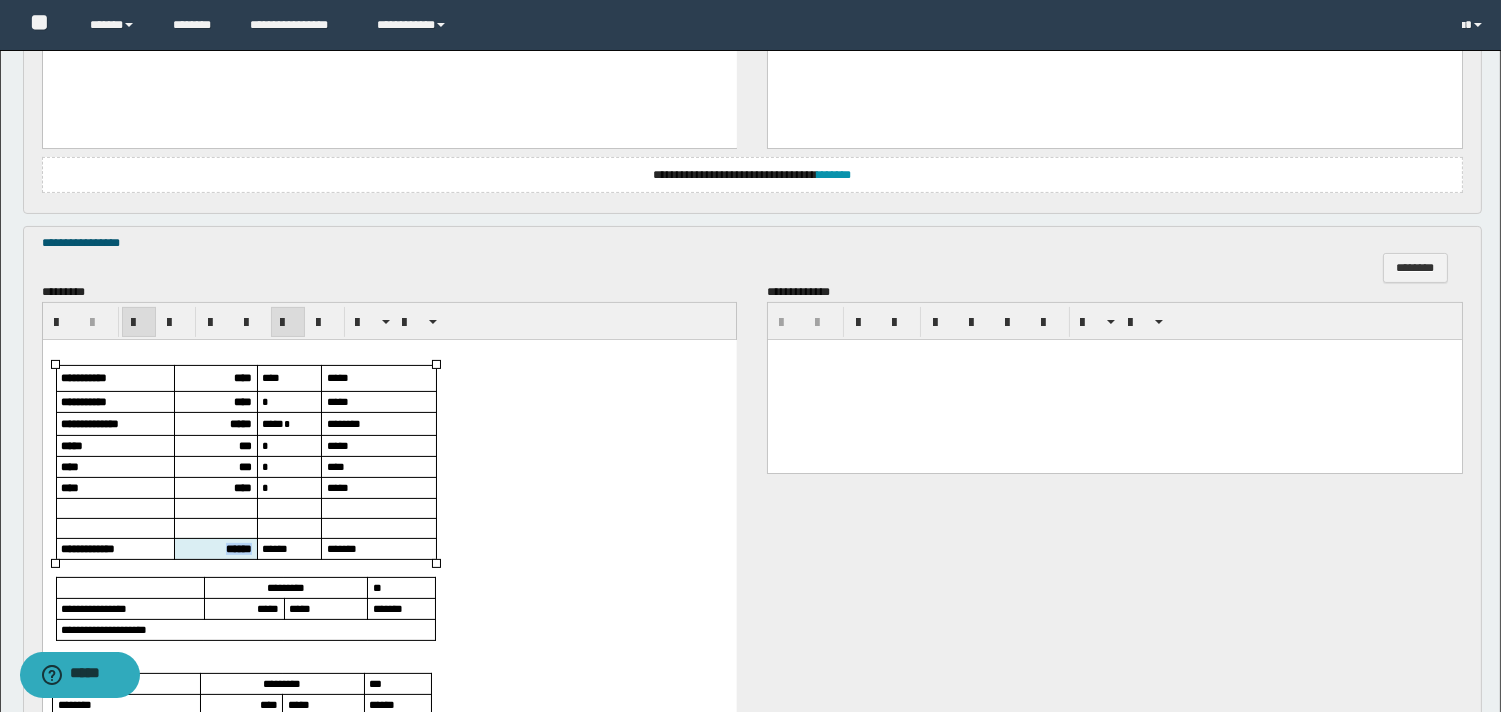 click on "******" at bounding box center [238, 547] 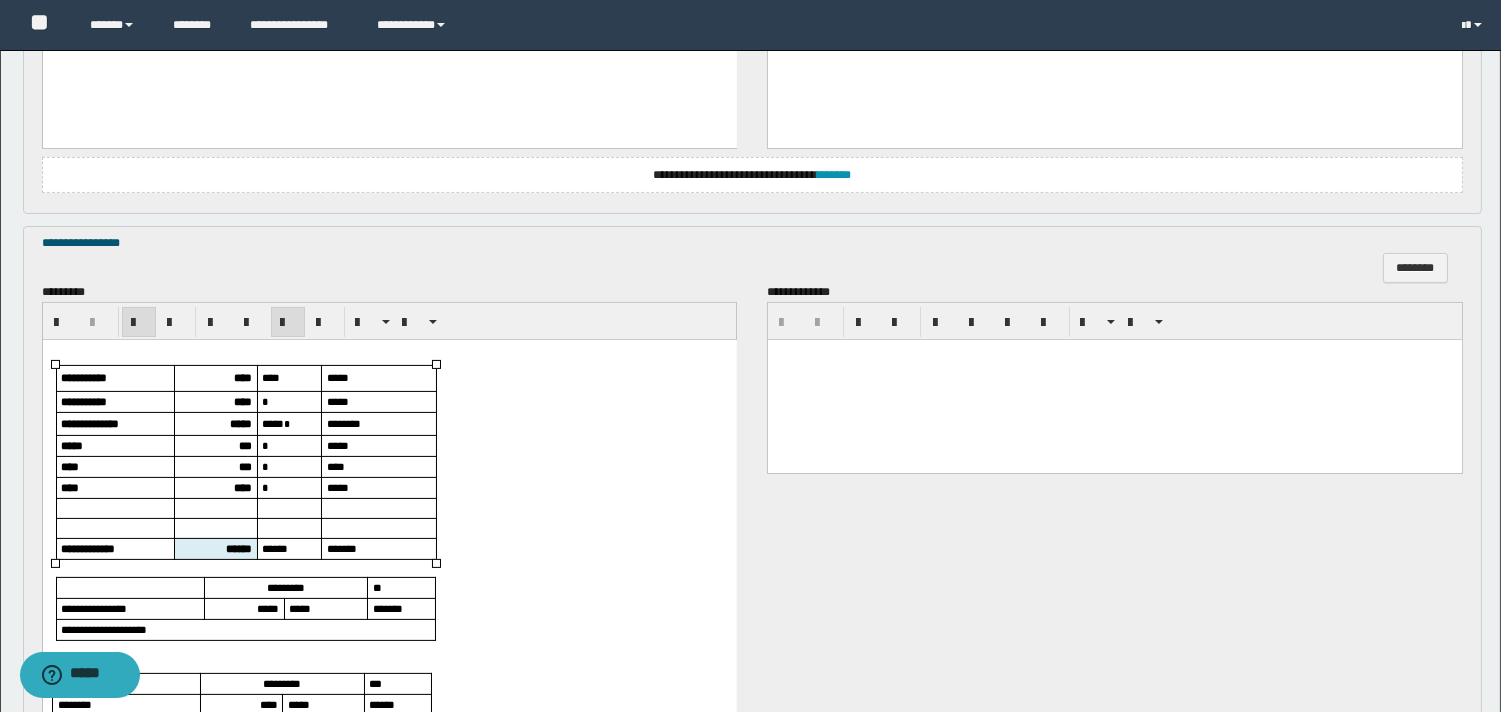 scroll, scrollTop: 1000, scrollLeft: 0, axis: vertical 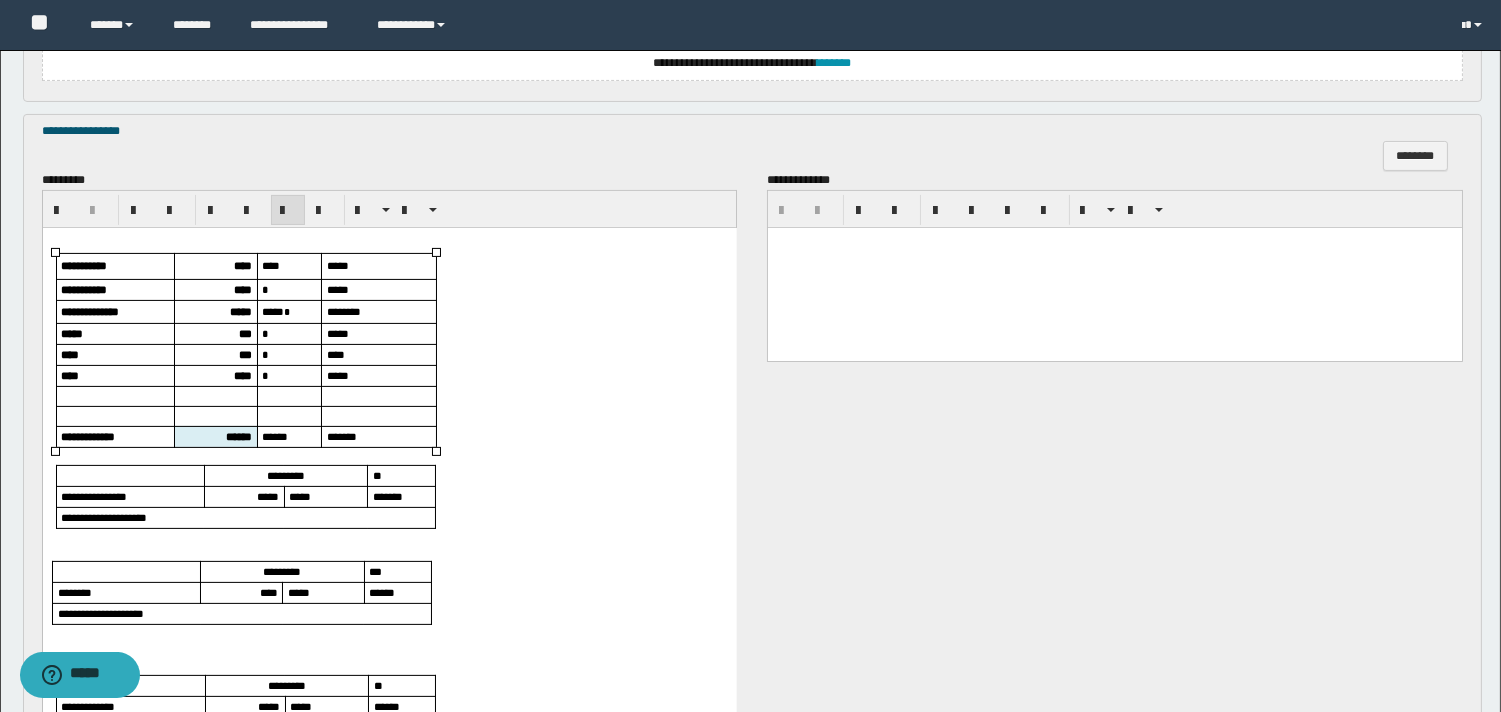 click on "*****" at bounding box center (267, 495) 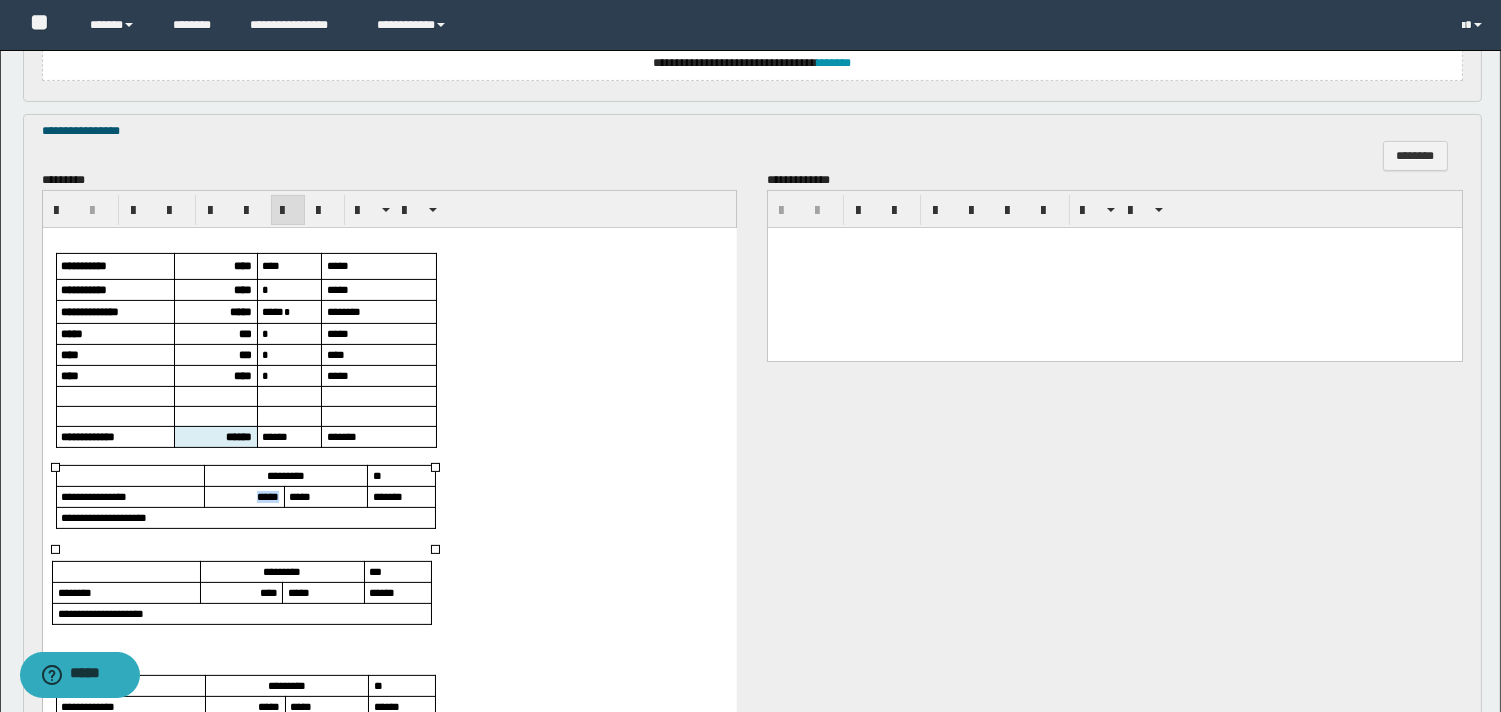 click on "*****" at bounding box center (267, 495) 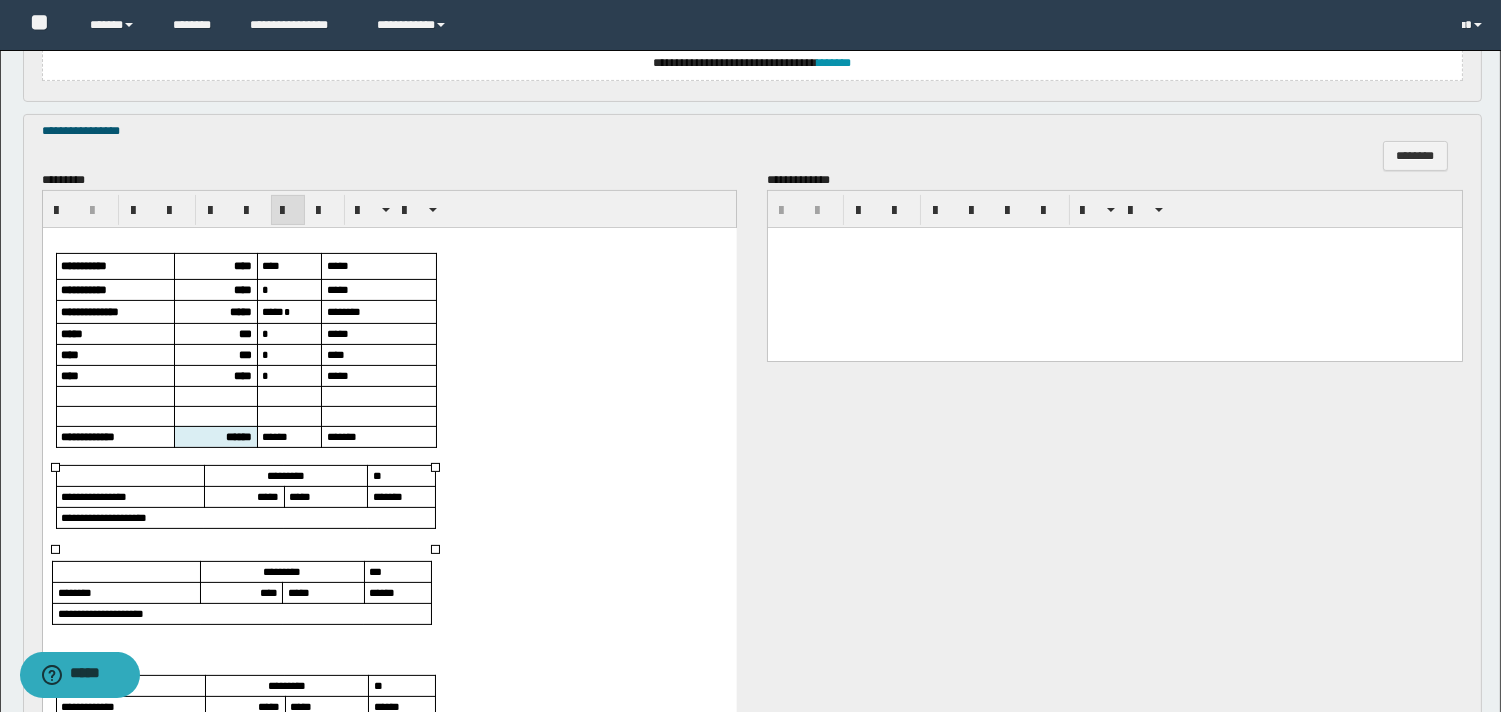click on "****" at bounding box center [268, 591] 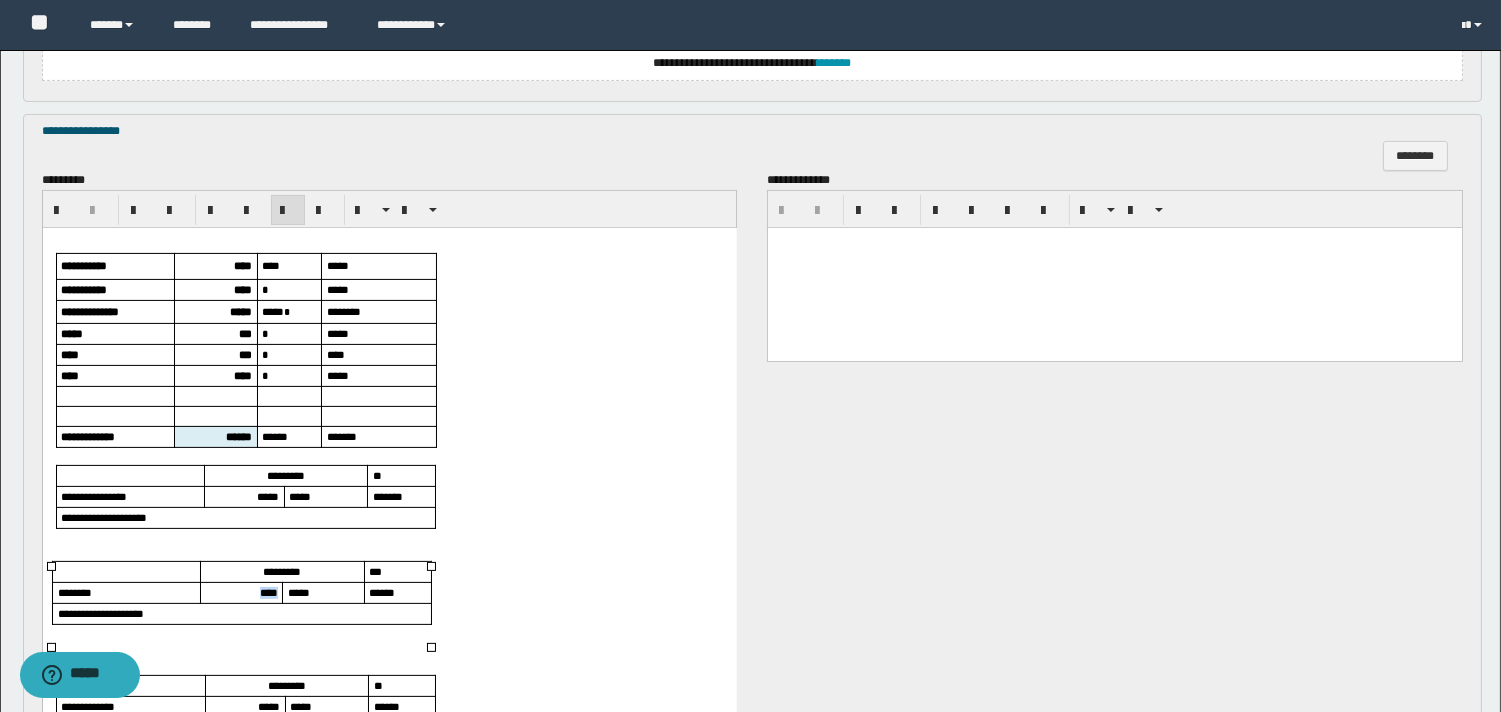 click on "****" at bounding box center (268, 591) 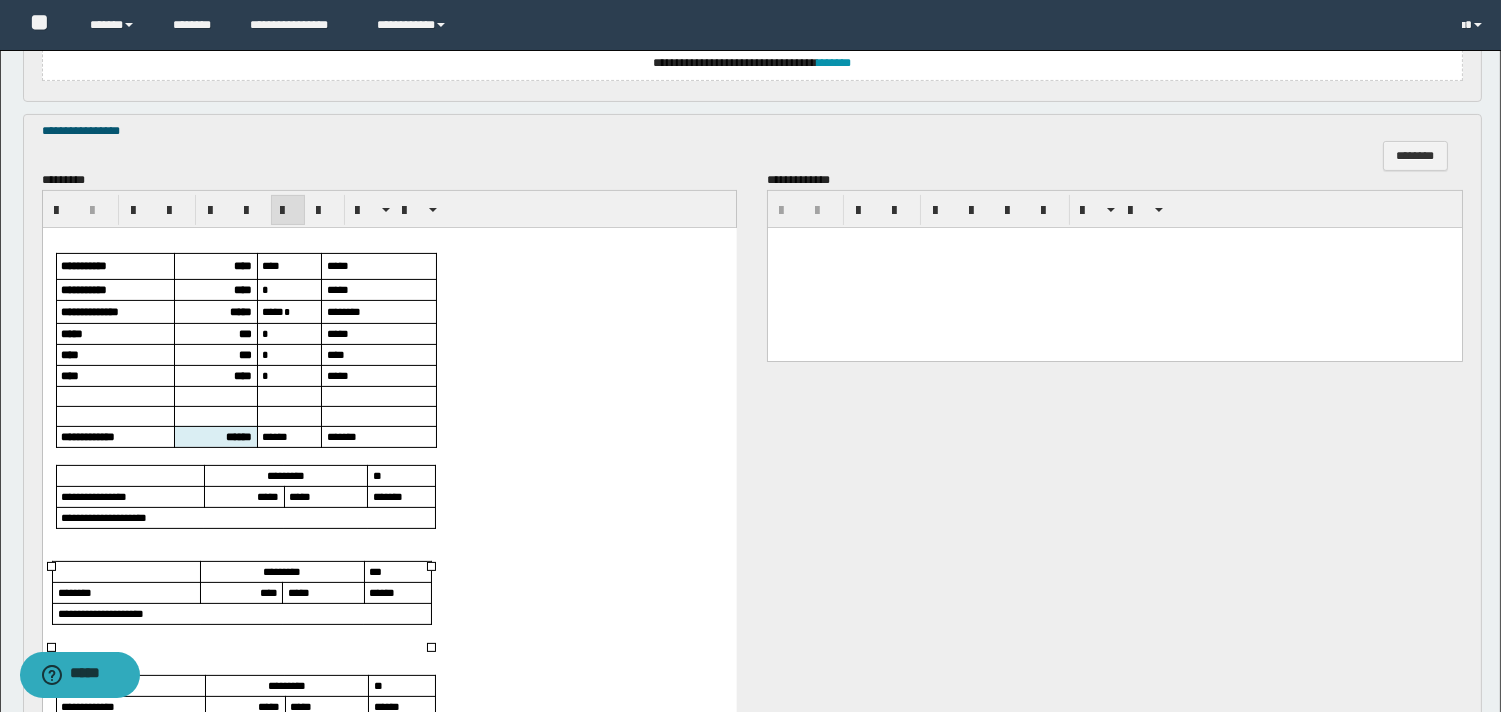 scroll, scrollTop: 1222, scrollLeft: 0, axis: vertical 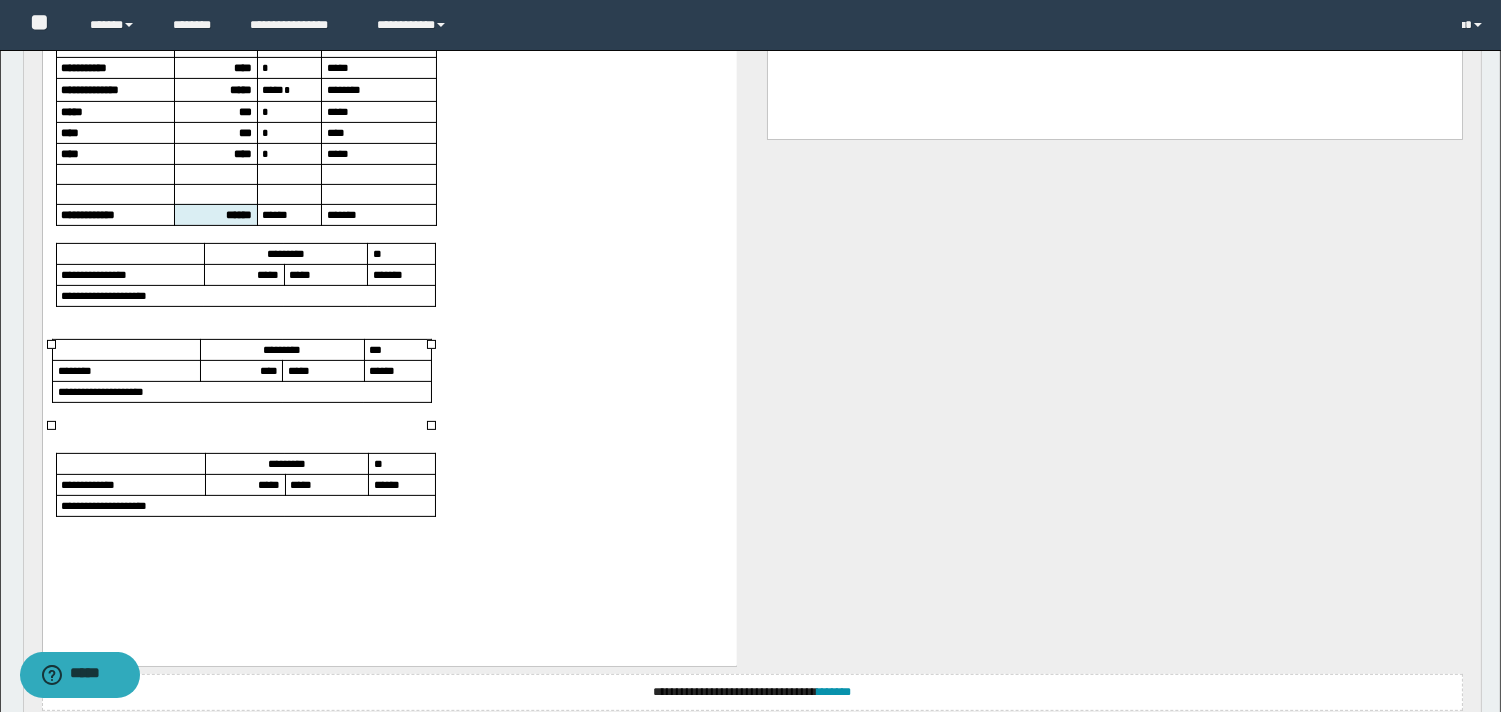 click on "*****" at bounding box center [244, 484] 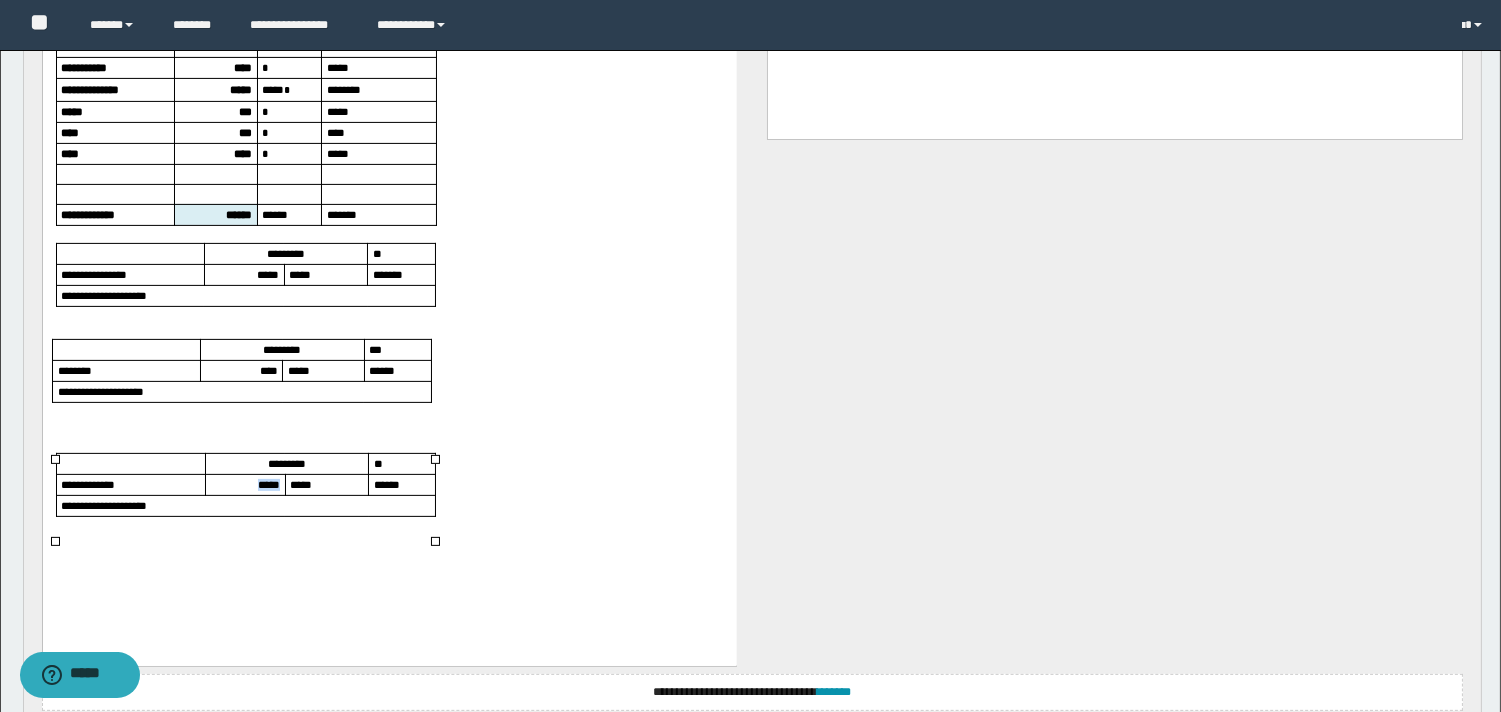 click on "*****" at bounding box center [244, 484] 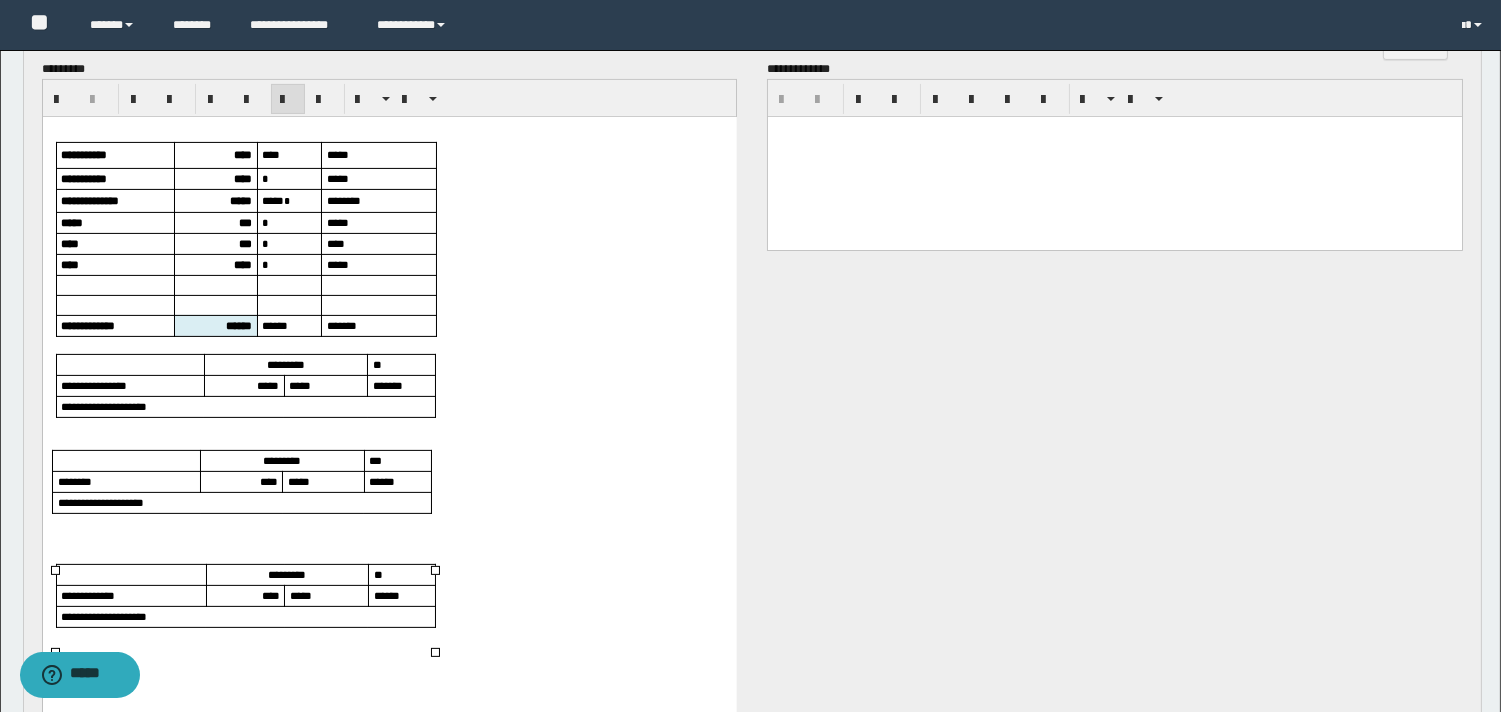 scroll, scrollTop: 888, scrollLeft: 0, axis: vertical 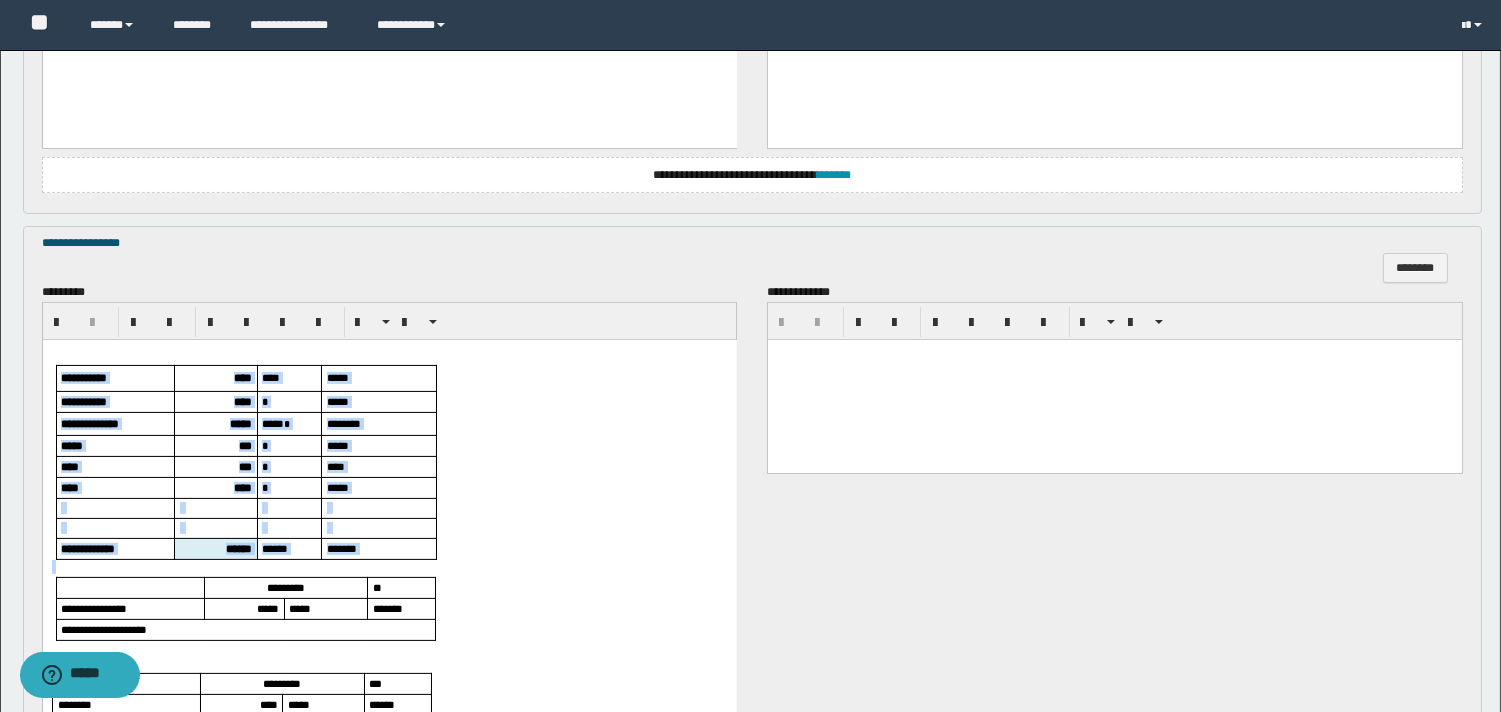 drag, startPoint x: 86, startPoint y: 354, endPoint x: 193, endPoint y: 571, distance: 241.94627 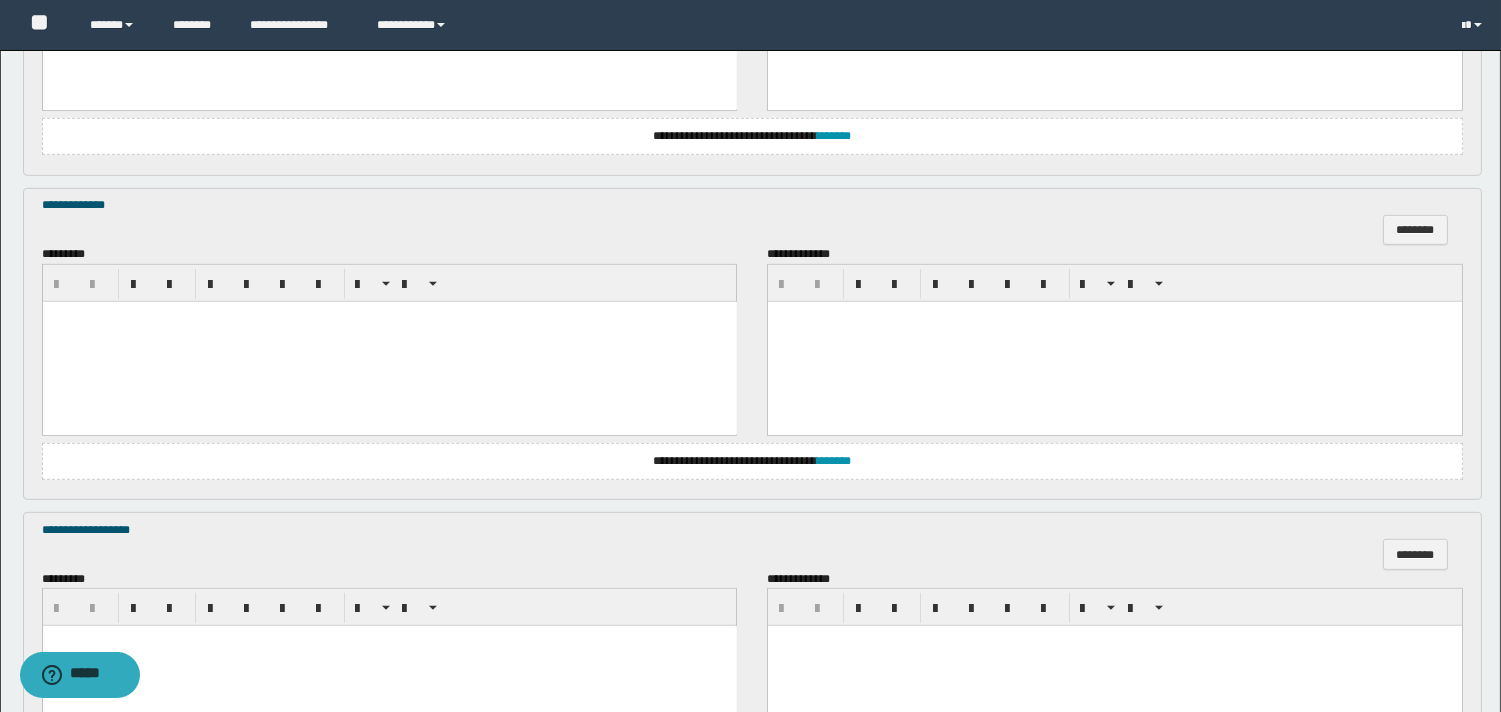 scroll, scrollTop: 2152, scrollLeft: 0, axis: vertical 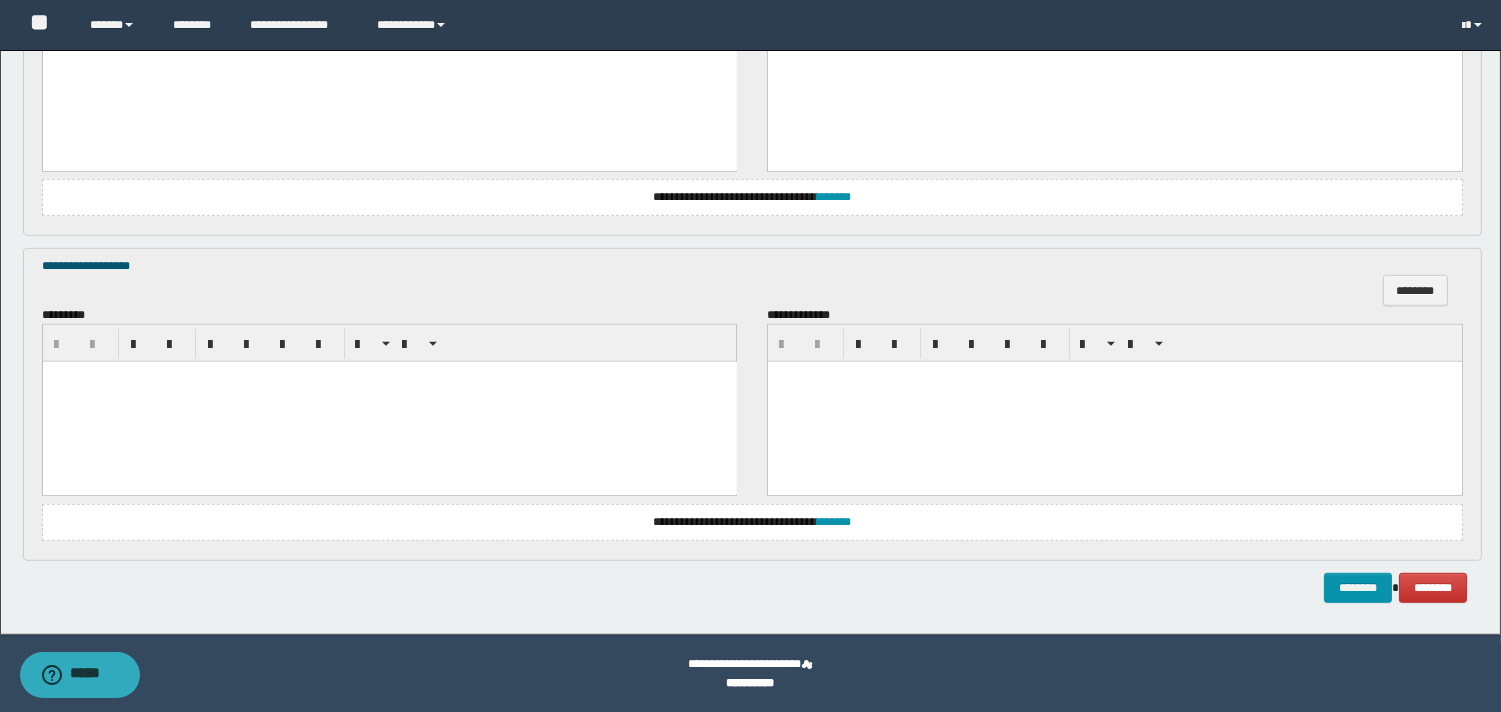 click at bounding box center (389, 402) 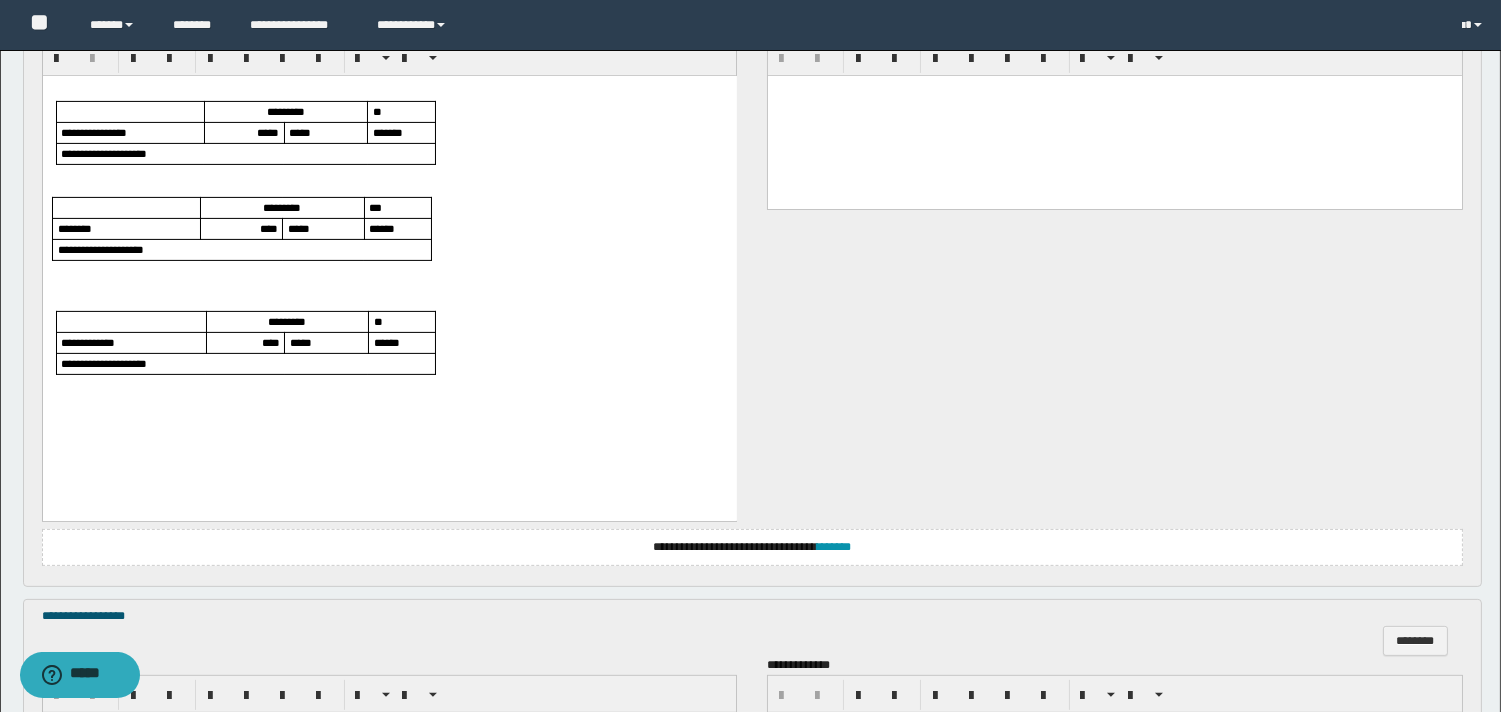 scroll, scrollTop: 930, scrollLeft: 0, axis: vertical 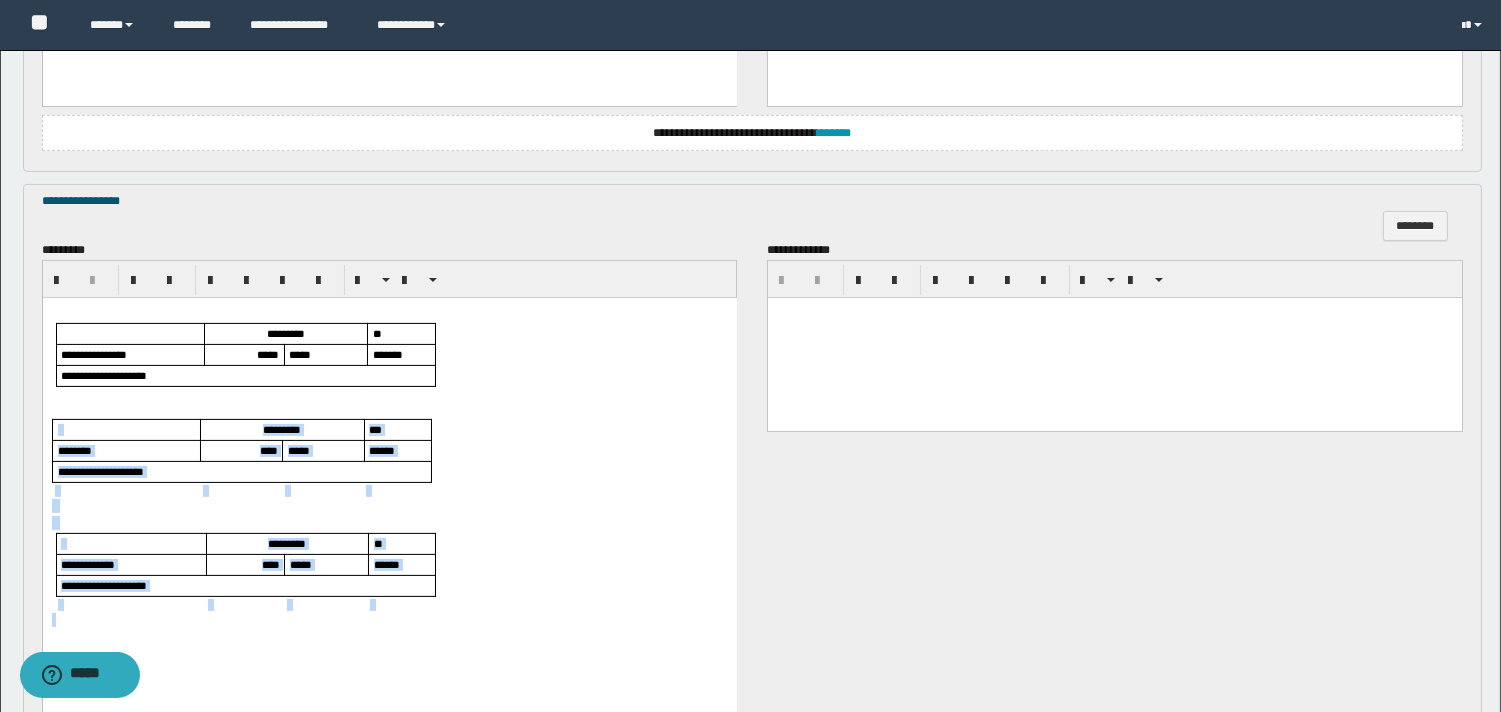drag, startPoint x: 86, startPoint y: 409, endPoint x: 236, endPoint y: 637, distance: 272.91757 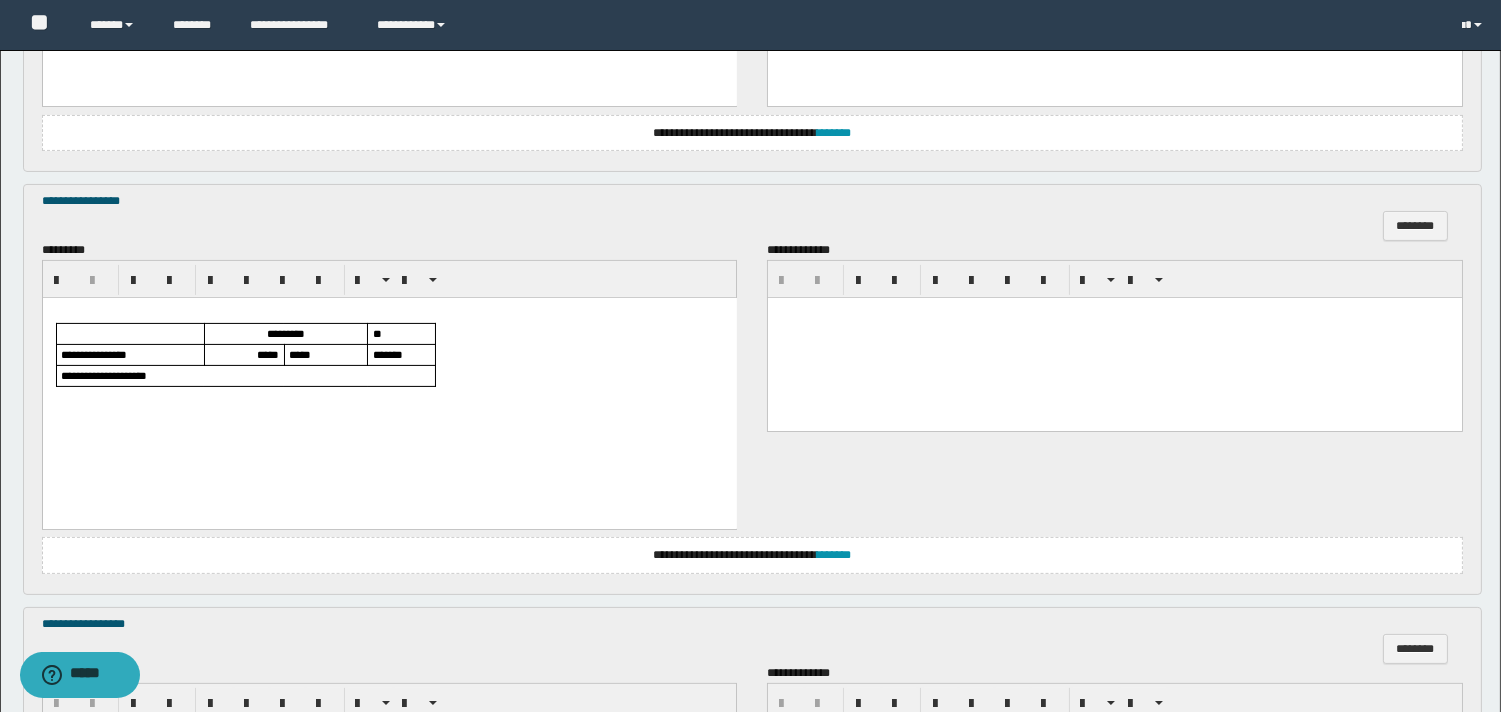 scroll, scrollTop: 1263, scrollLeft: 0, axis: vertical 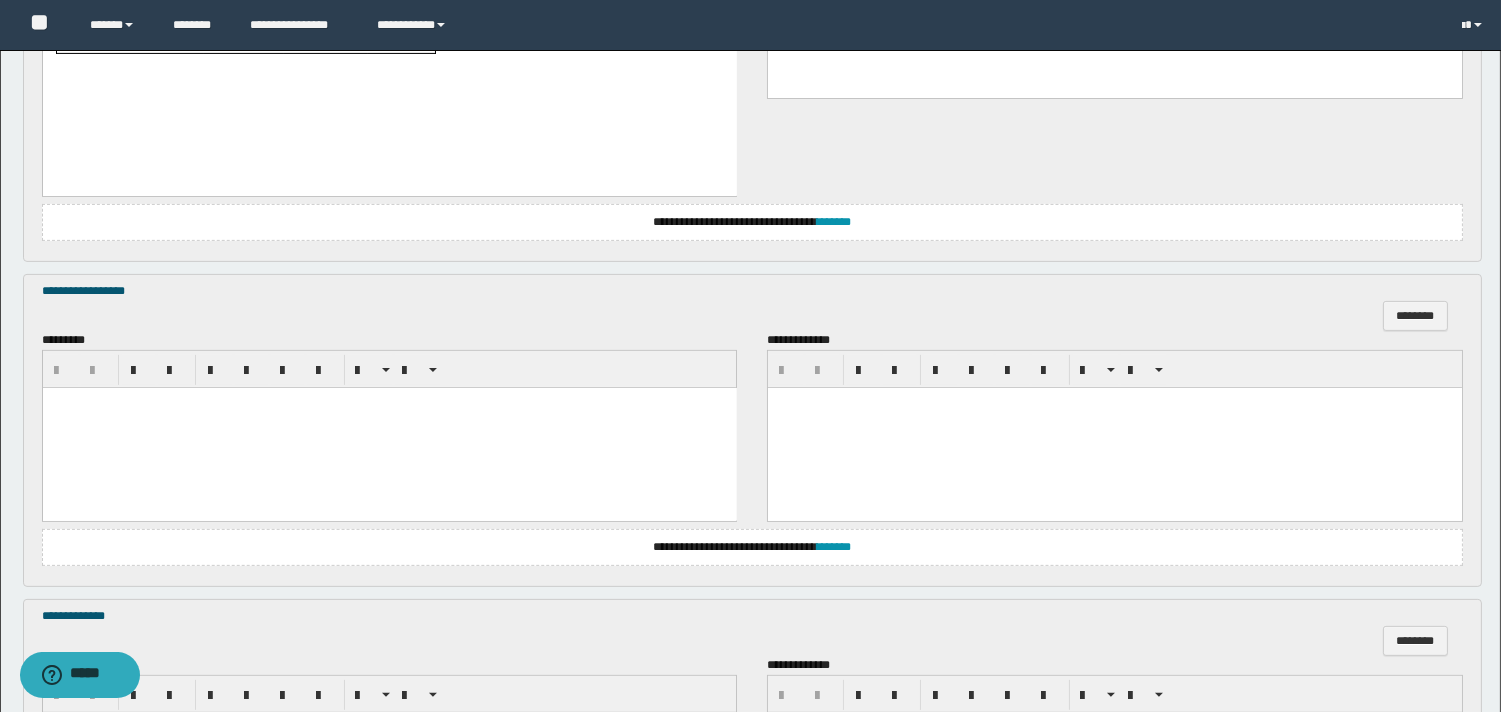 click at bounding box center (389, 427) 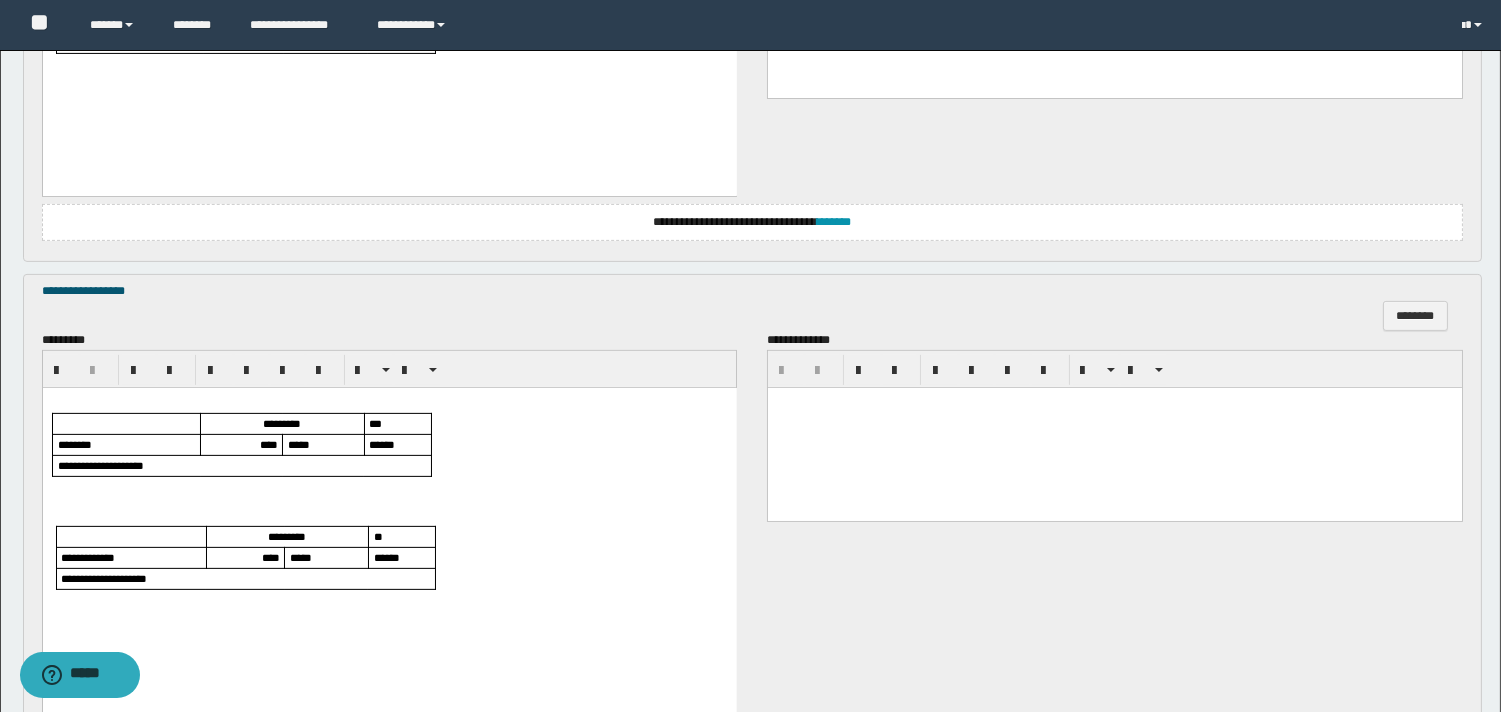 scroll, scrollTop: 1485, scrollLeft: 0, axis: vertical 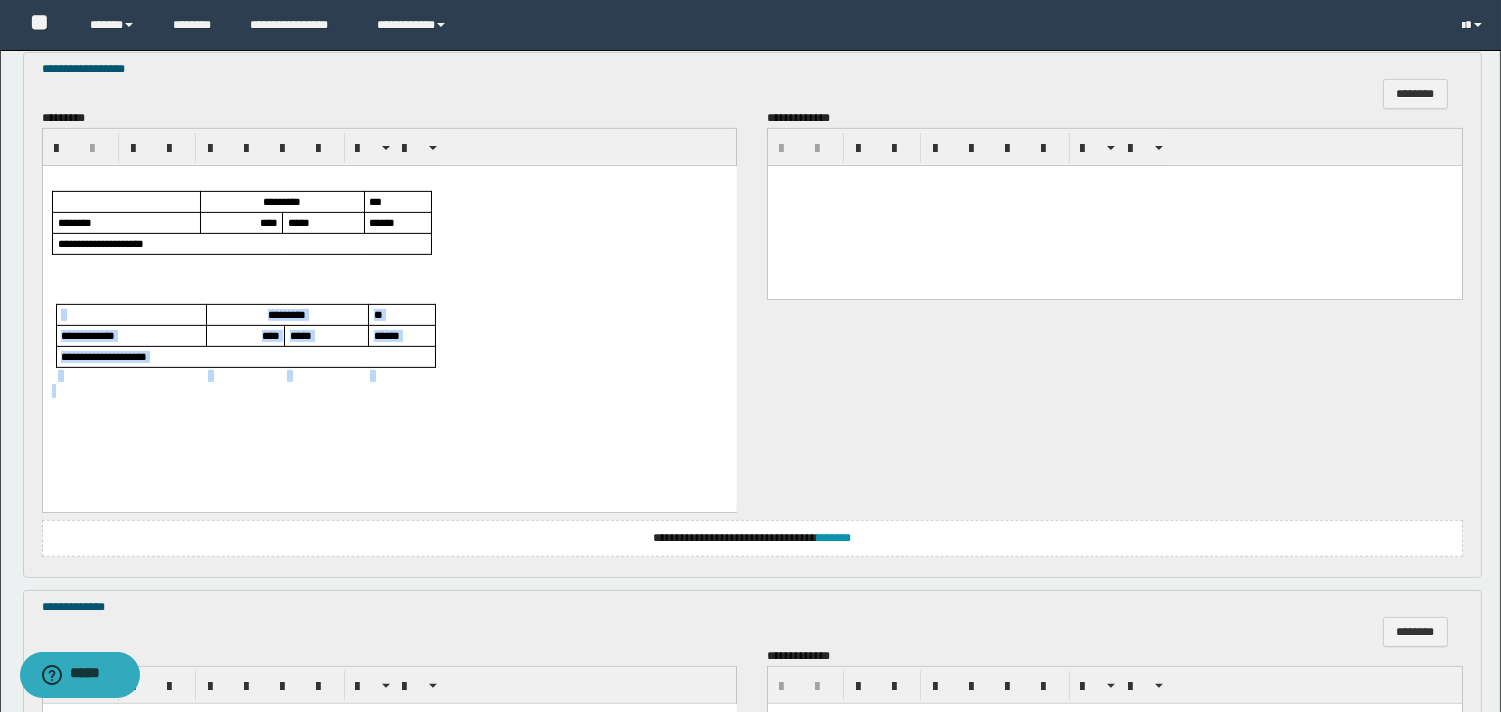 drag, startPoint x: 92, startPoint y: 298, endPoint x: 159, endPoint y: 402, distance: 123.71338 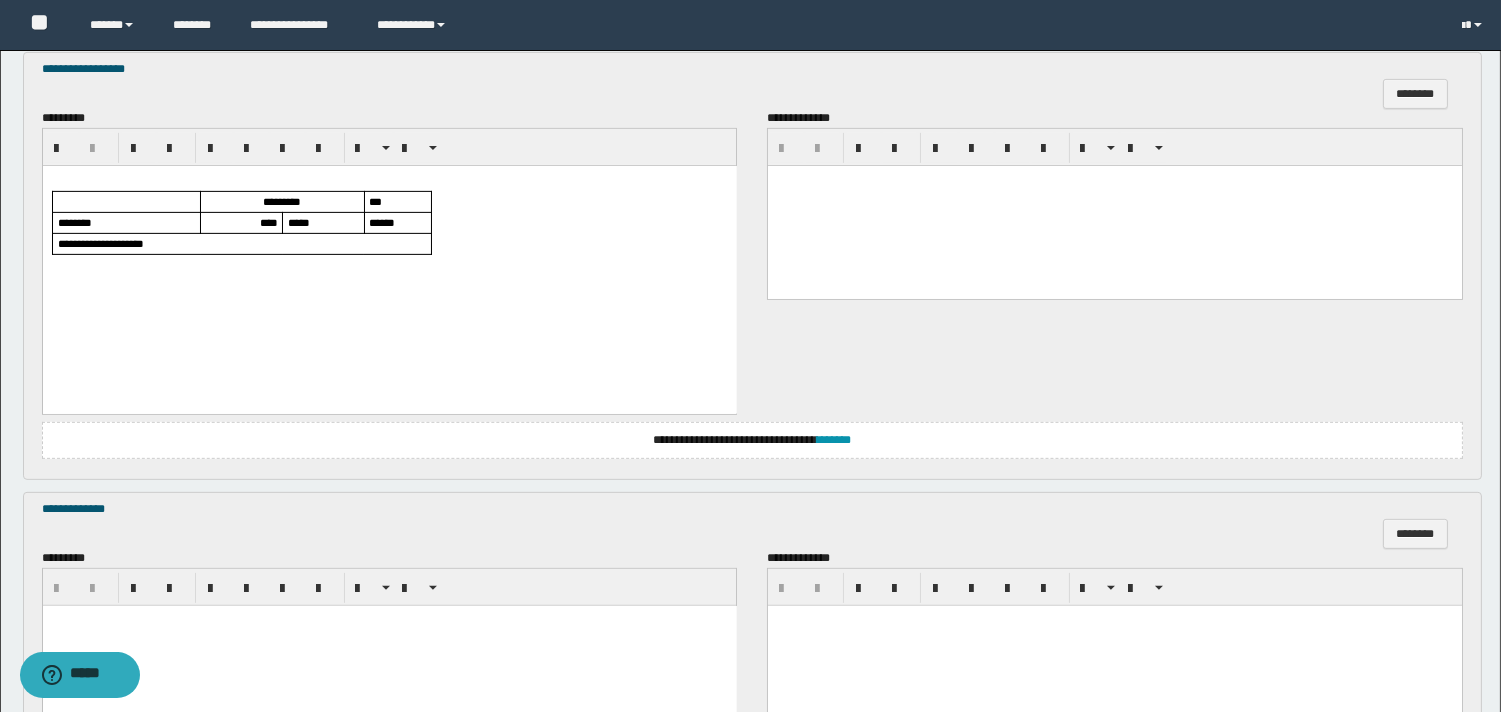 scroll, scrollTop: 1818, scrollLeft: 0, axis: vertical 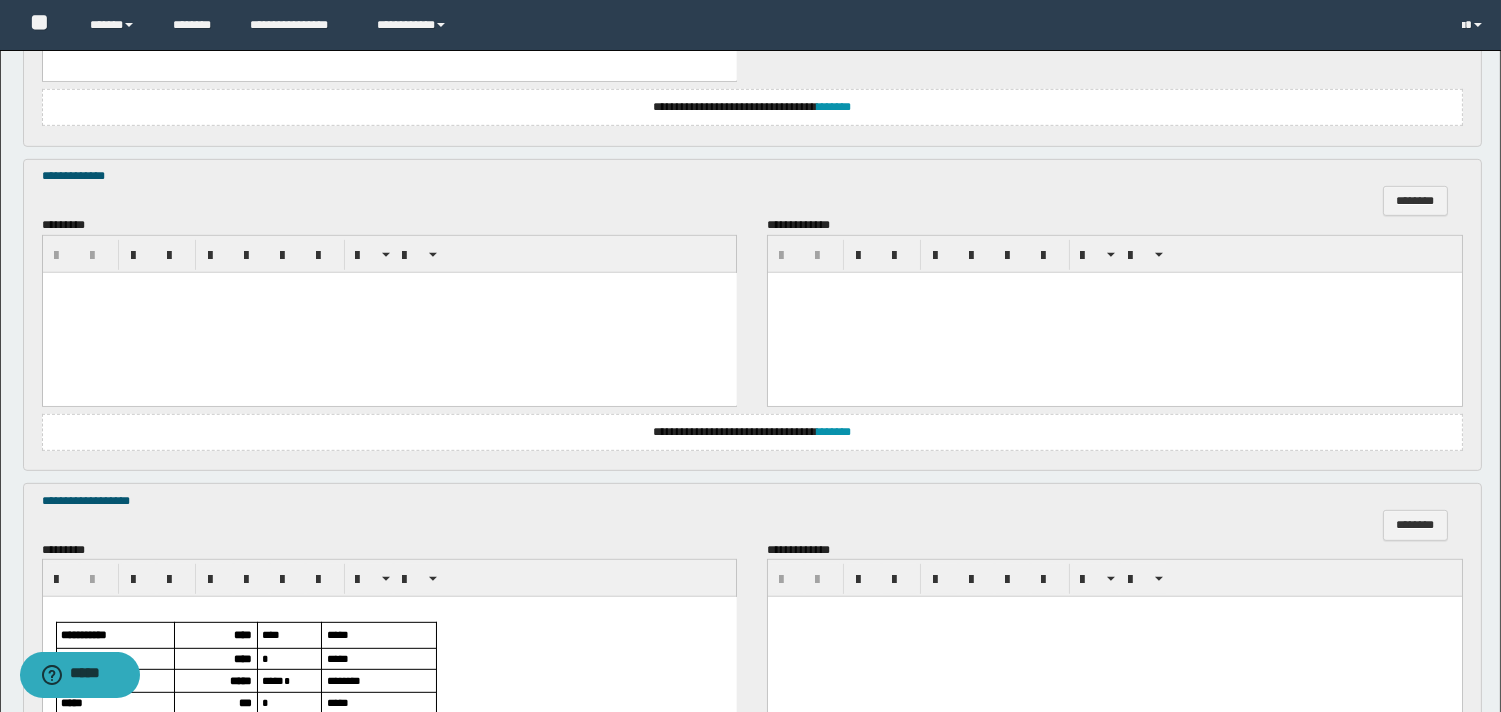 click at bounding box center (389, 312) 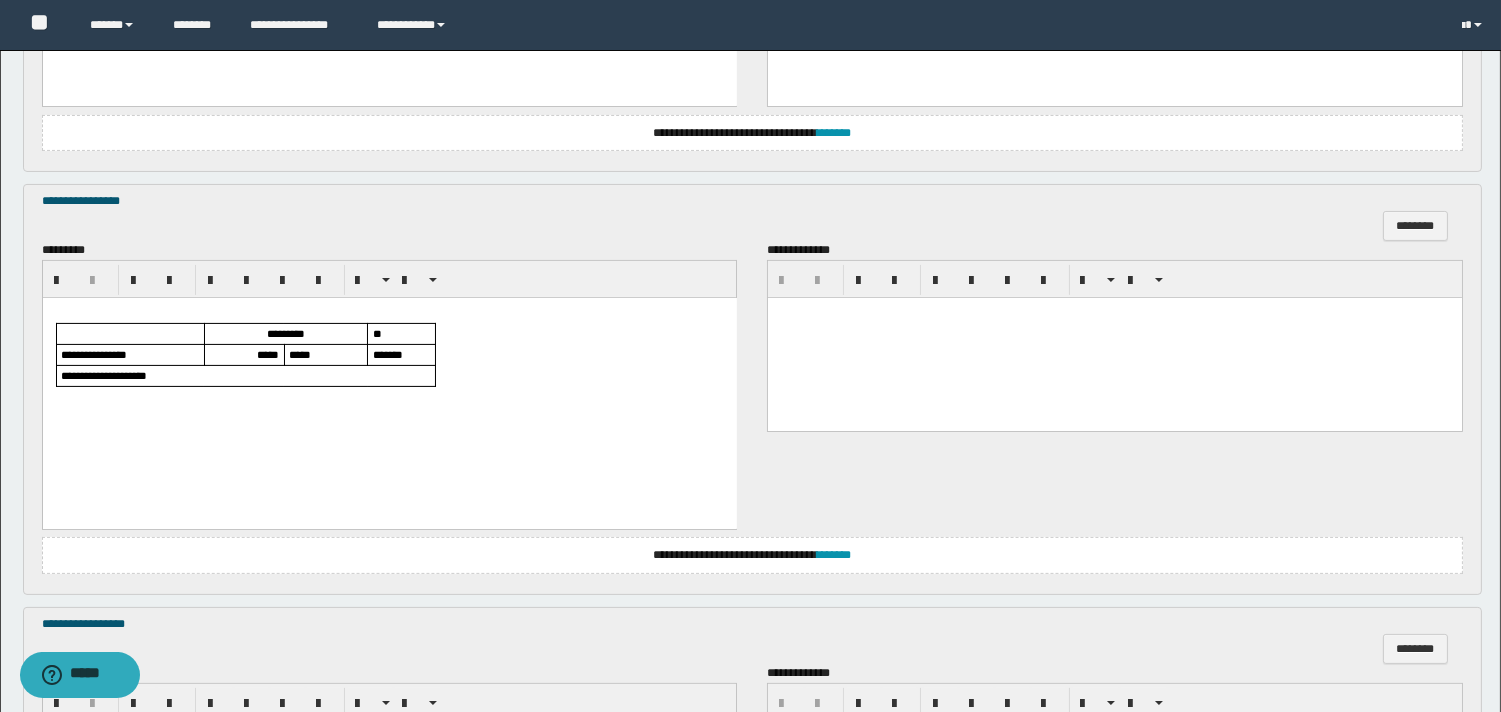 scroll, scrollTop: 374, scrollLeft: 0, axis: vertical 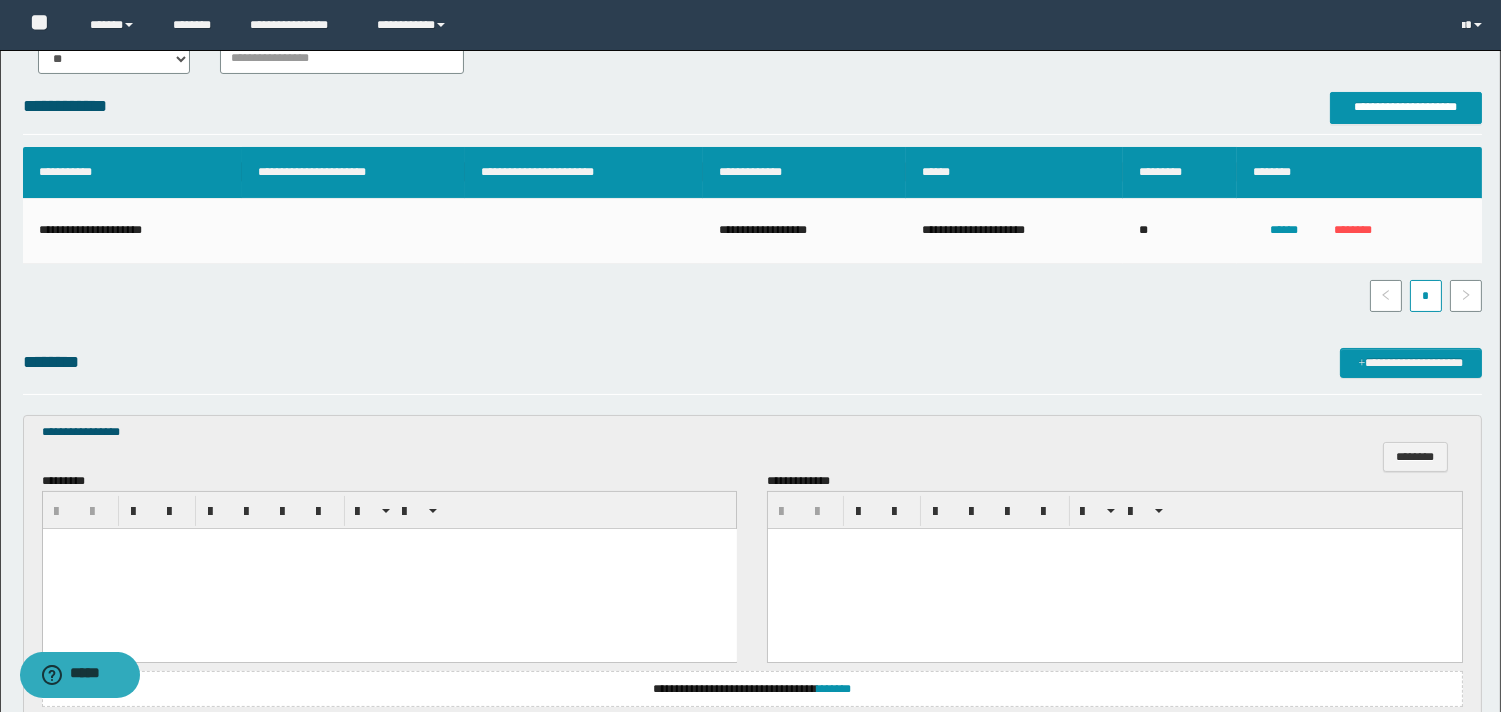click at bounding box center [389, 569] 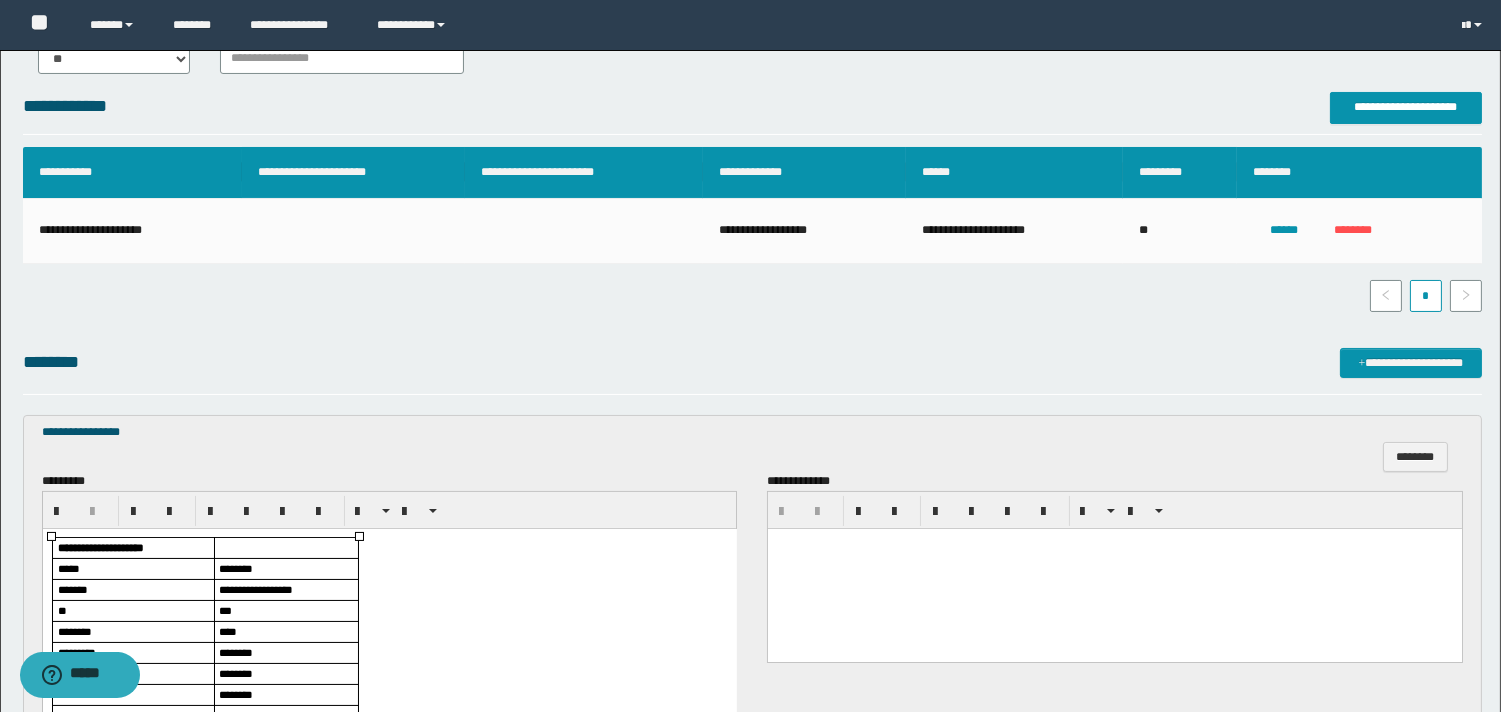 scroll, scrollTop: 596, scrollLeft: 0, axis: vertical 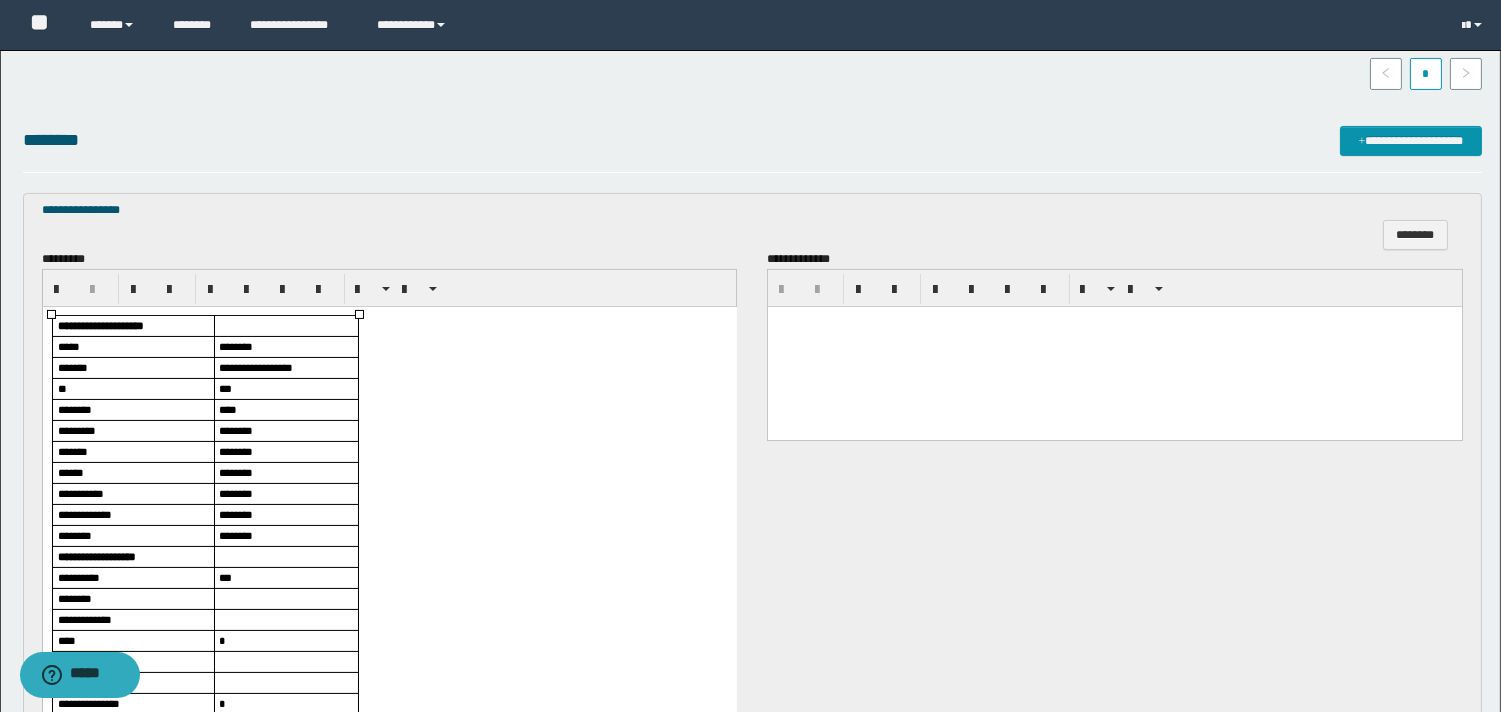 click on "****" at bounding box center [285, 410] 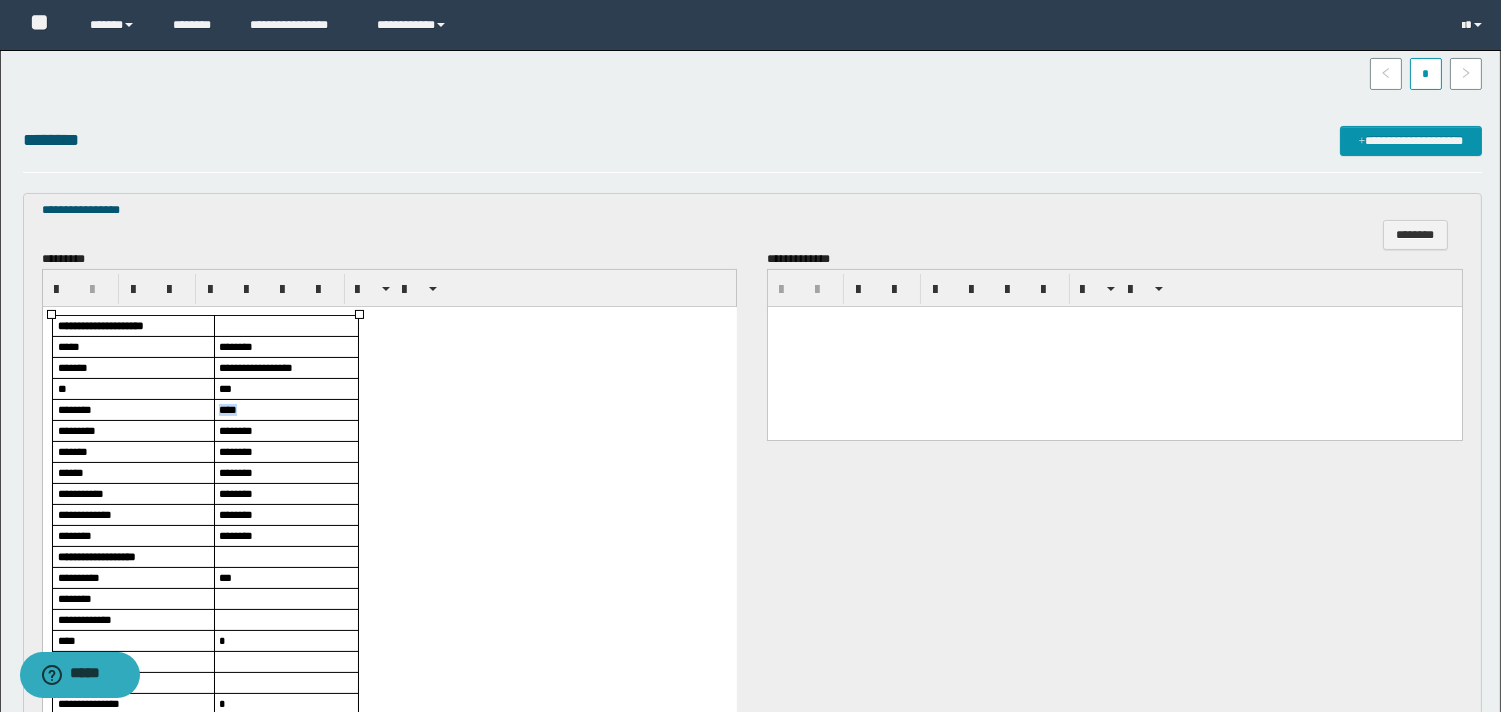 click on "****" at bounding box center (285, 410) 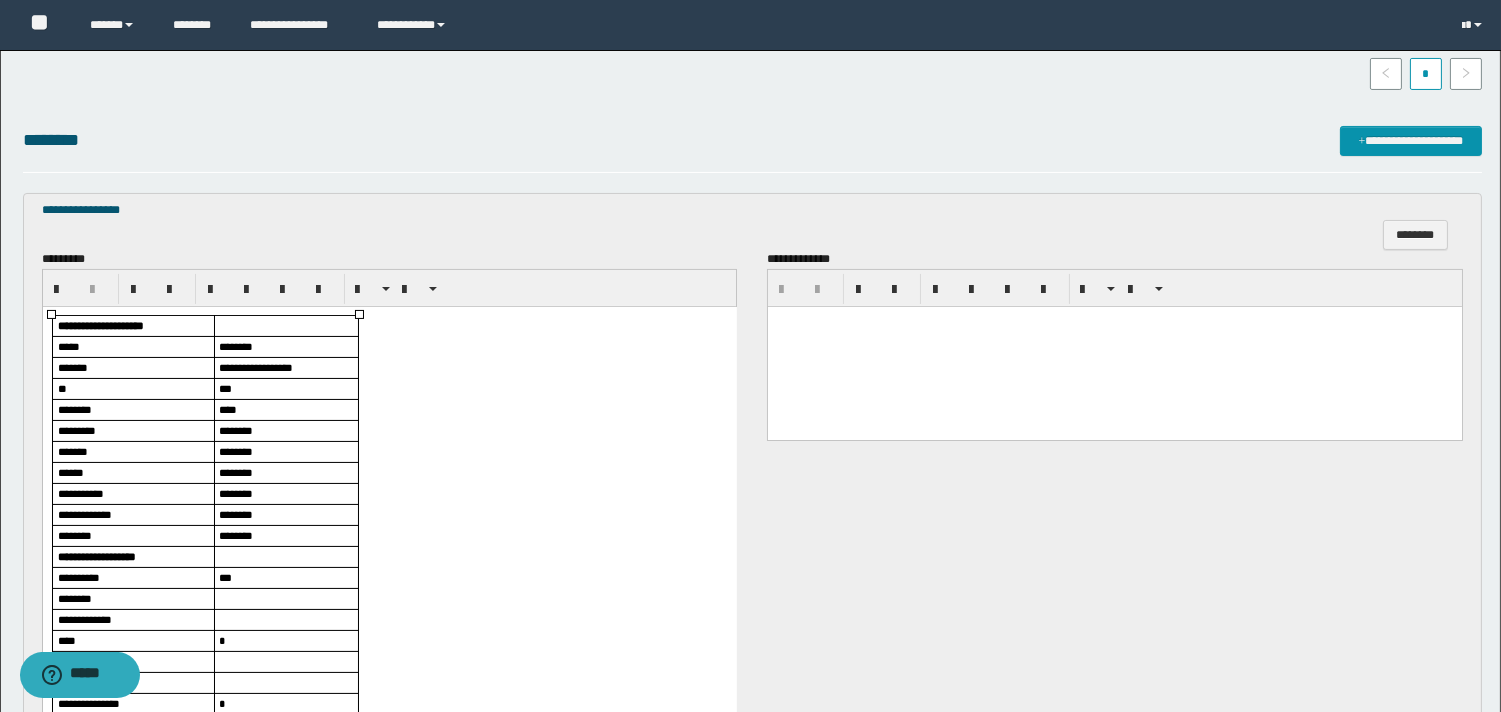 click on "***" at bounding box center (224, 577) 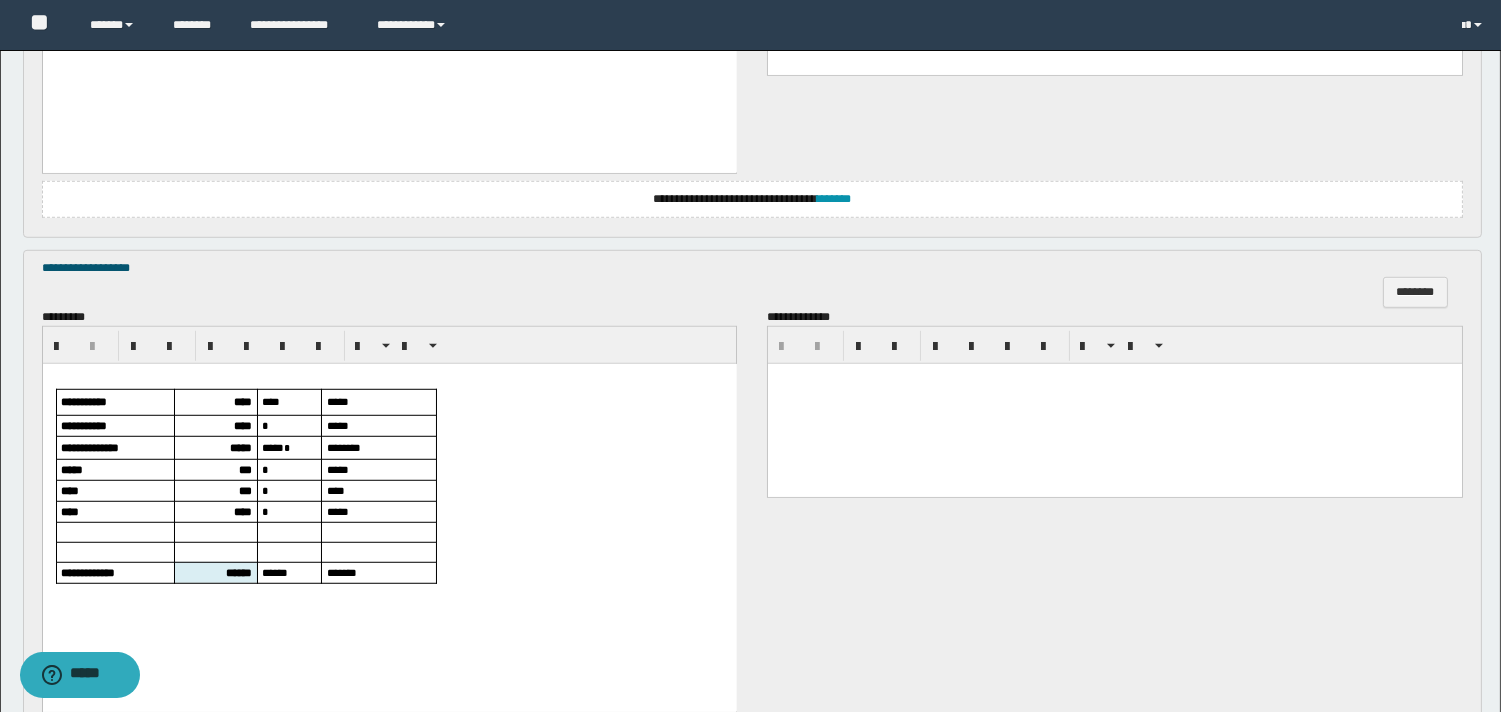 scroll, scrollTop: 2772, scrollLeft: 0, axis: vertical 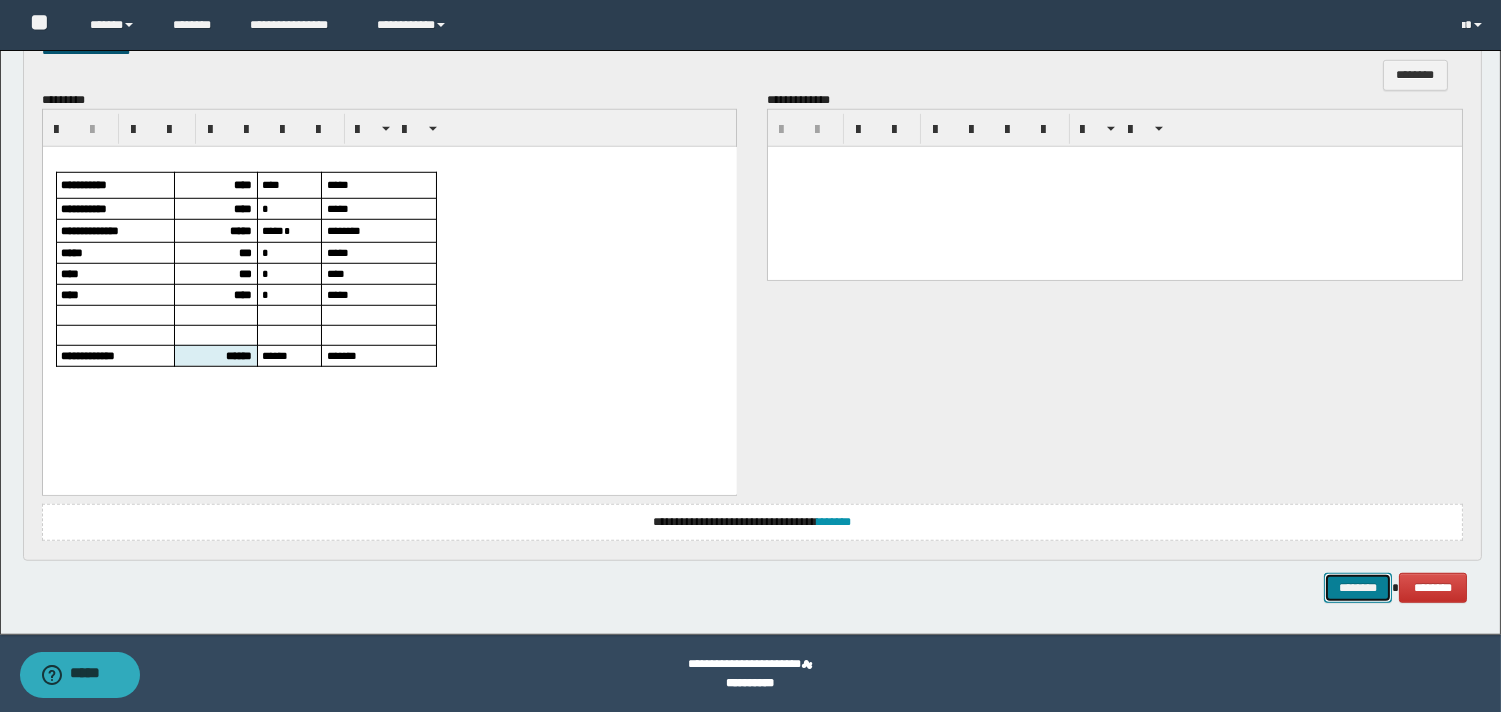 drag, startPoint x: 1352, startPoint y: 587, endPoint x: 1356, endPoint y: 573, distance: 14.56022 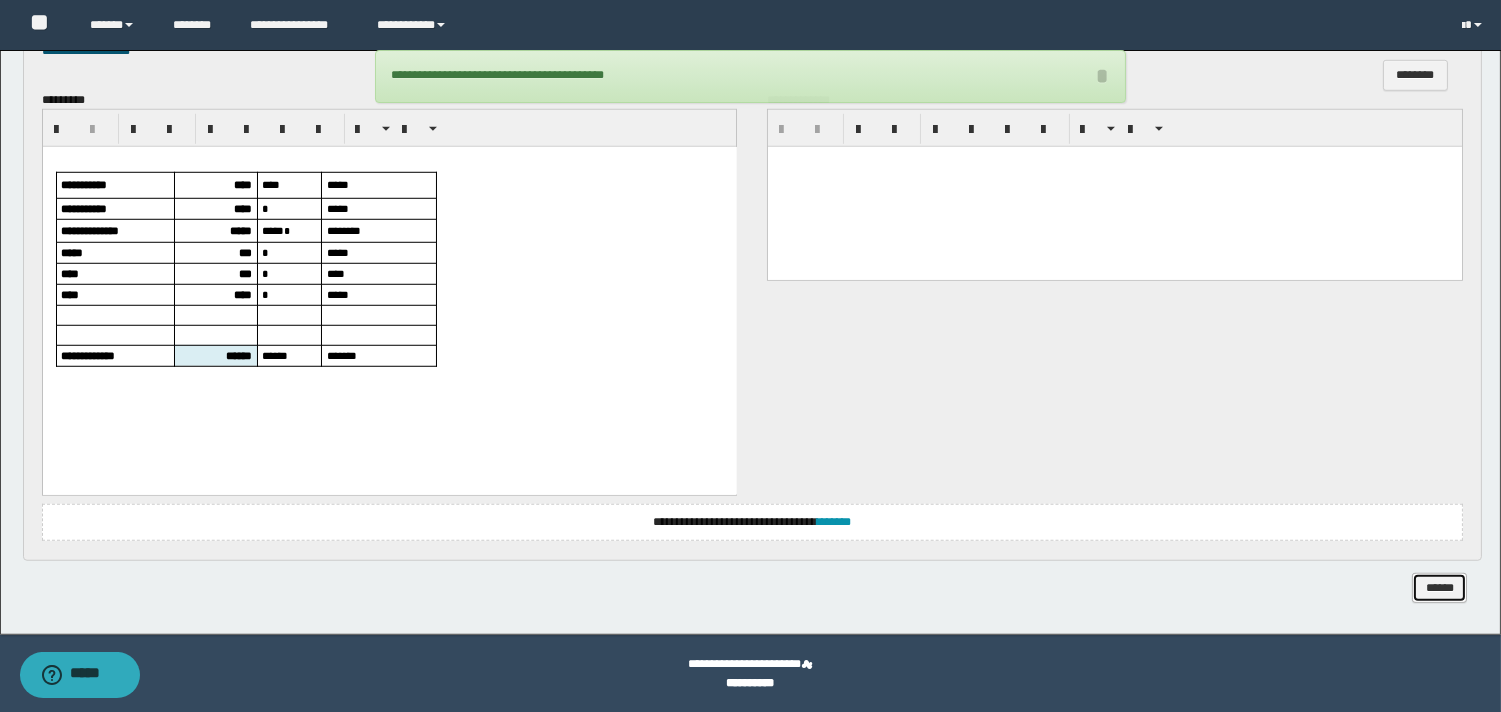 click on "******" at bounding box center [1439, 588] 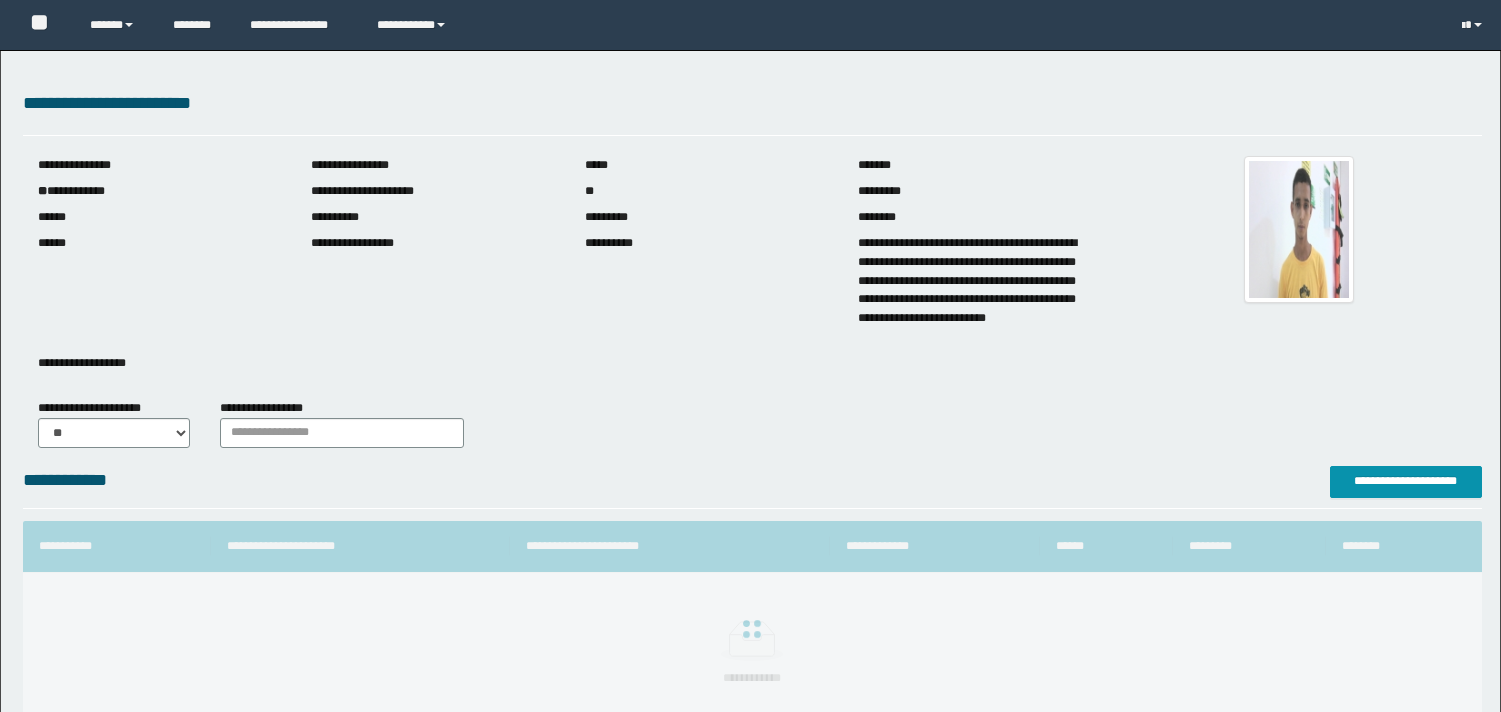 scroll, scrollTop: 0, scrollLeft: 0, axis: both 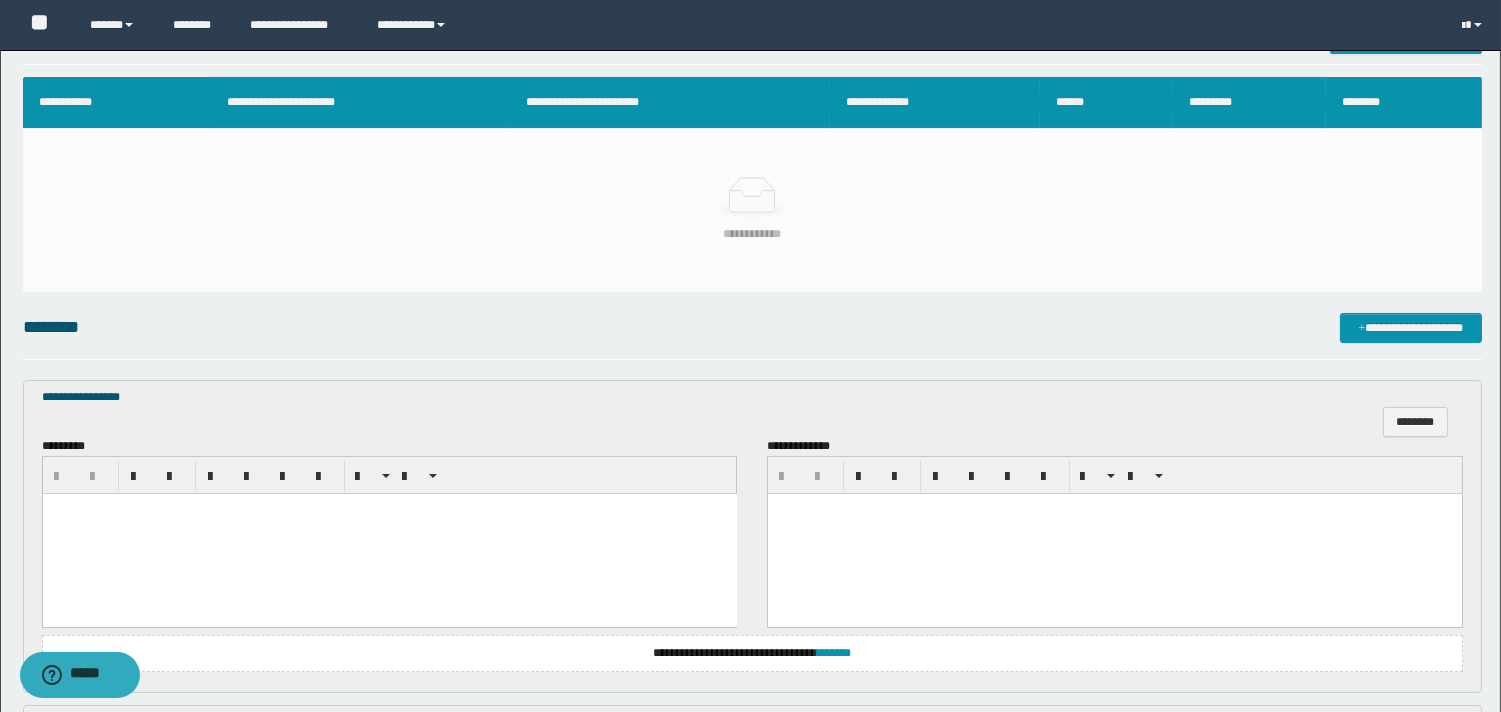 click at bounding box center [389, 533] 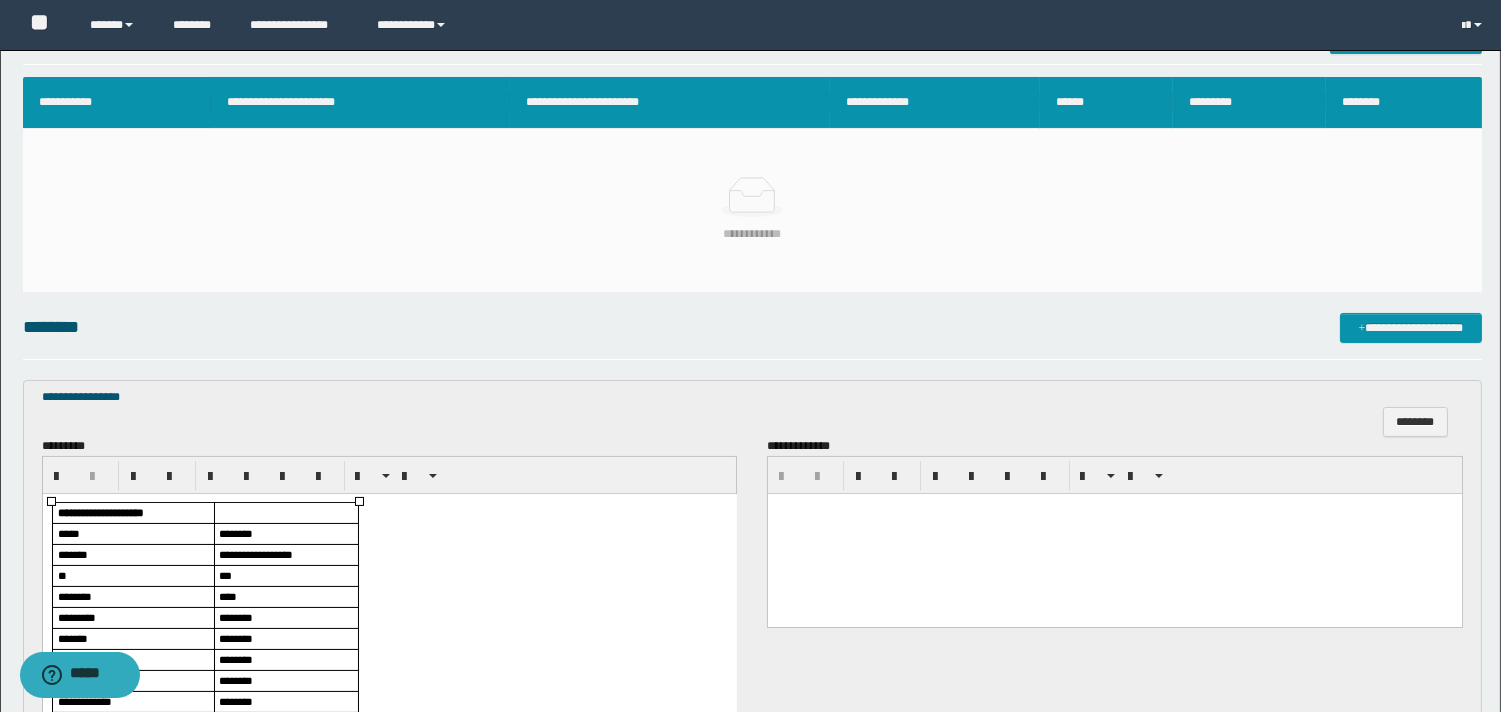 scroll, scrollTop: 666, scrollLeft: 0, axis: vertical 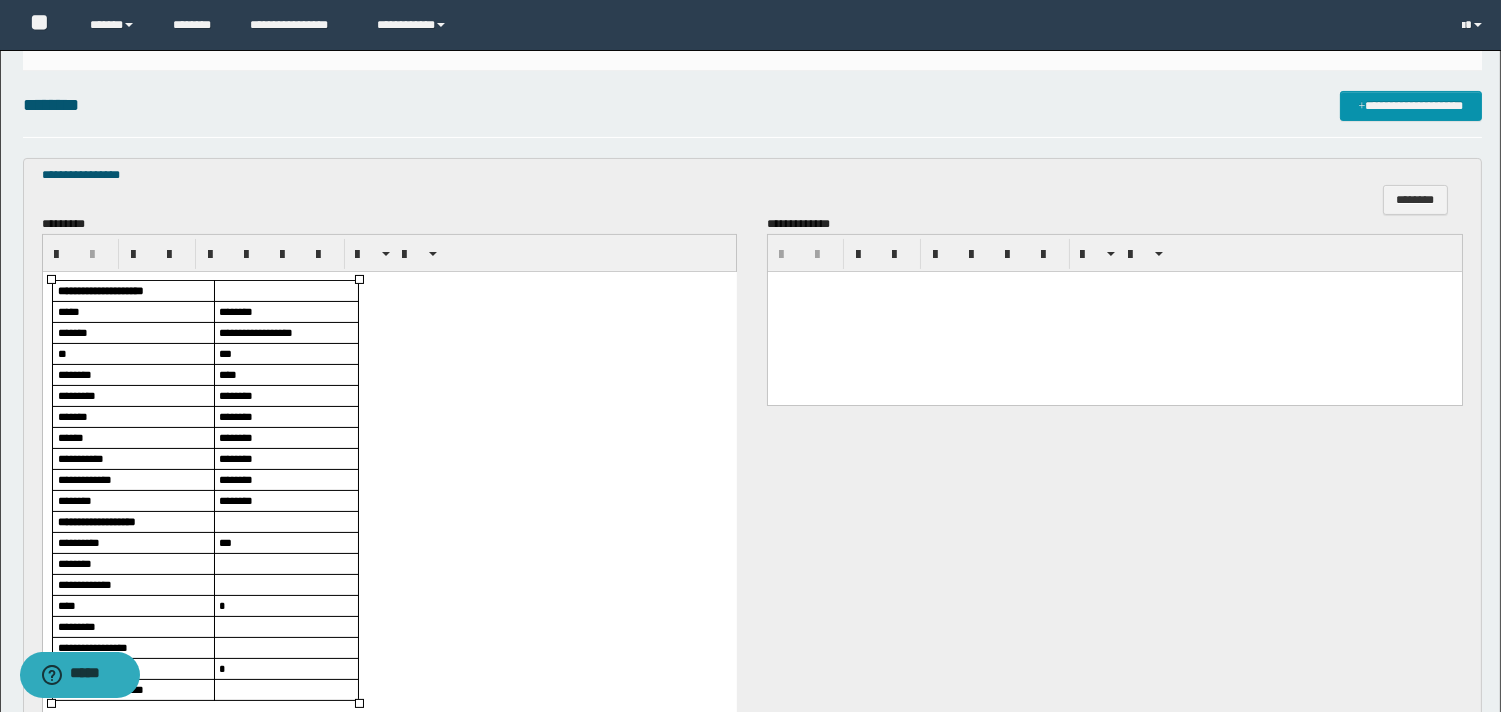 click at bounding box center (285, 626) 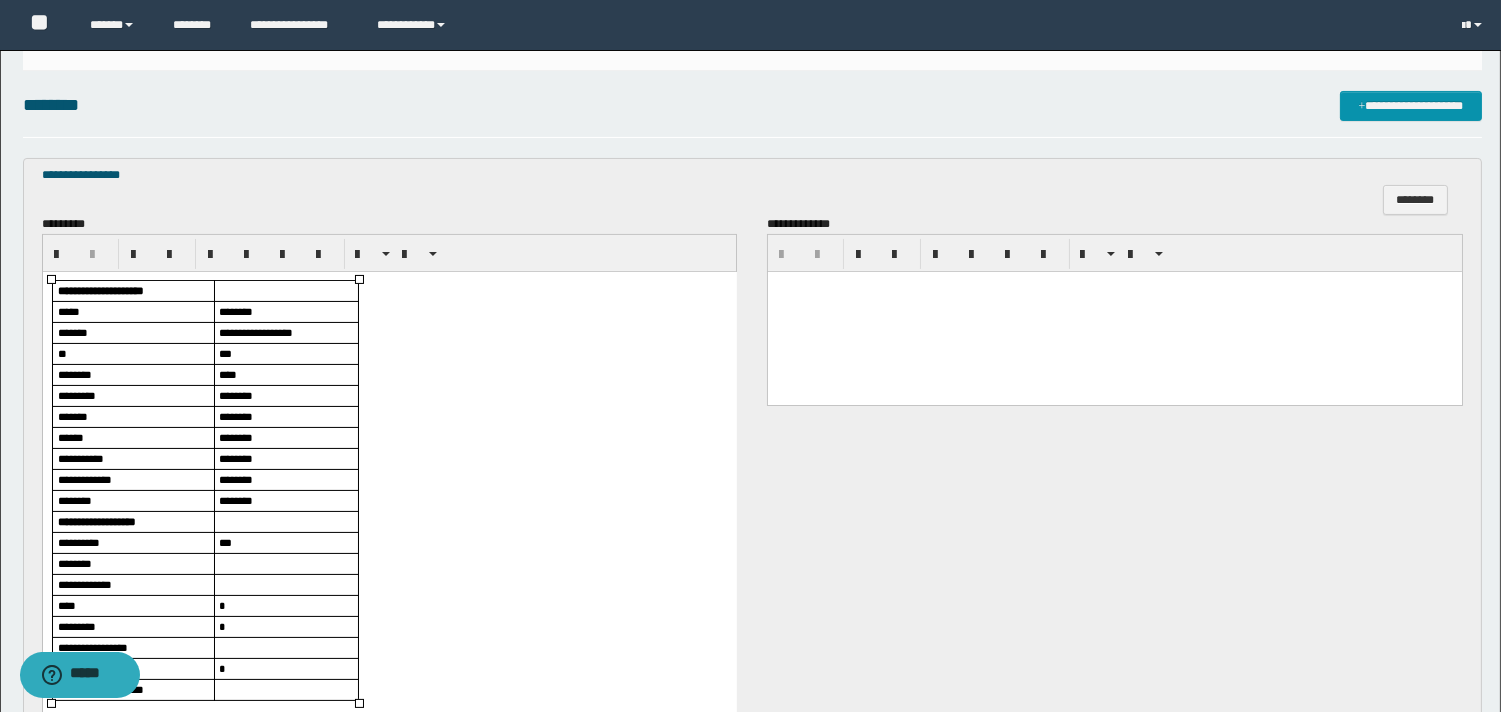 scroll, scrollTop: 777, scrollLeft: 0, axis: vertical 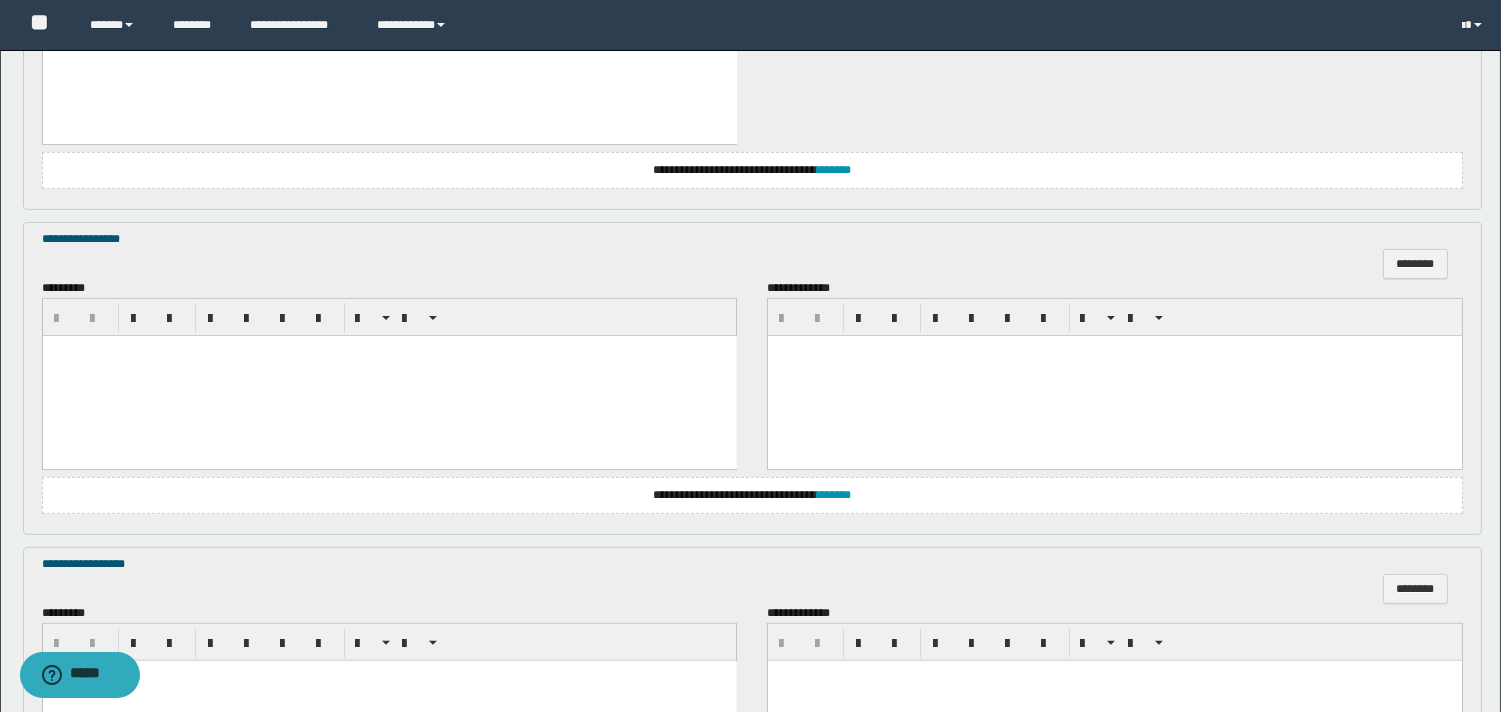 click at bounding box center (389, 375) 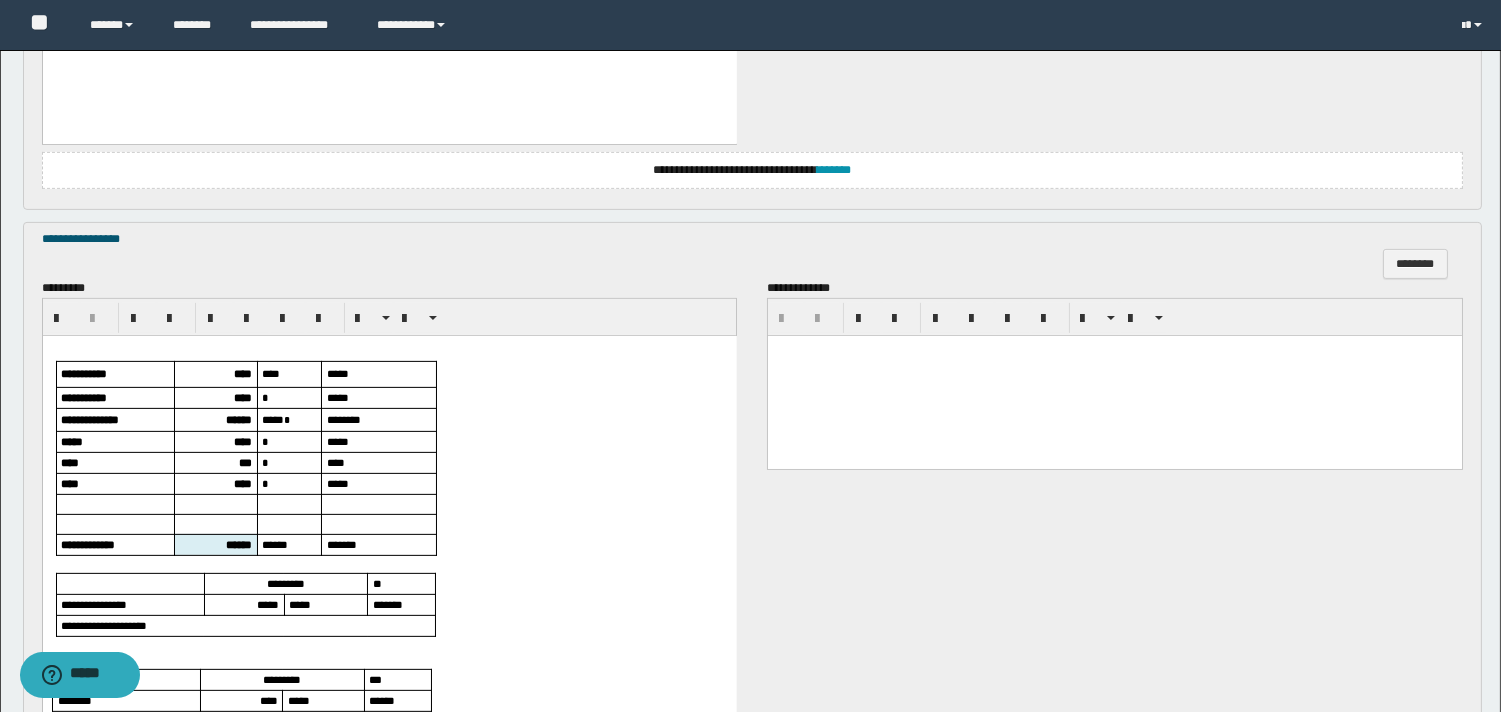 click on "****" at bounding box center (242, 372) 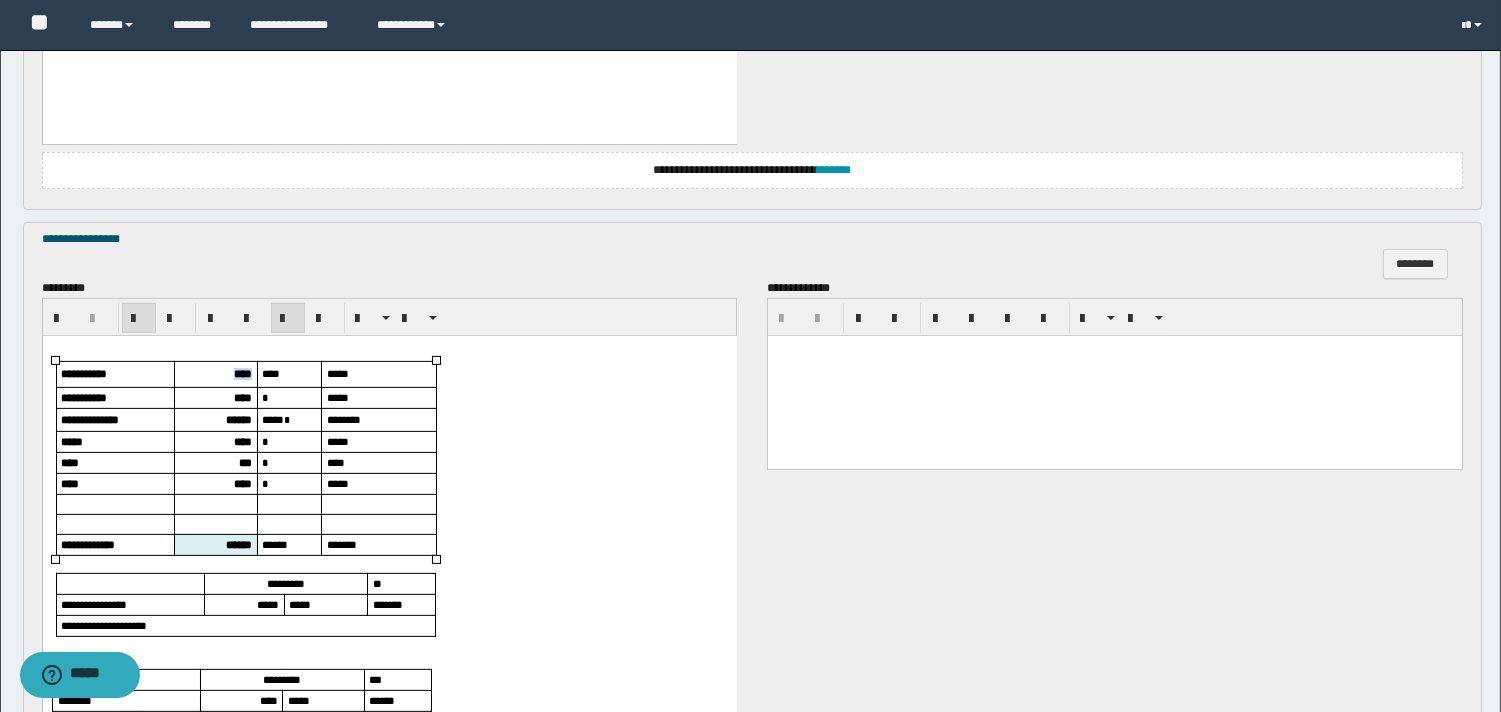 click on "****" at bounding box center (242, 372) 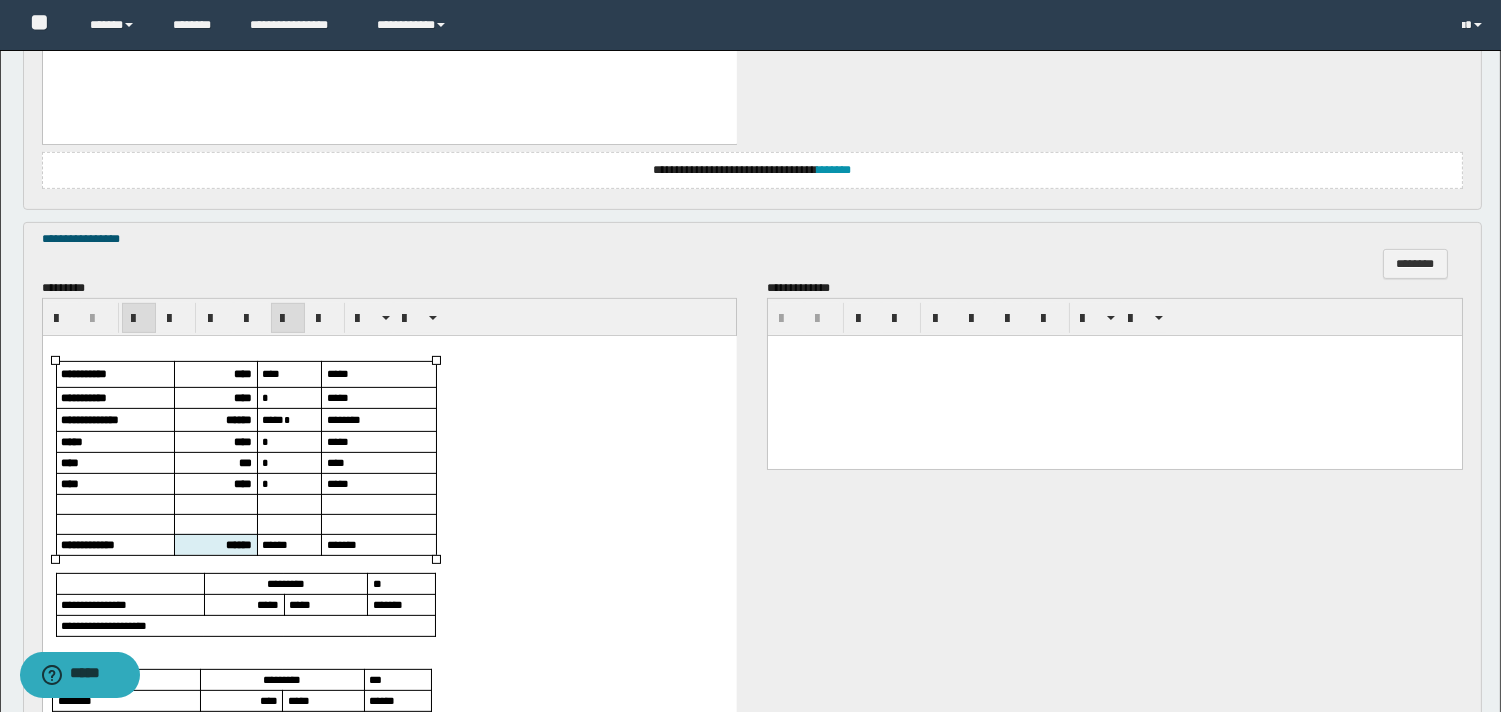 click on "****" at bounding box center [242, 396] 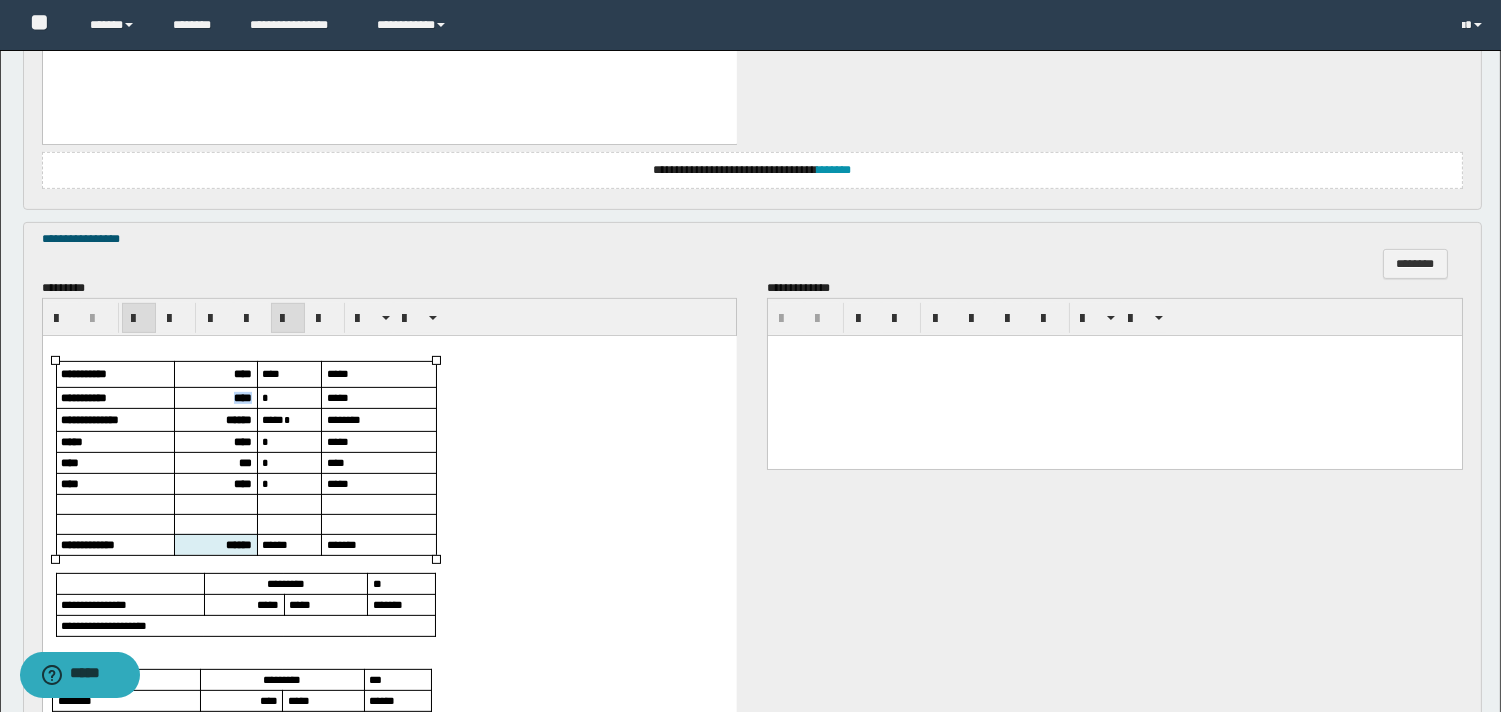 click on "****" at bounding box center (242, 396) 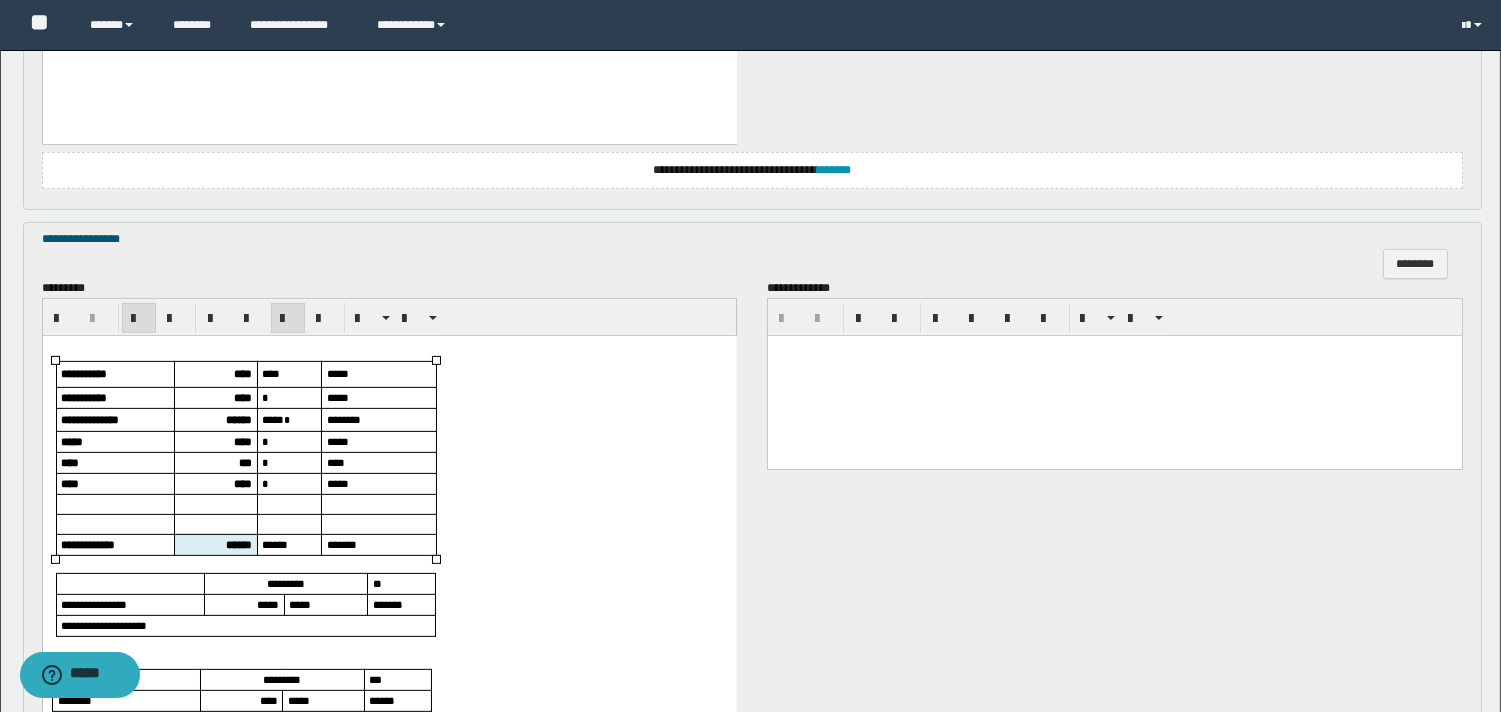 click on "******" at bounding box center (238, 418) 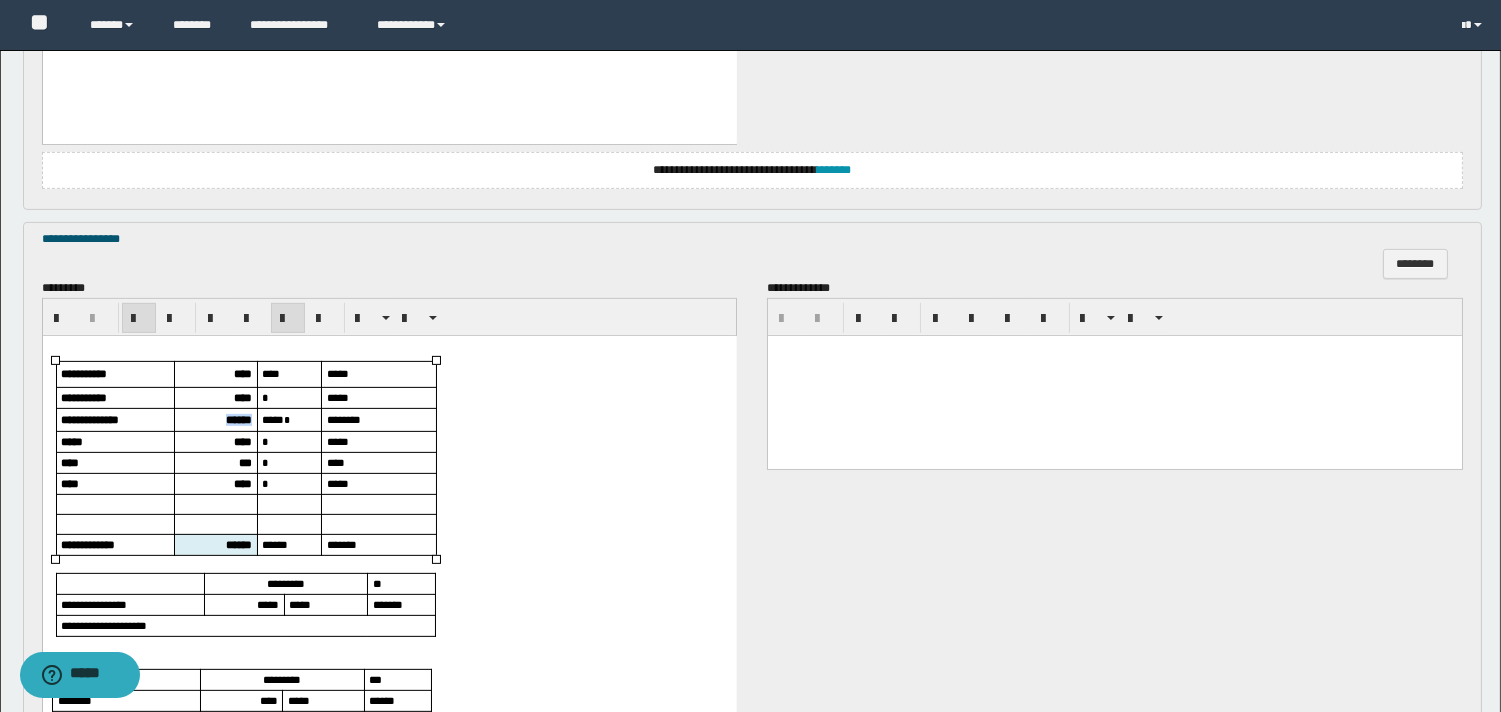 click on "******" at bounding box center (238, 418) 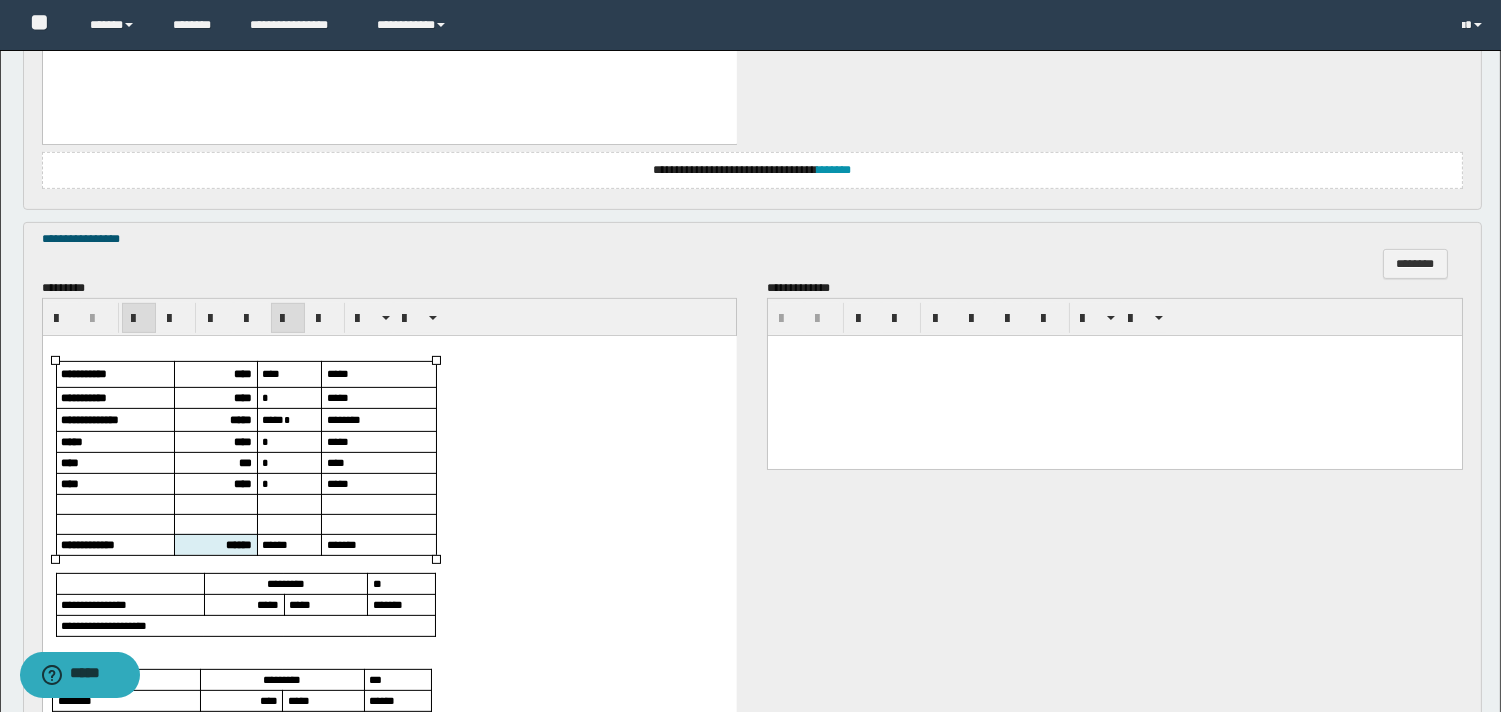 click on "****" at bounding box center (242, 440) 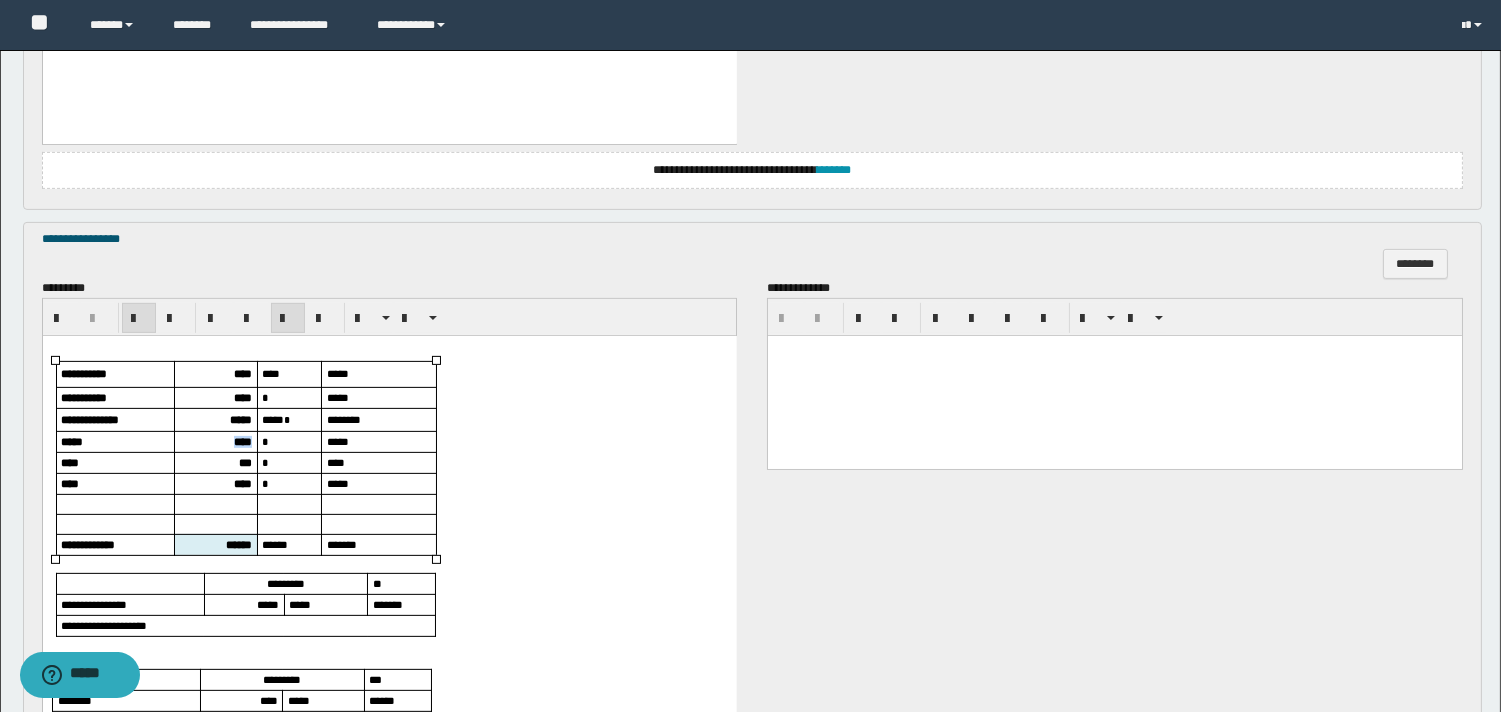 click on "****" at bounding box center (242, 440) 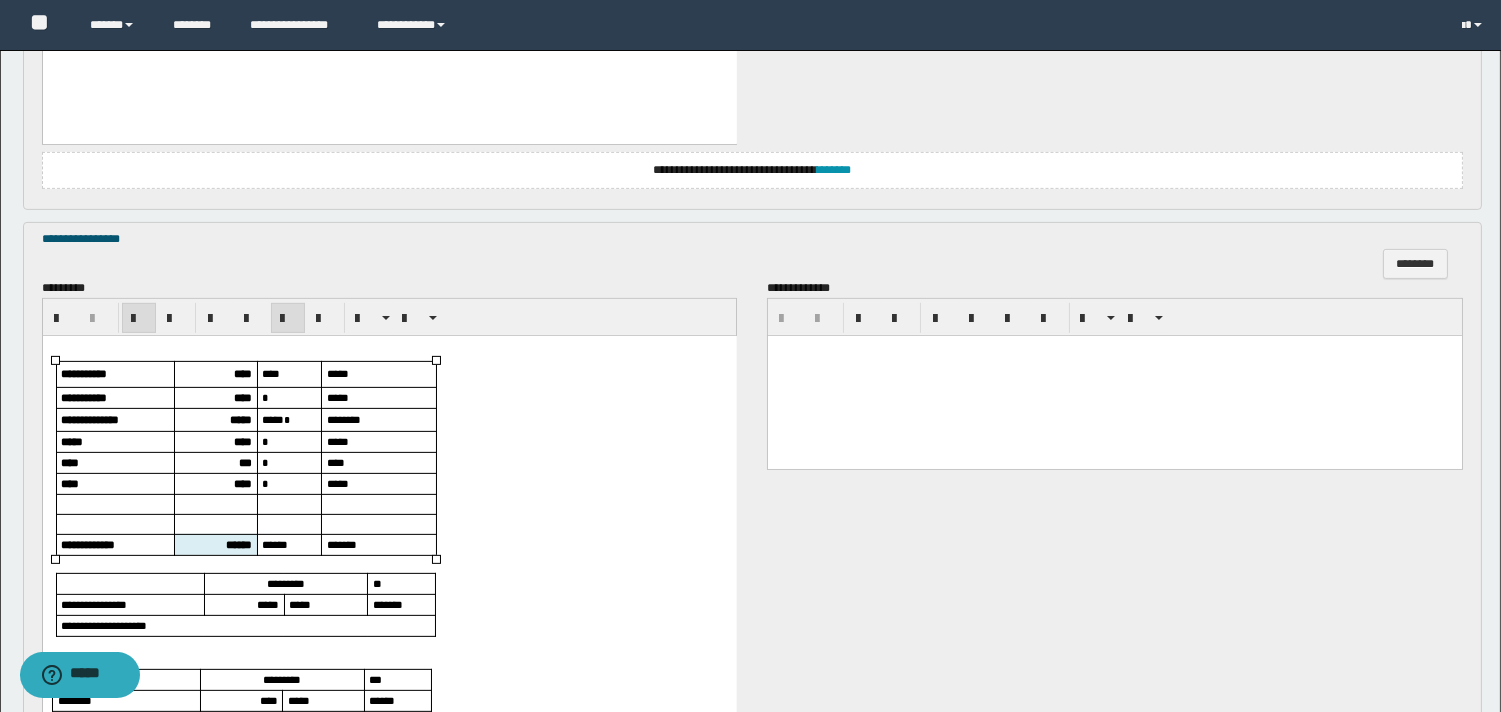 click on "***" at bounding box center (244, 461) 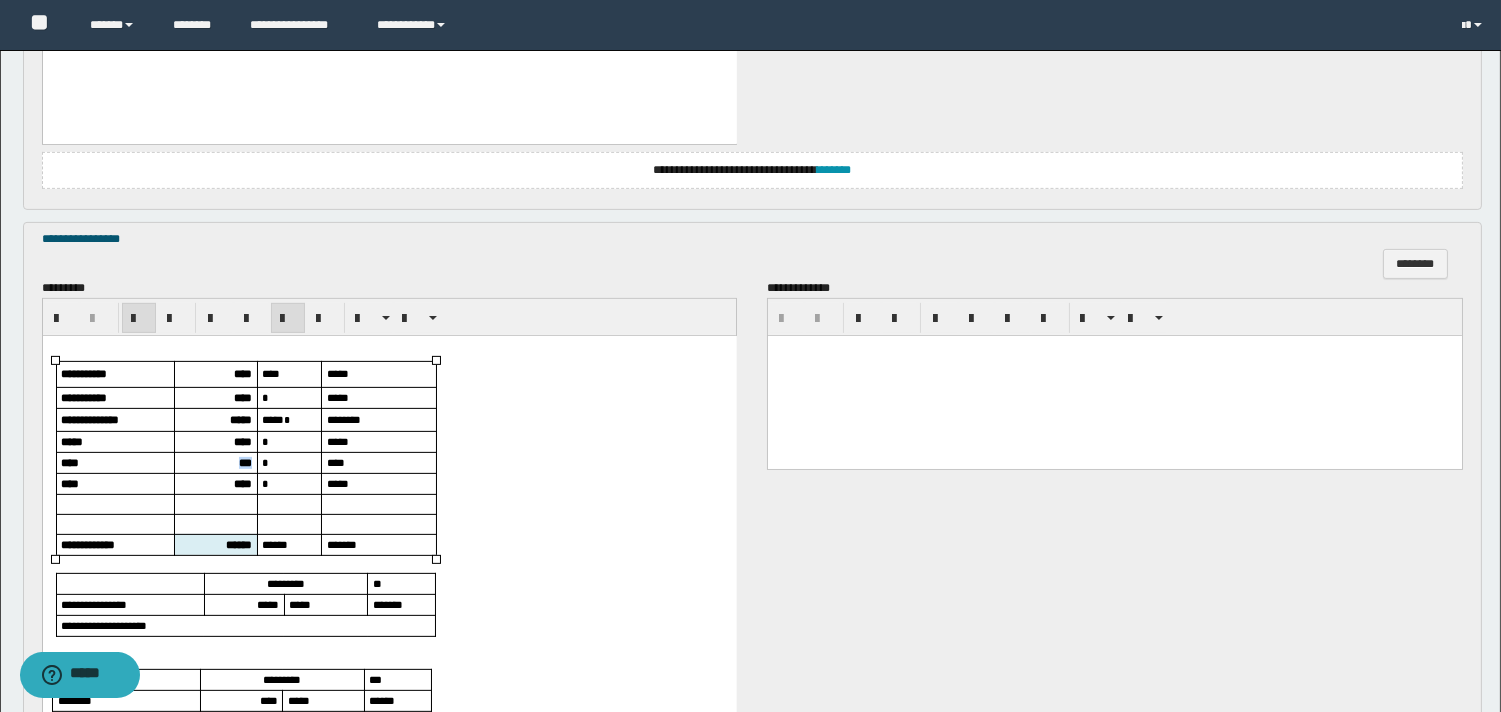 click on "***" at bounding box center (244, 461) 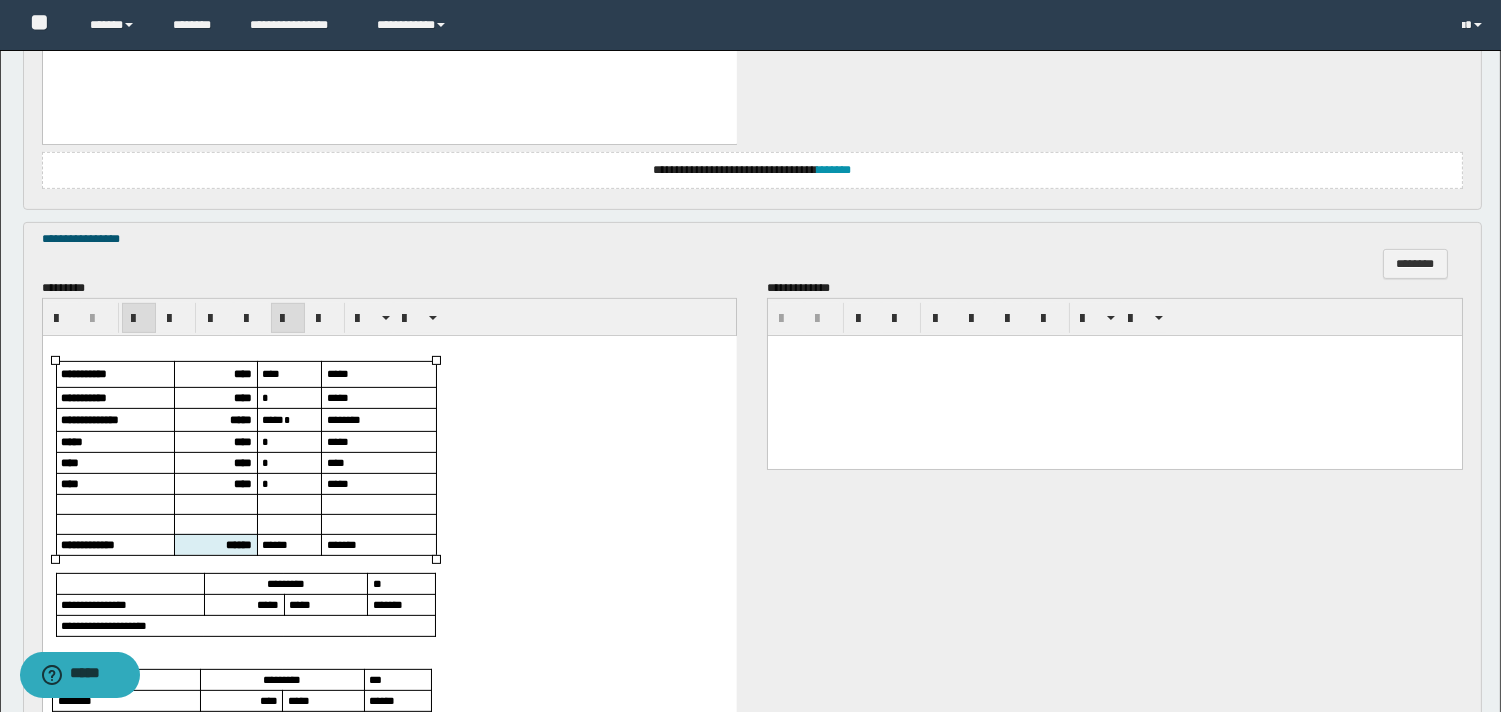 click on "****" at bounding box center [242, 482] 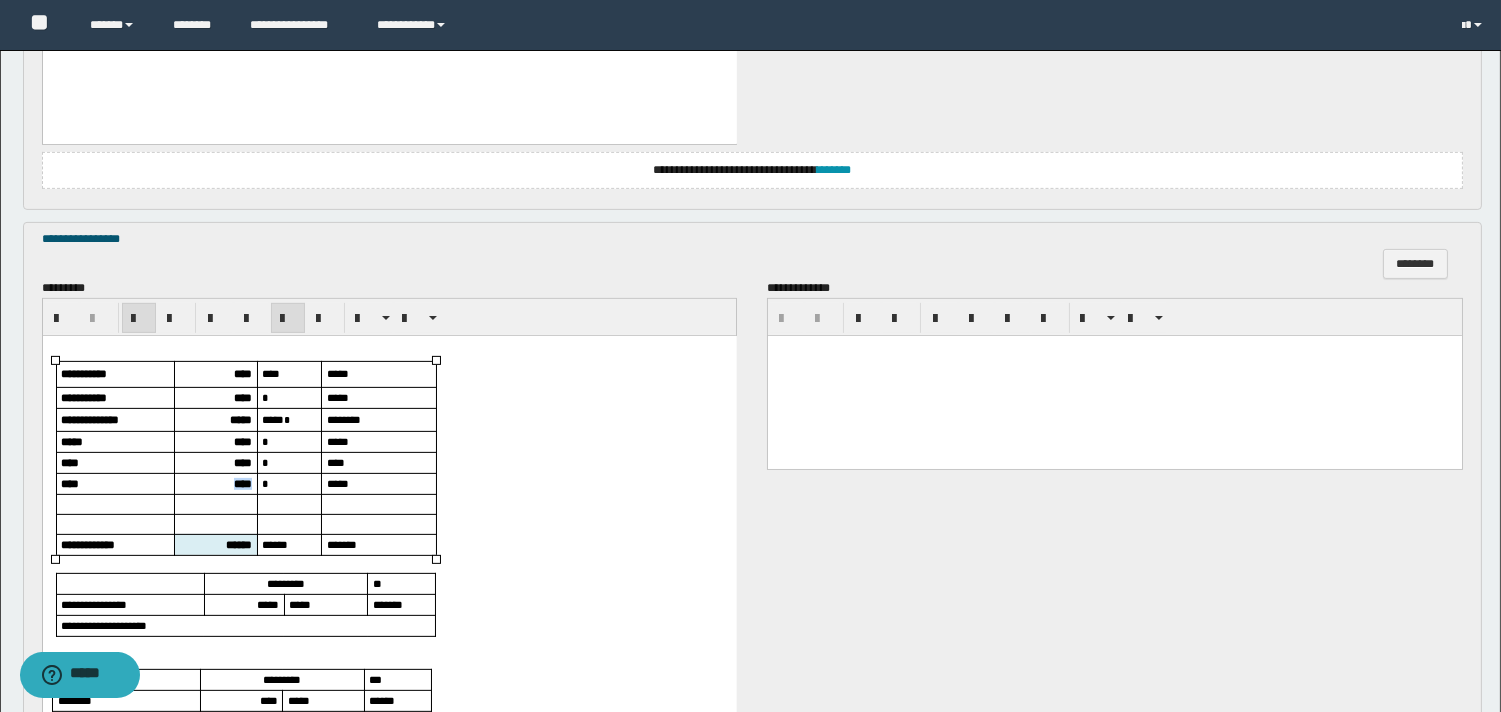 click on "****" at bounding box center (242, 482) 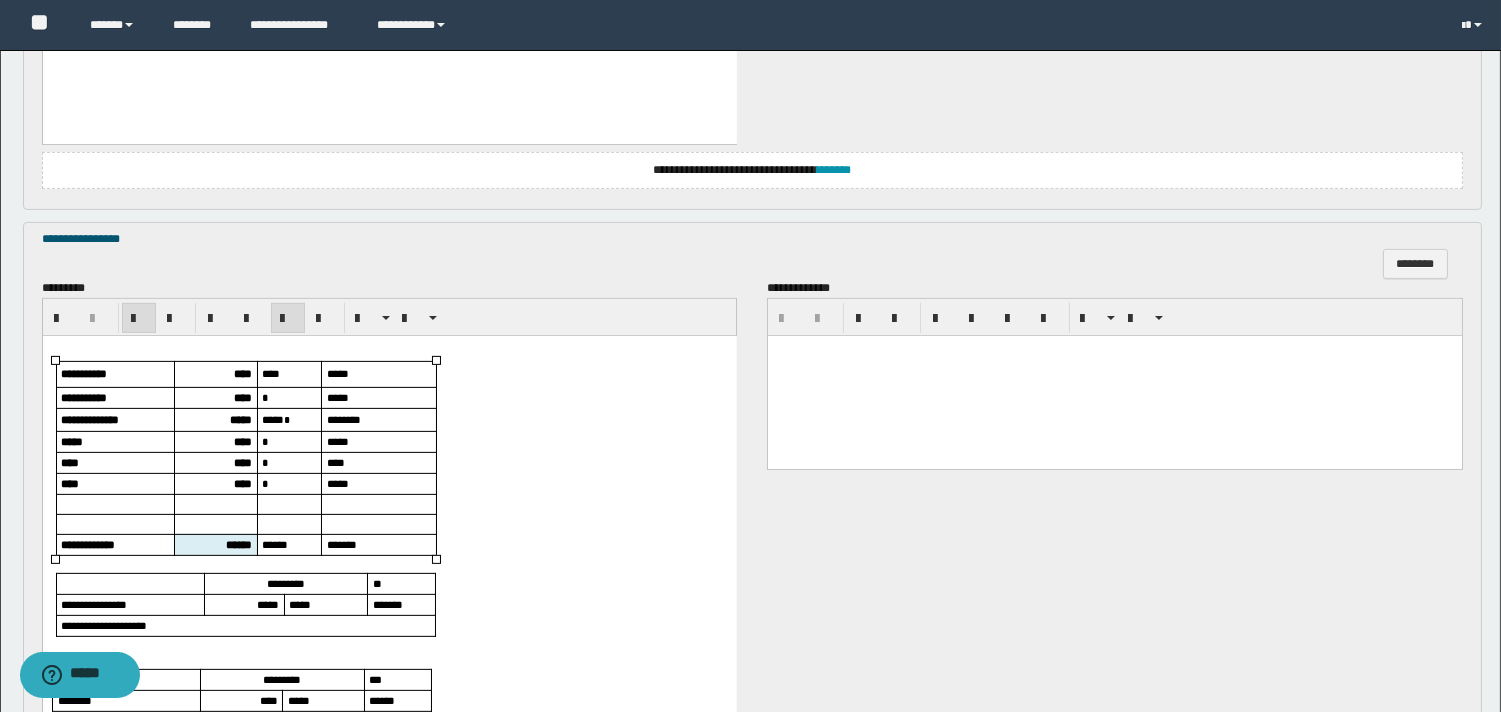 click on "******" at bounding box center (238, 543) 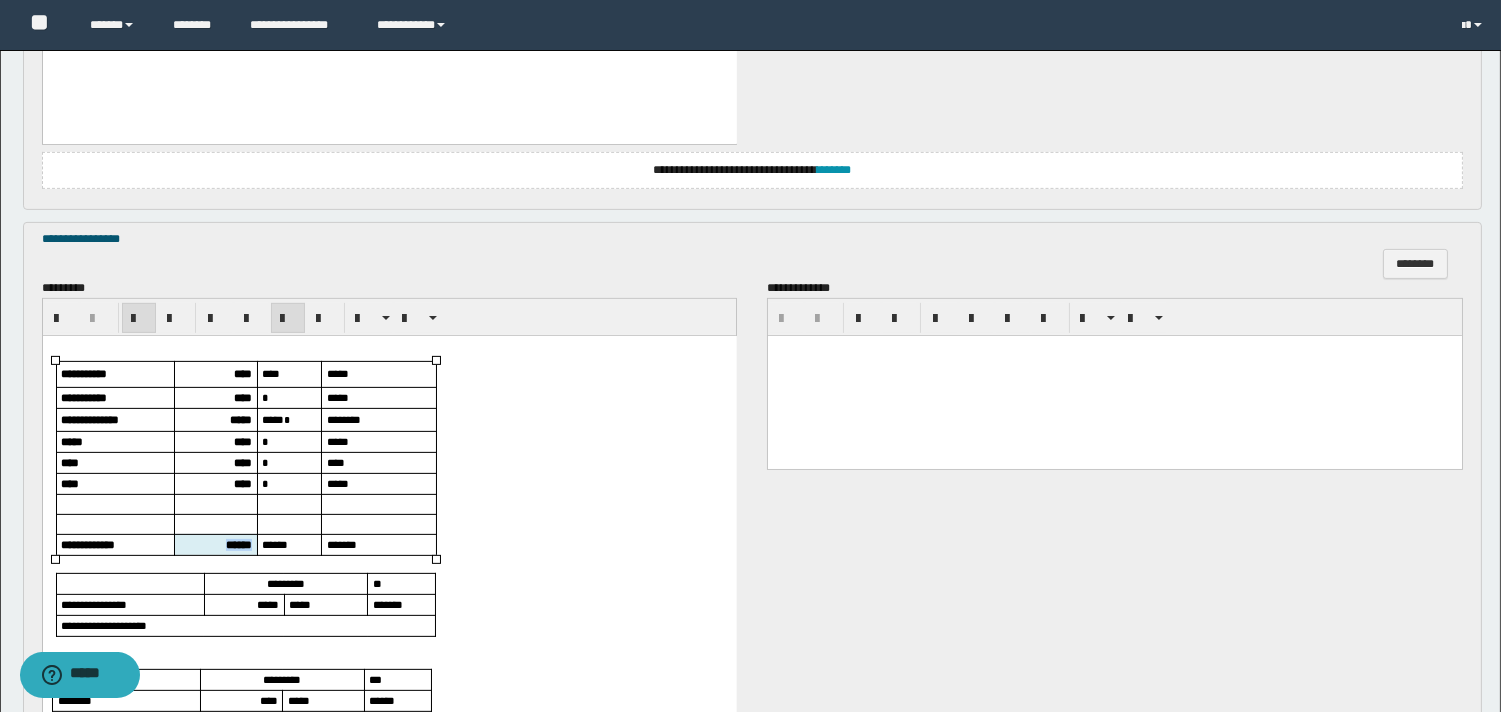 click on "******" at bounding box center (238, 543) 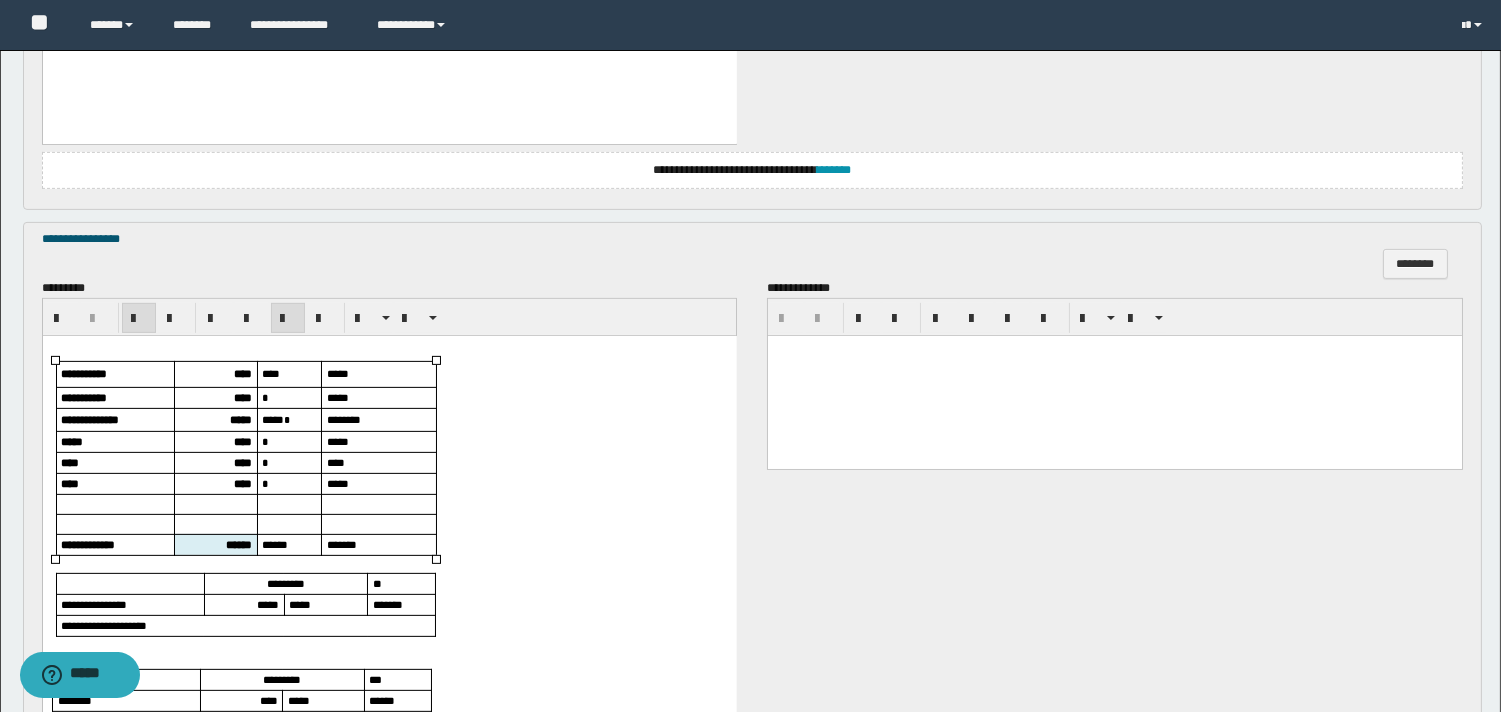 scroll, scrollTop: 1444, scrollLeft: 0, axis: vertical 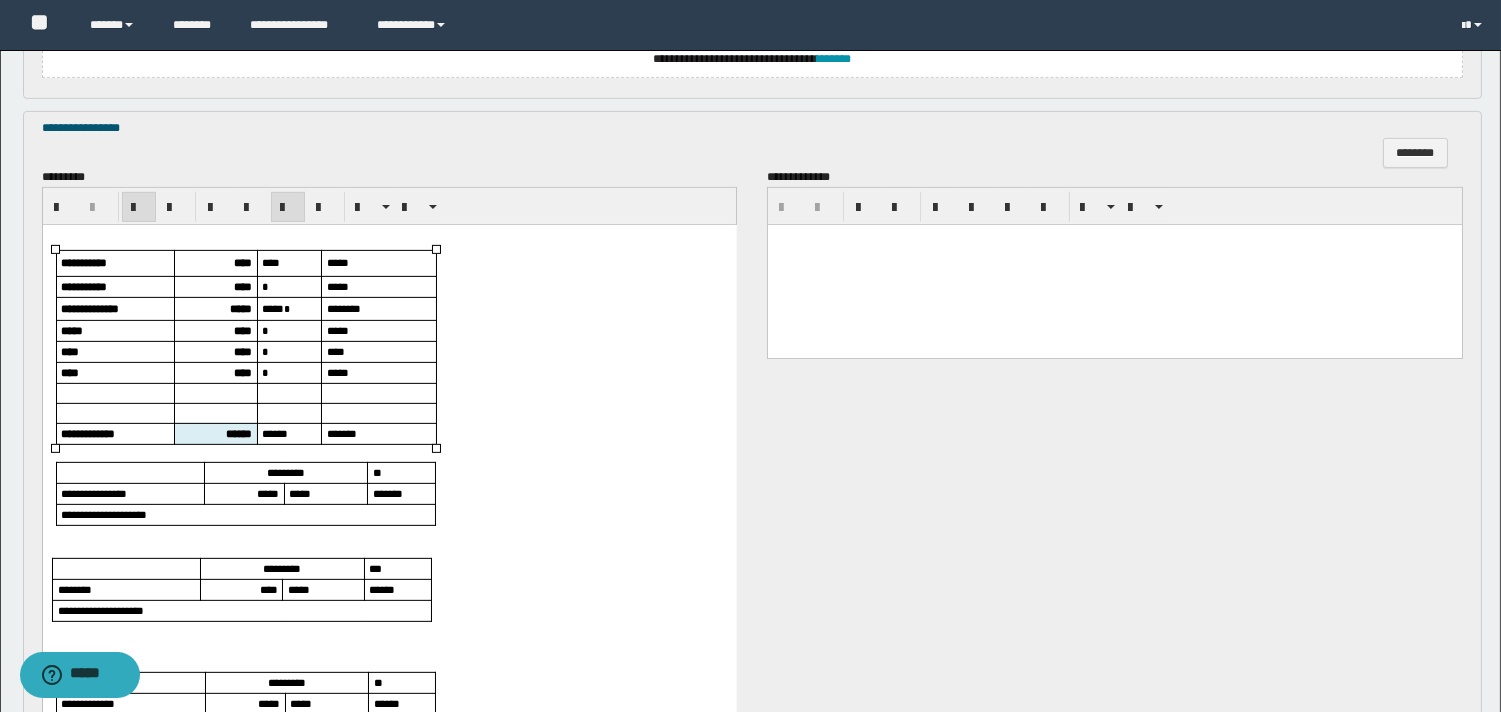 click on "*****" at bounding box center [267, 492] 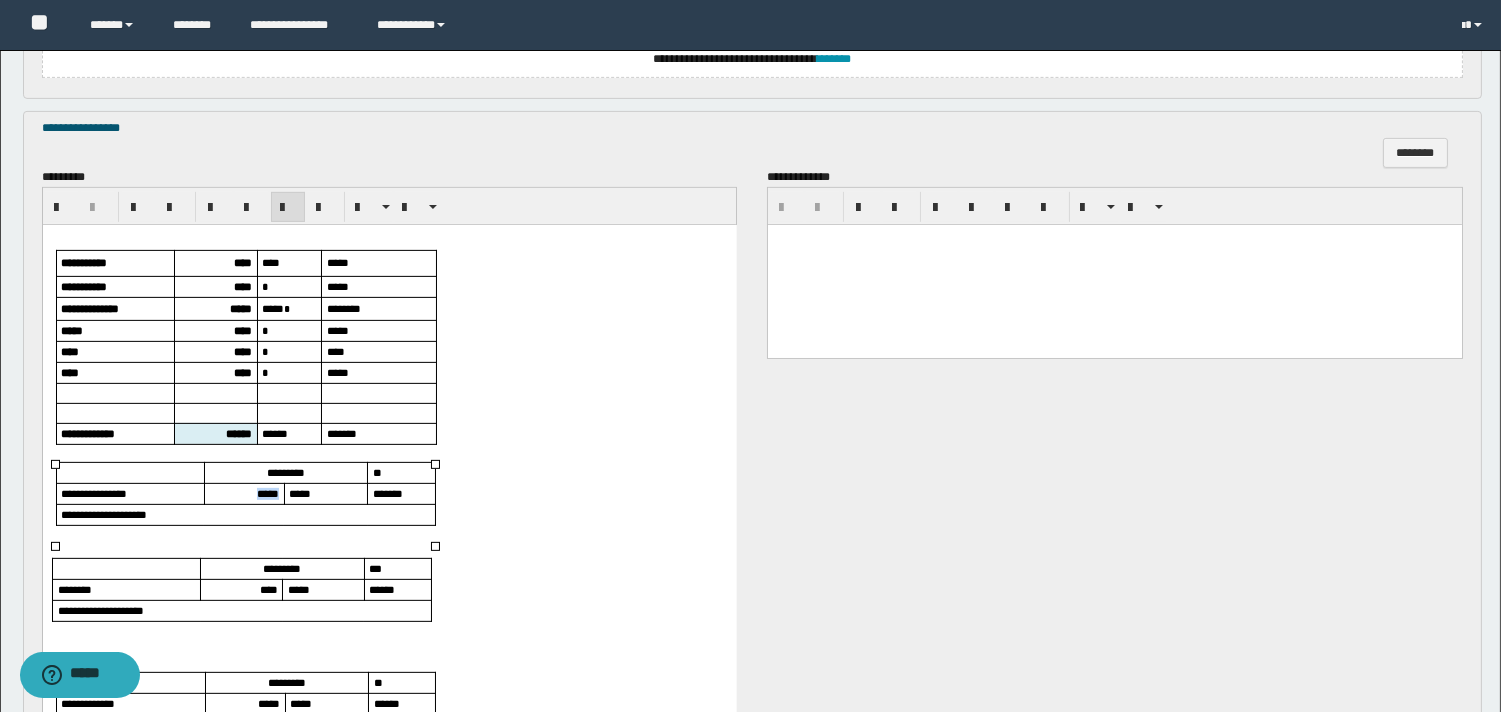 click on "*****" at bounding box center [267, 492] 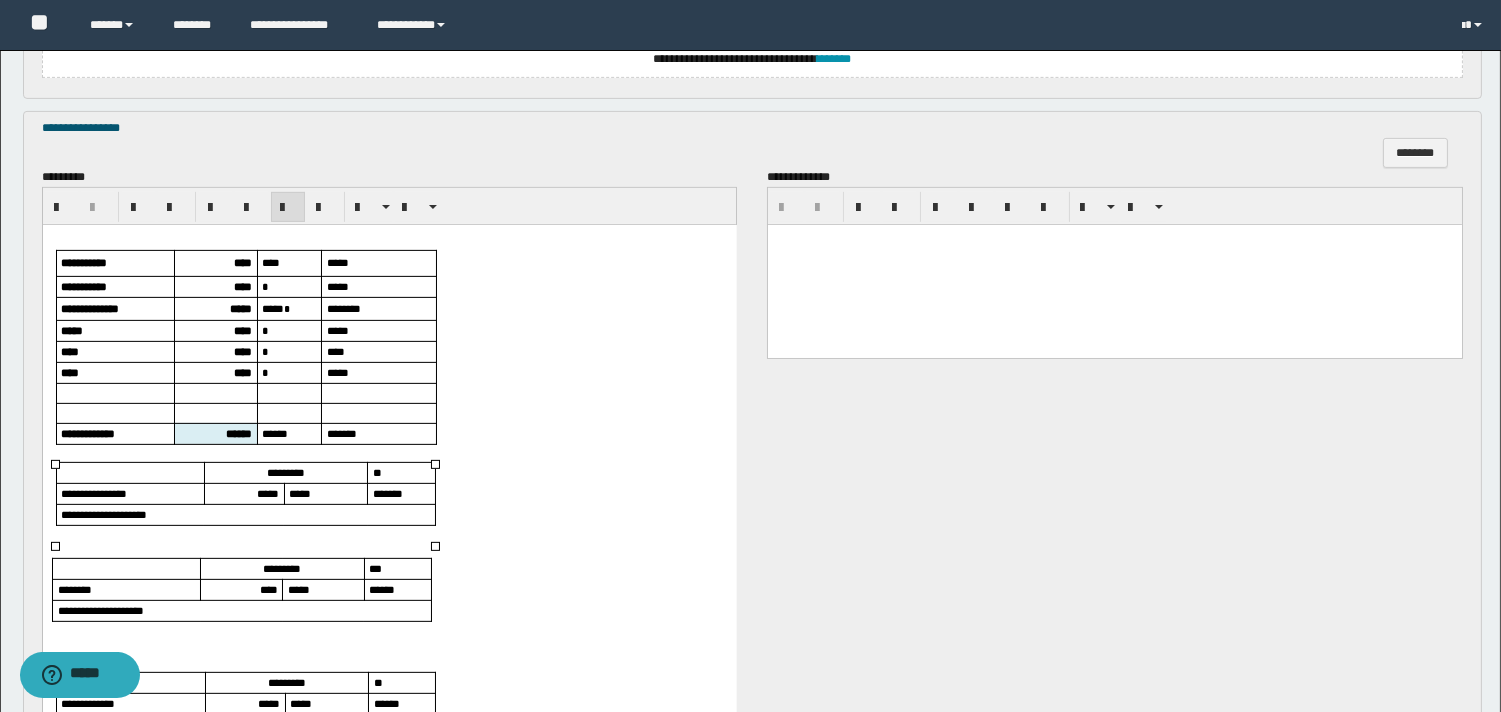 click on "****" at bounding box center (268, 588) 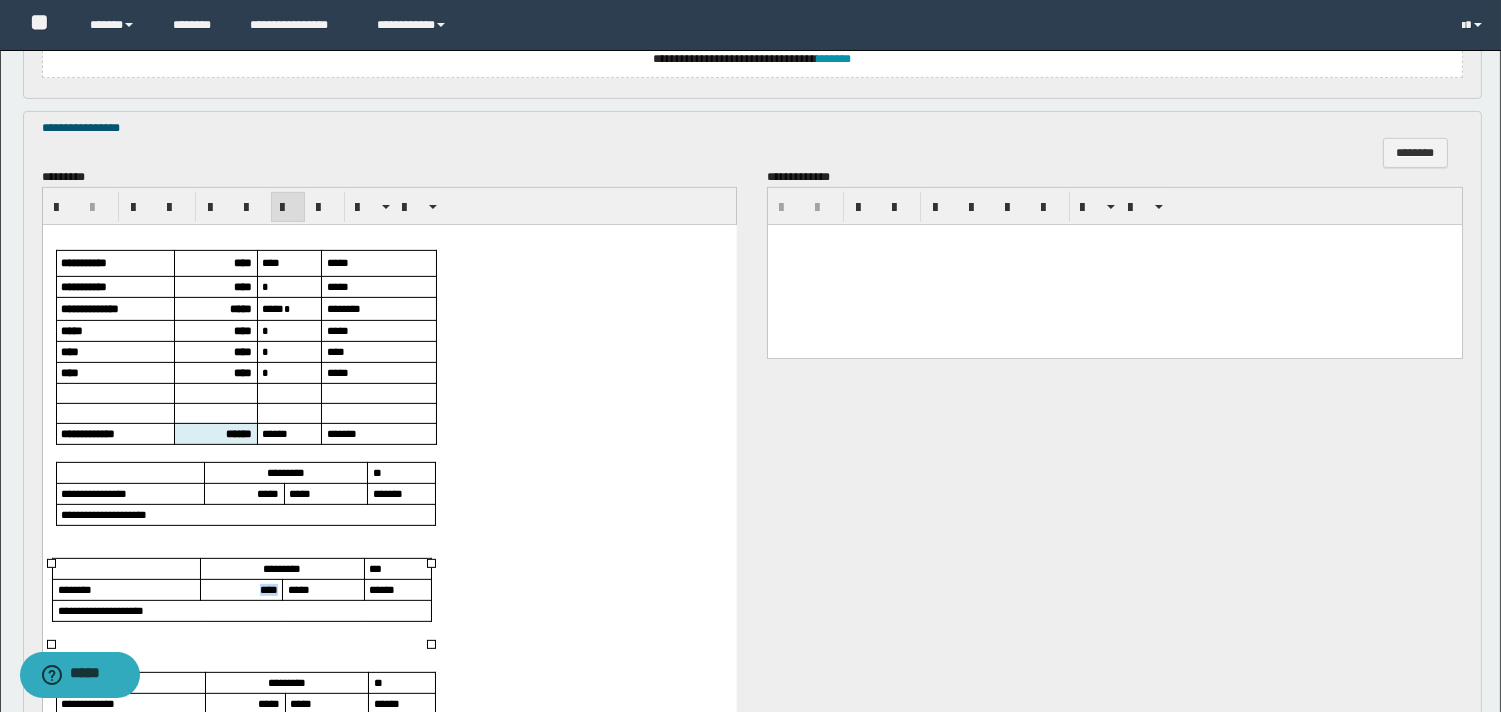 click on "****" at bounding box center [268, 588] 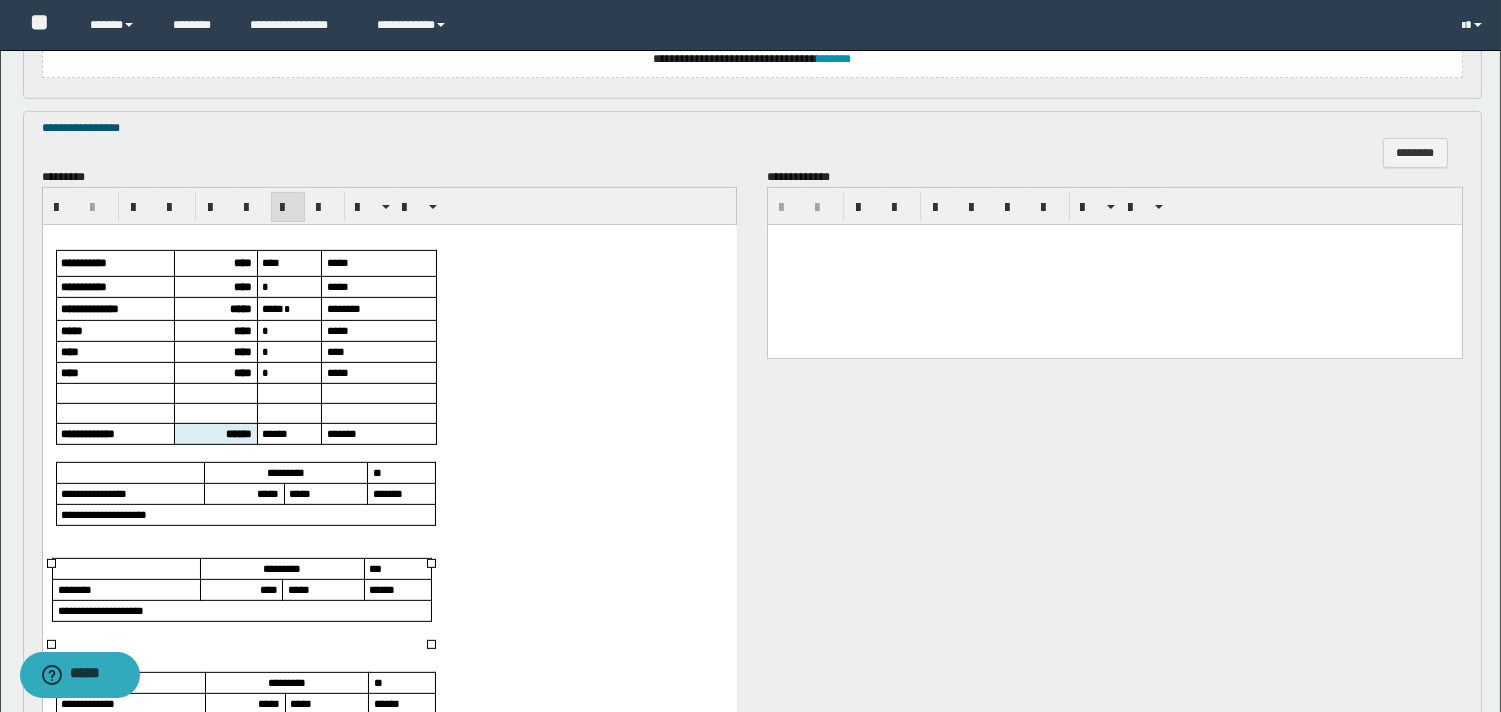 scroll, scrollTop: 1555, scrollLeft: 0, axis: vertical 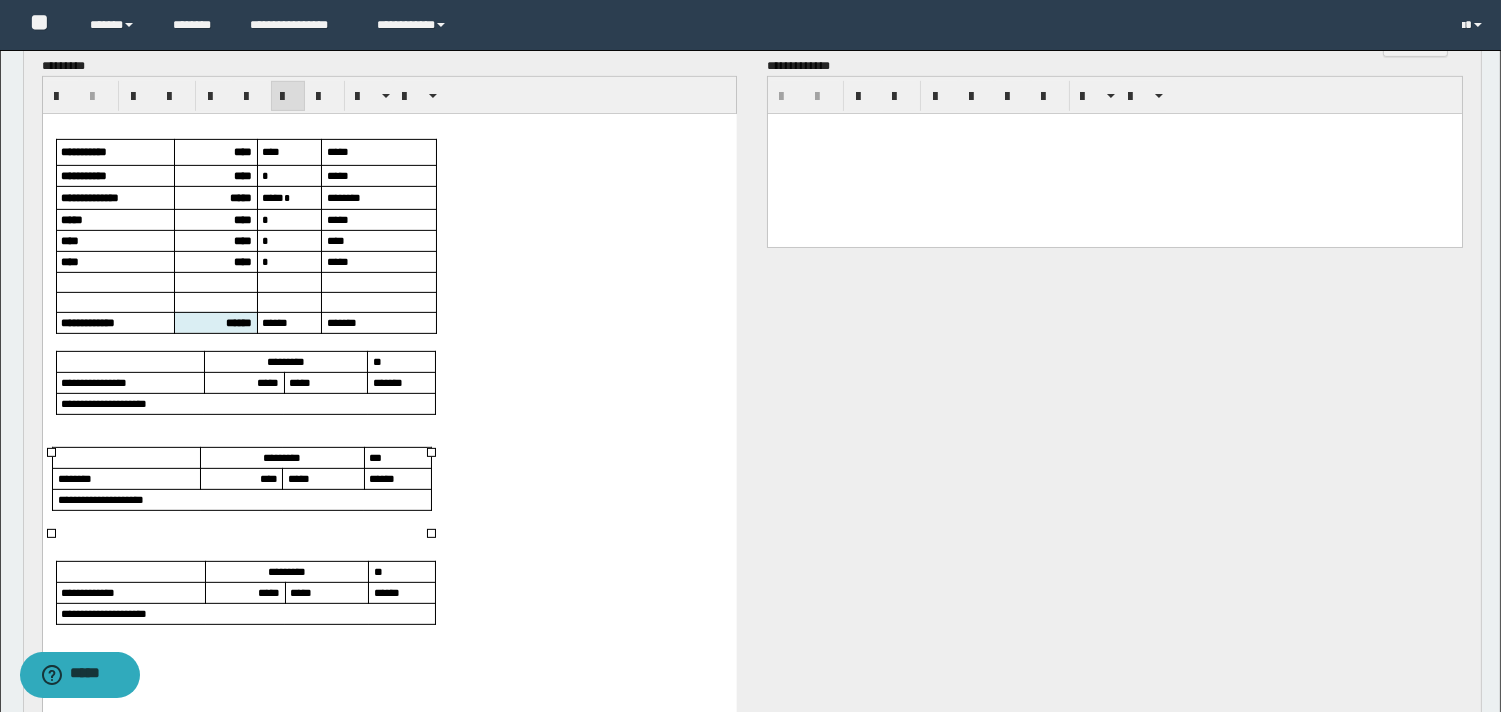 click on "*****" at bounding box center (268, 591) 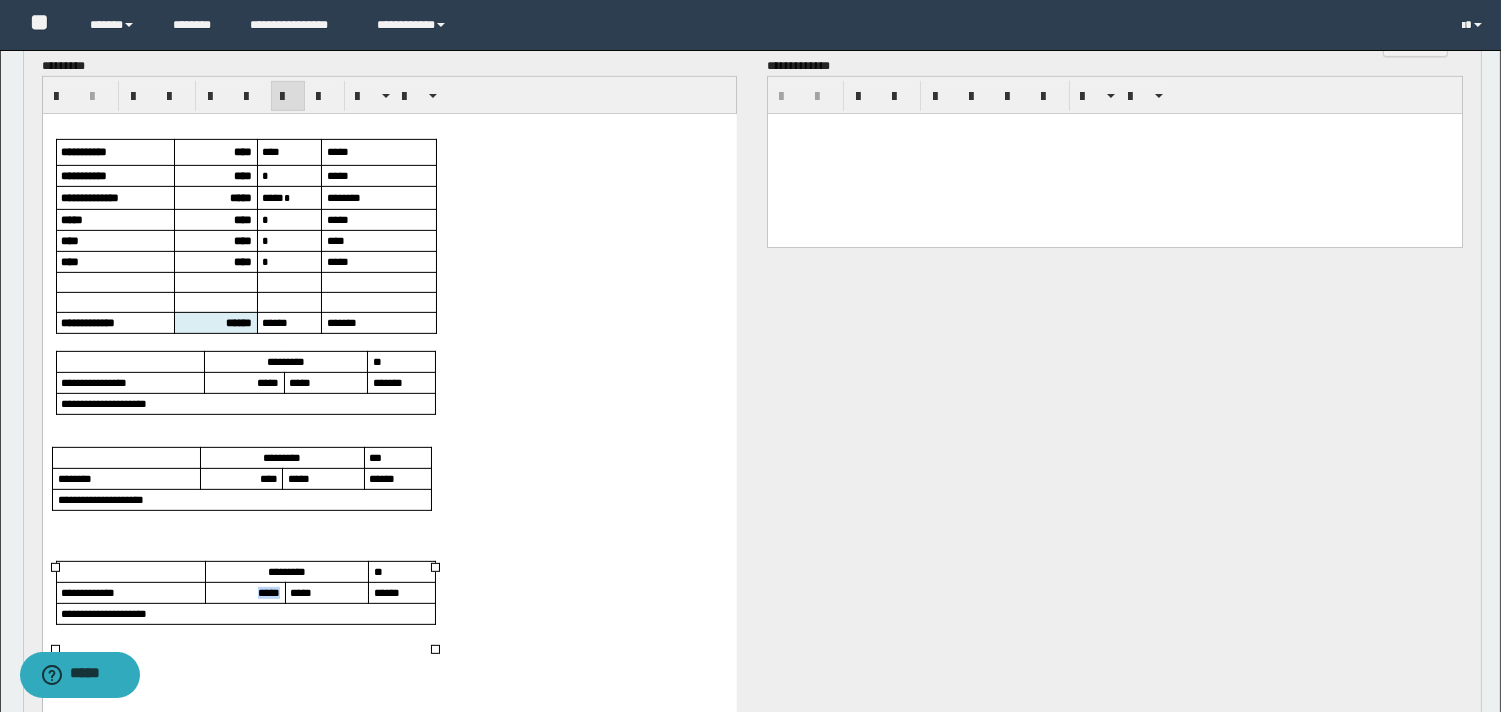 click on "*****" at bounding box center [268, 591] 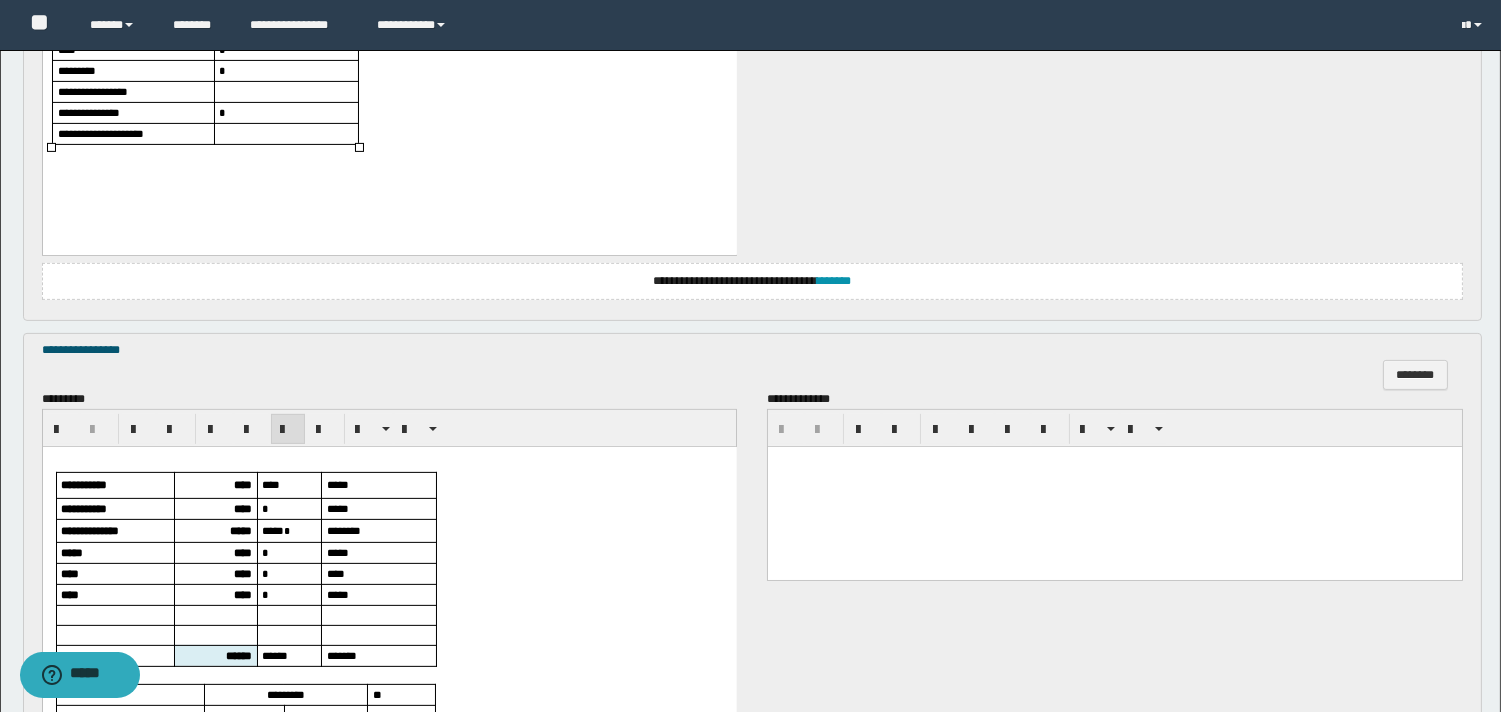 scroll, scrollTop: 1333, scrollLeft: 0, axis: vertical 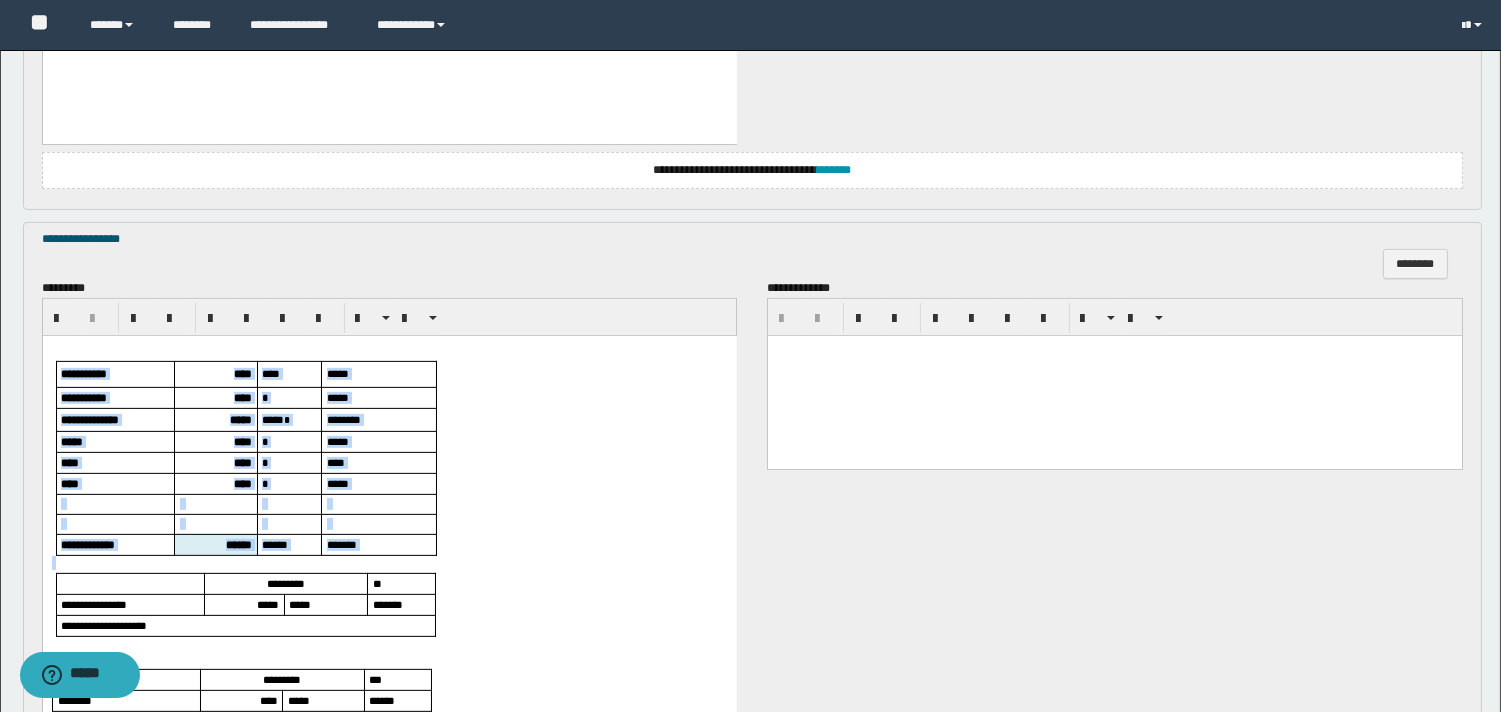 drag, startPoint x: 96, startPoint y: 349, endPoint x: 182, endPoint y: 568, distance: 235.28069 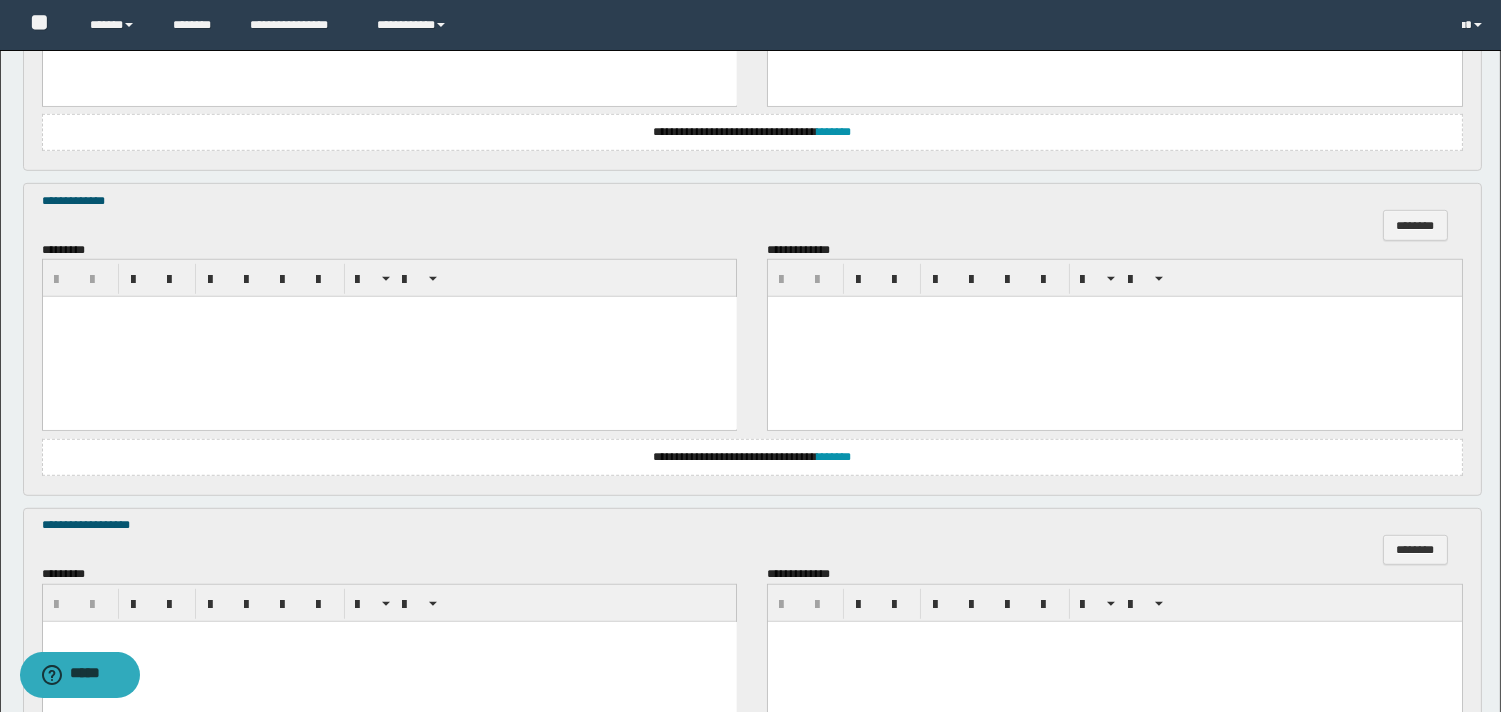 scroll, scrollTop: 2444, scrollLeft: 0, axis: vertical 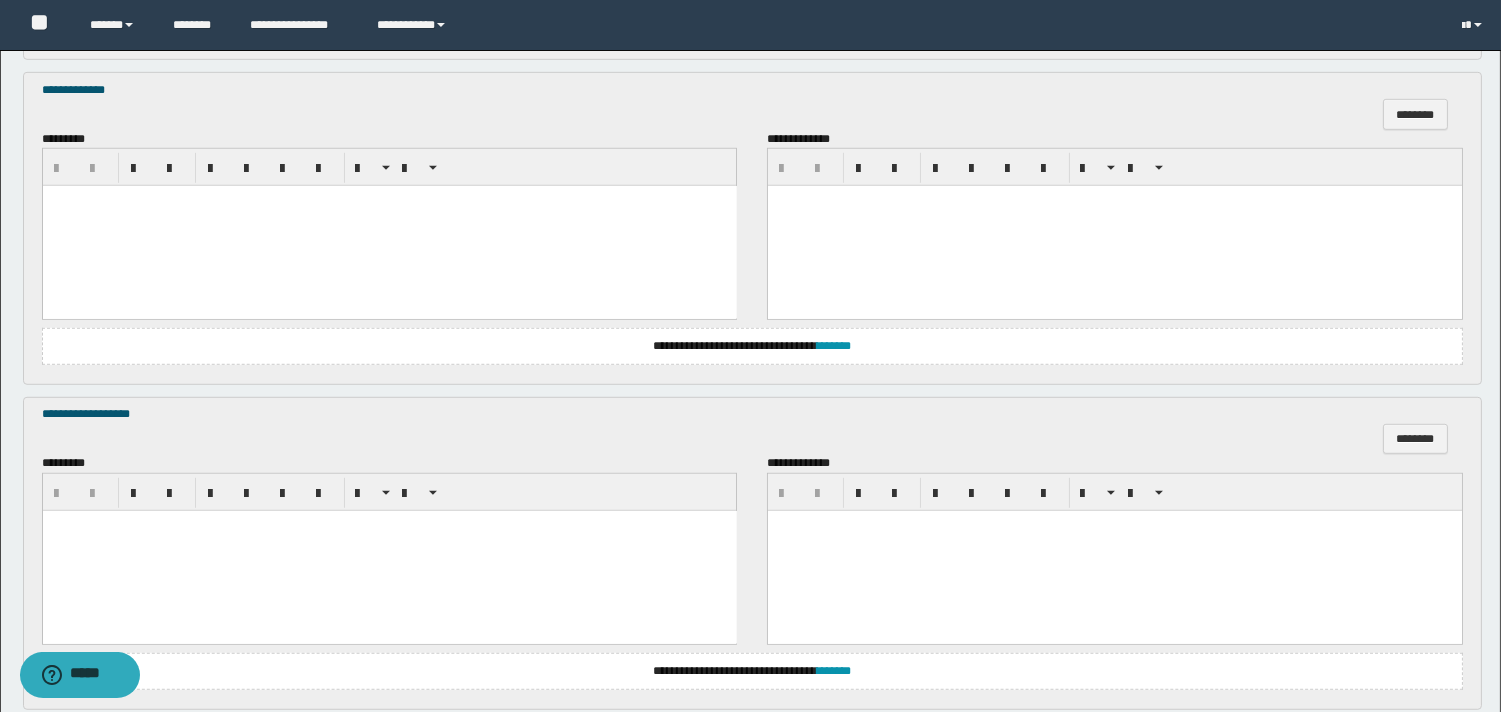 click at bounding box center [389, 551] 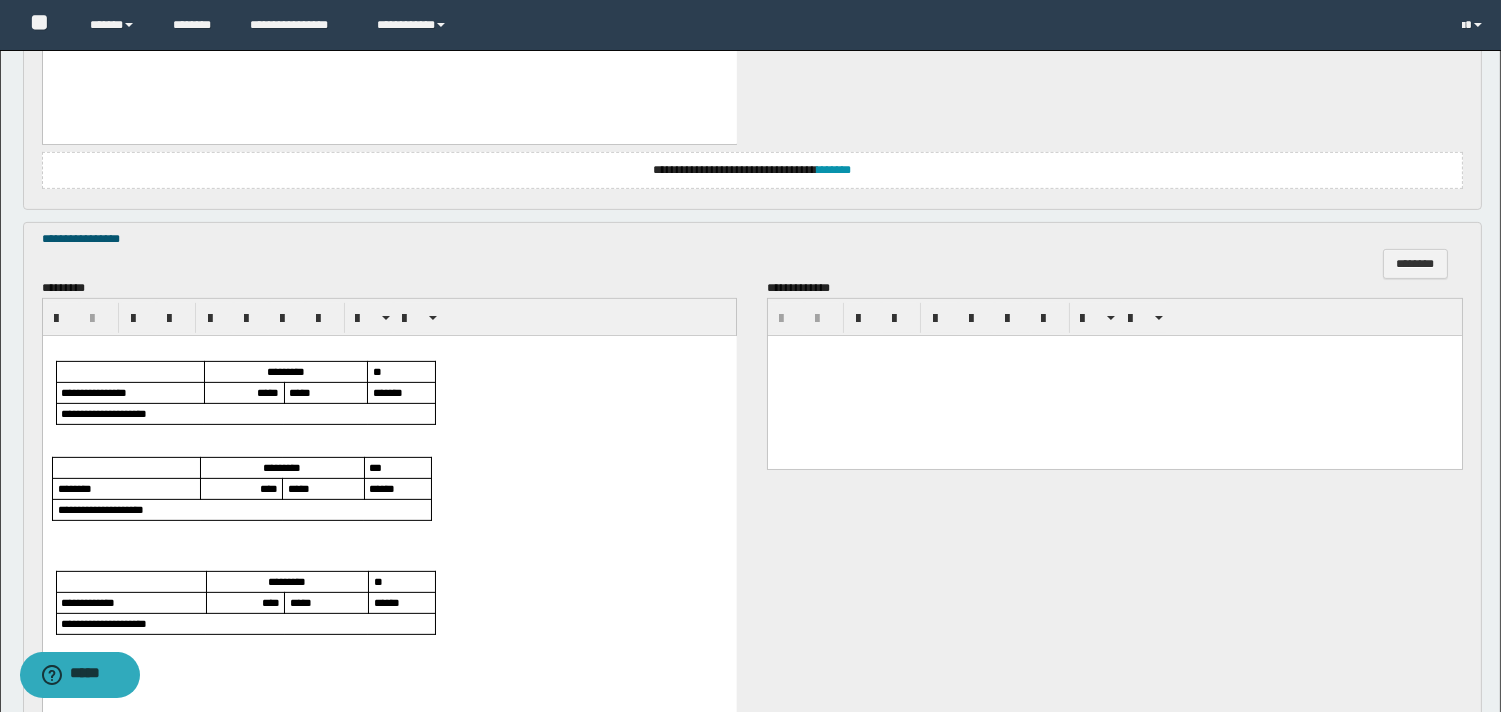 scroll, scrollTop: 1555, scrollLeft: 0, axis: vertical 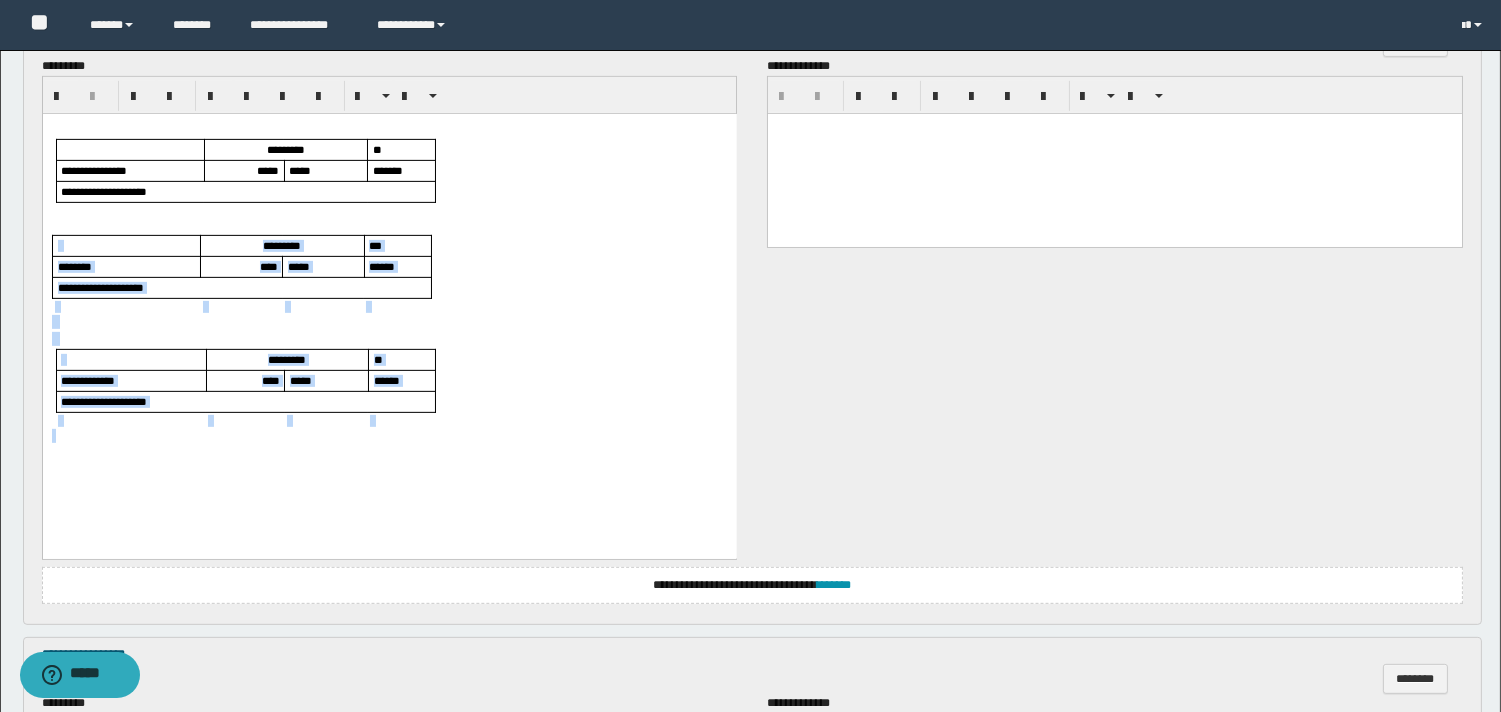 drag, startPoint x: 72, startPoint y: 228, endPoint x: 235, endPoint y: 474, distance: 295.10168 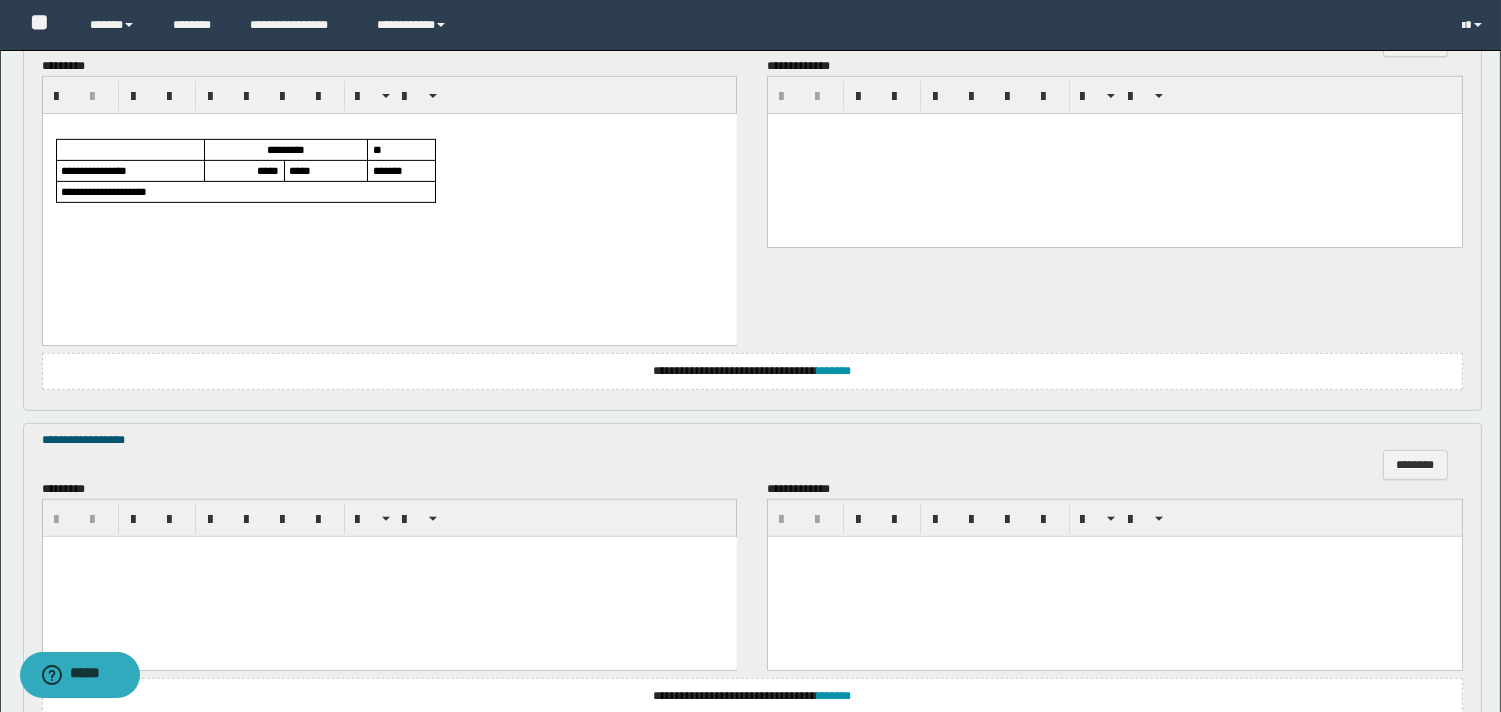 scroll, scrollTop: 1777, scrollLeft: 0, axis: vertical 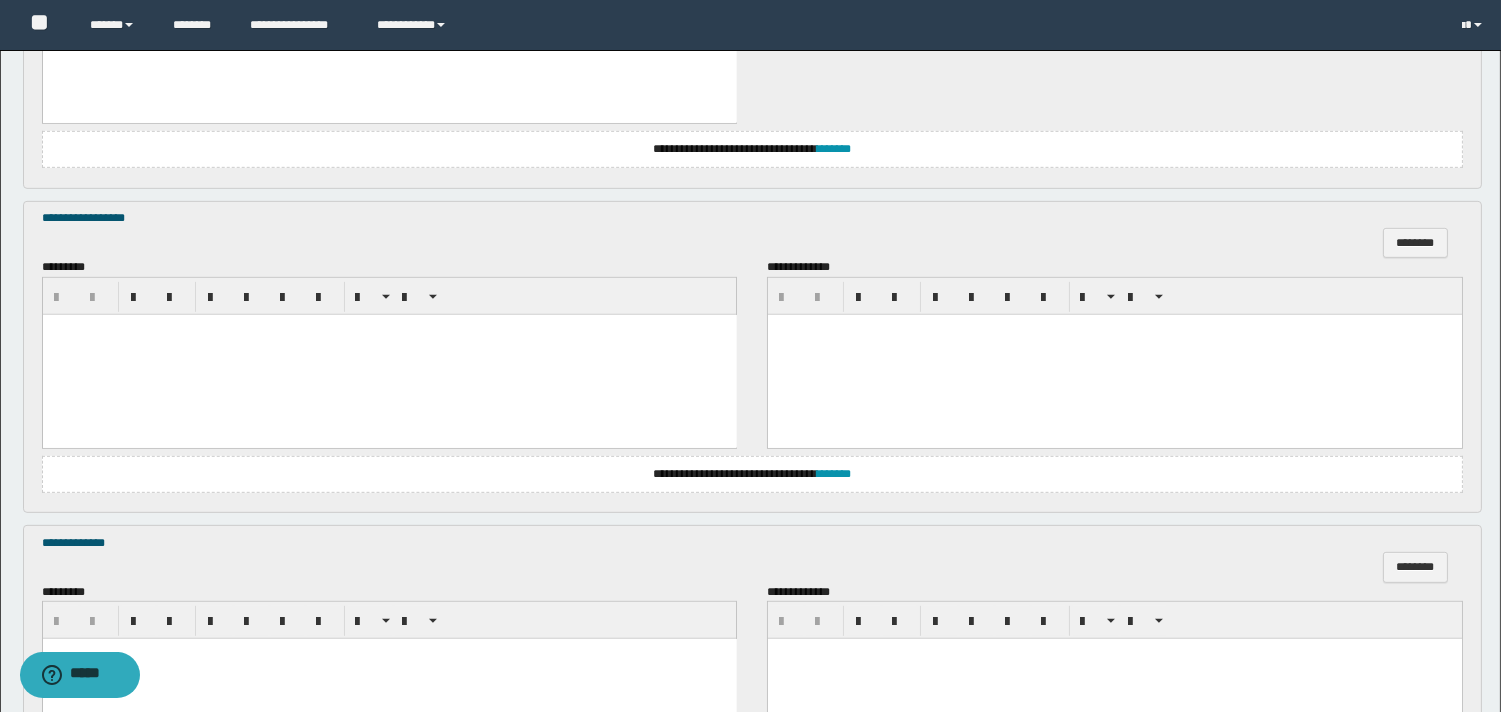 click at bounding box center [389, 354] 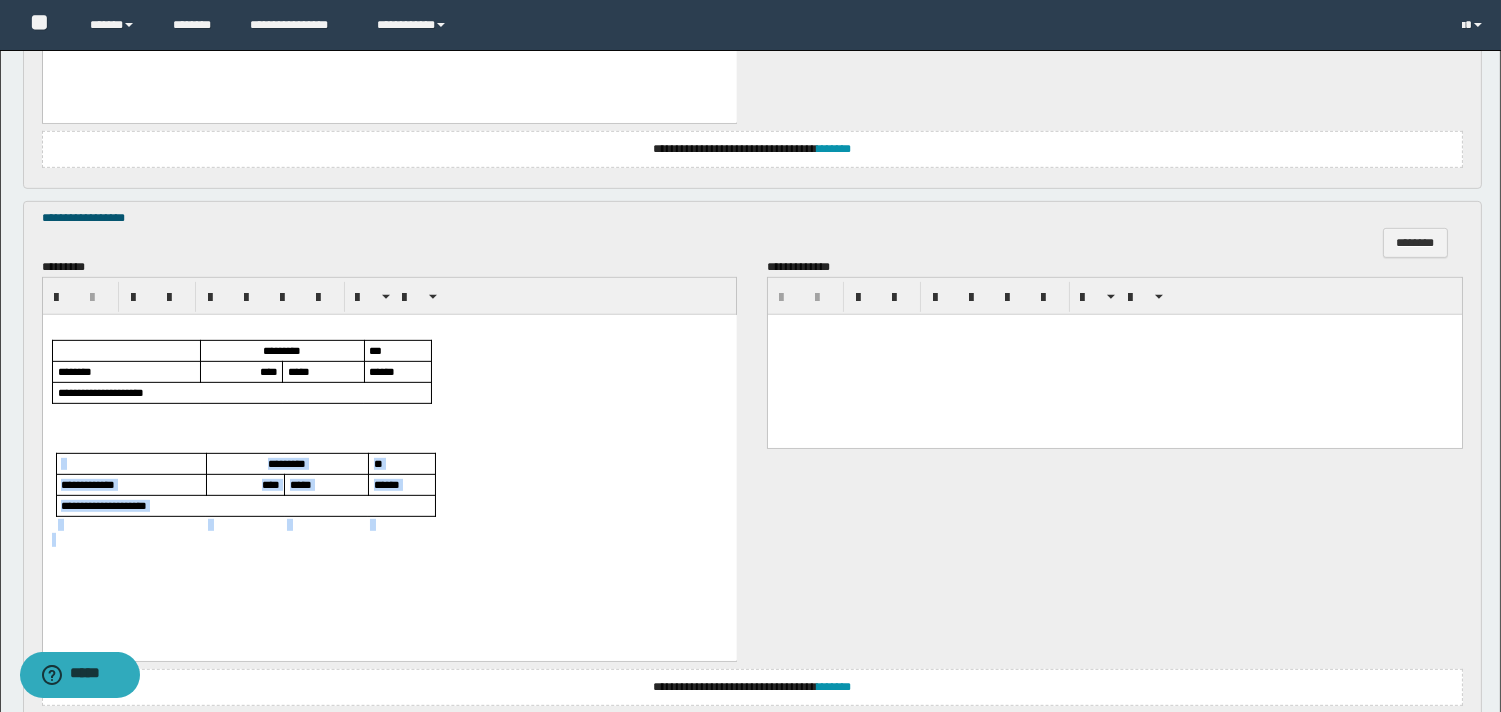 drag, startPoint x: 91, startPoint y: 442, endPoint x: 176, endPoint y: 540, distance: 129.72664 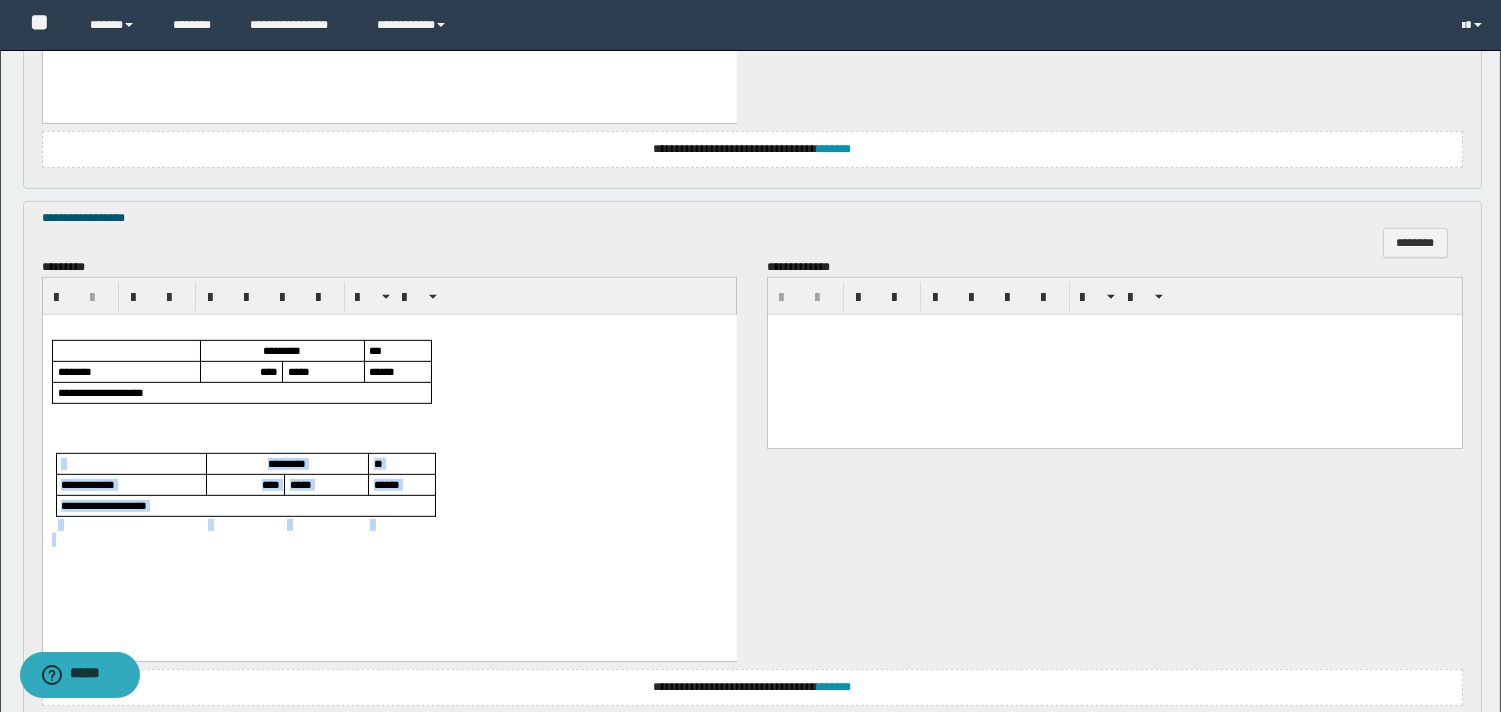 click on "**********" at bounding box center (389, 460) 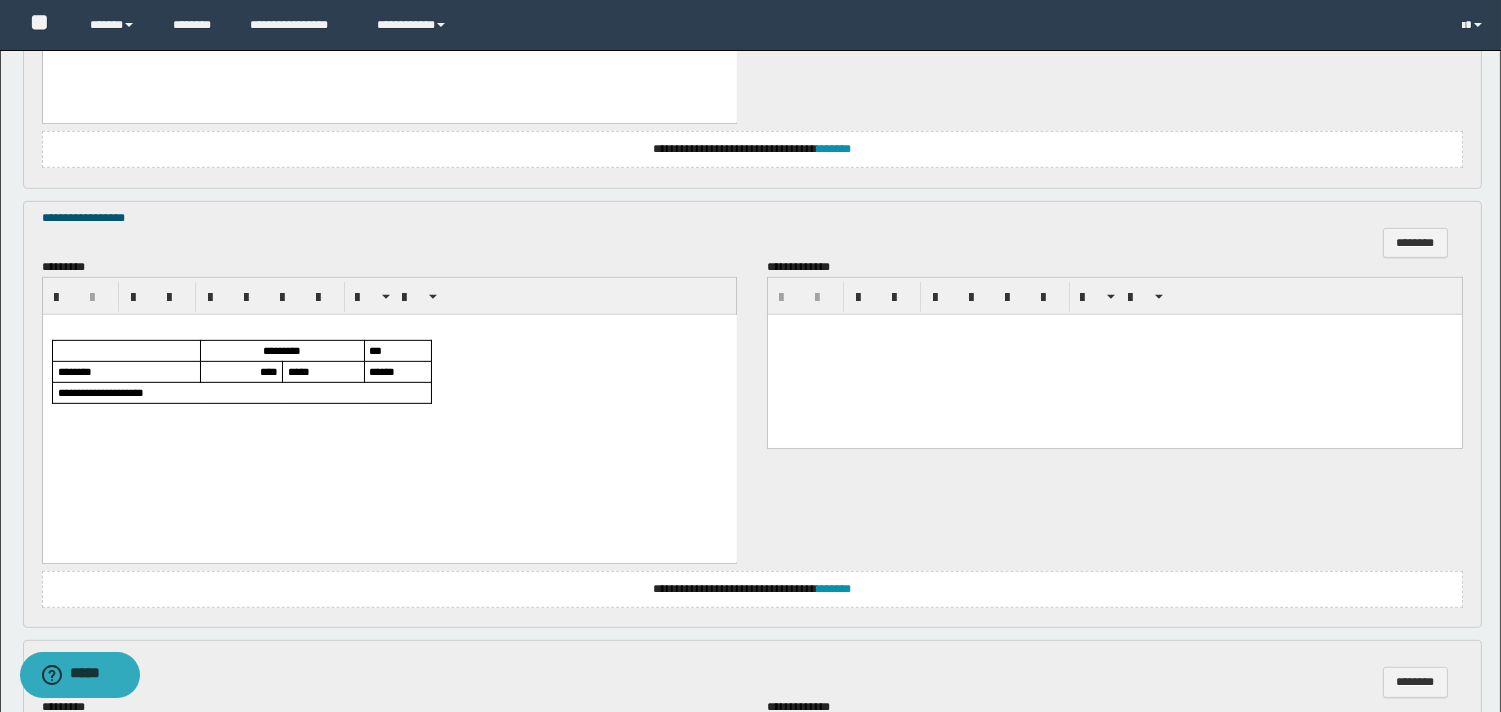 scroll, scrollTop: 2111, scrollLeft: 0, axis: vertical 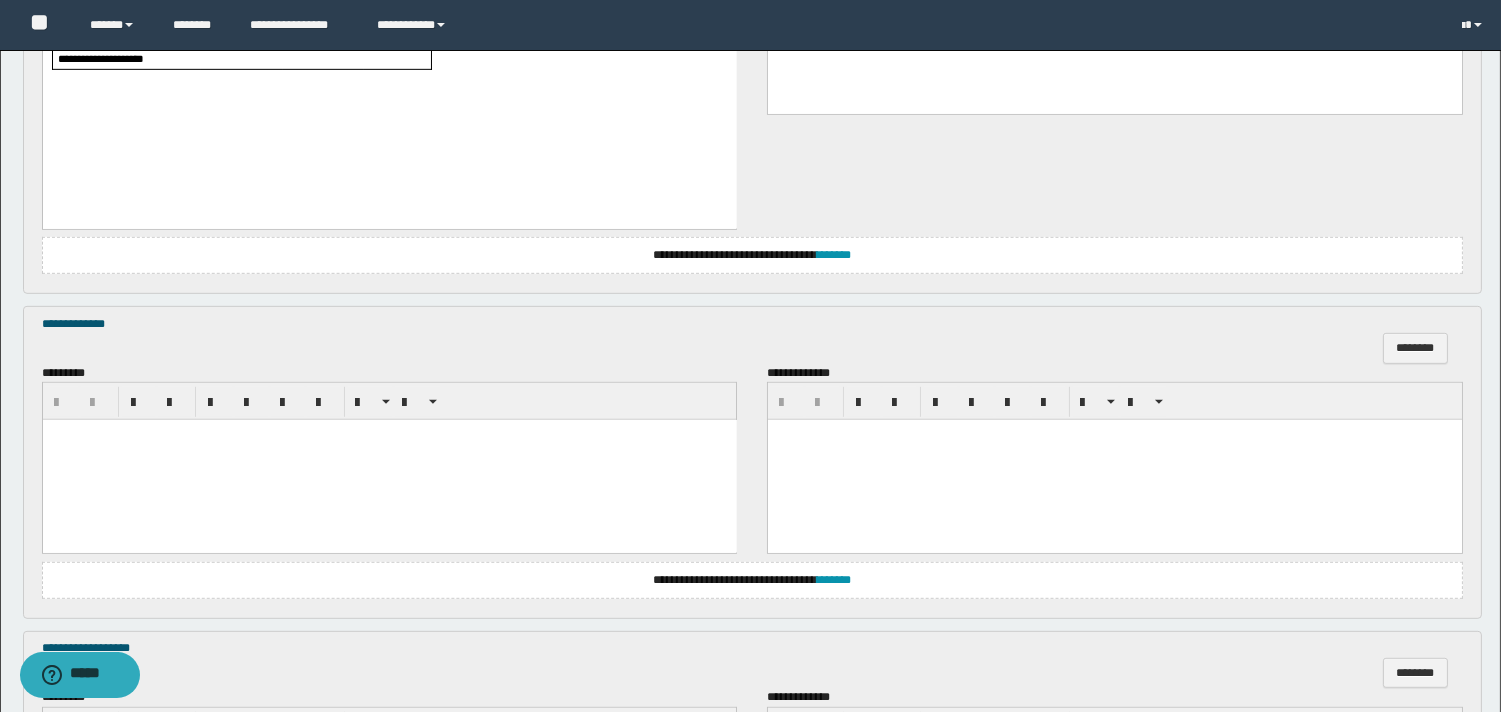 click at bounding box center [389, 460] 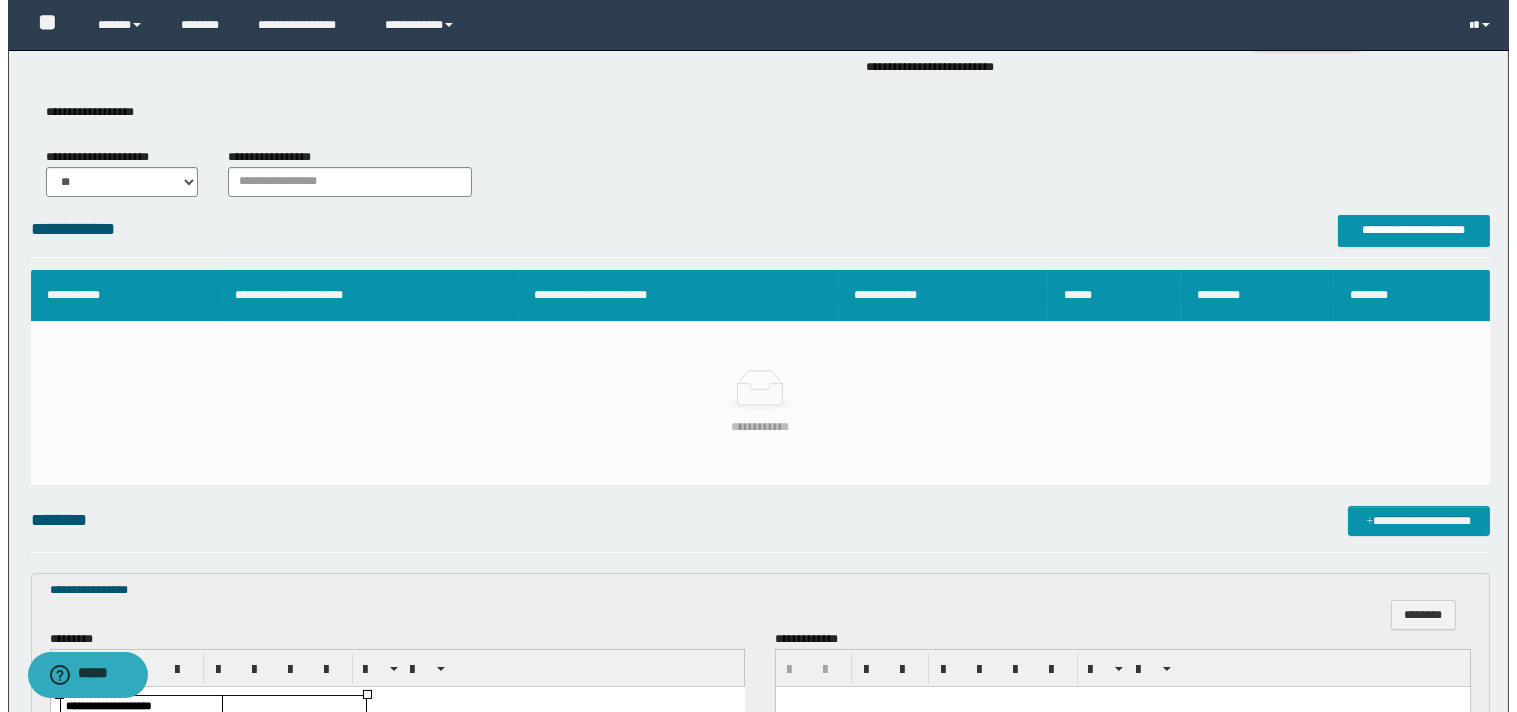 scroll, scrollTop: 0, scrollLeft: 0, axis: both 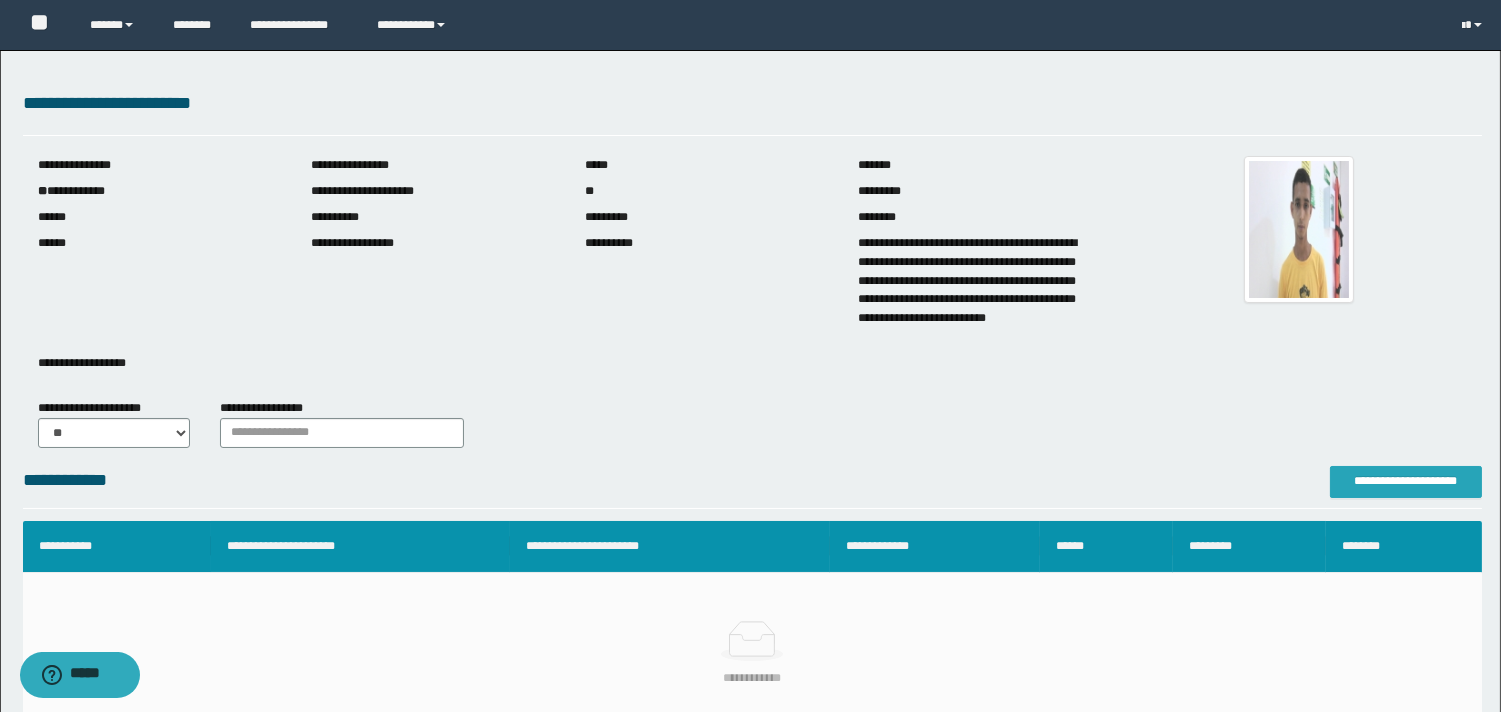 click on "**********" at bounding box center (1406, 481) 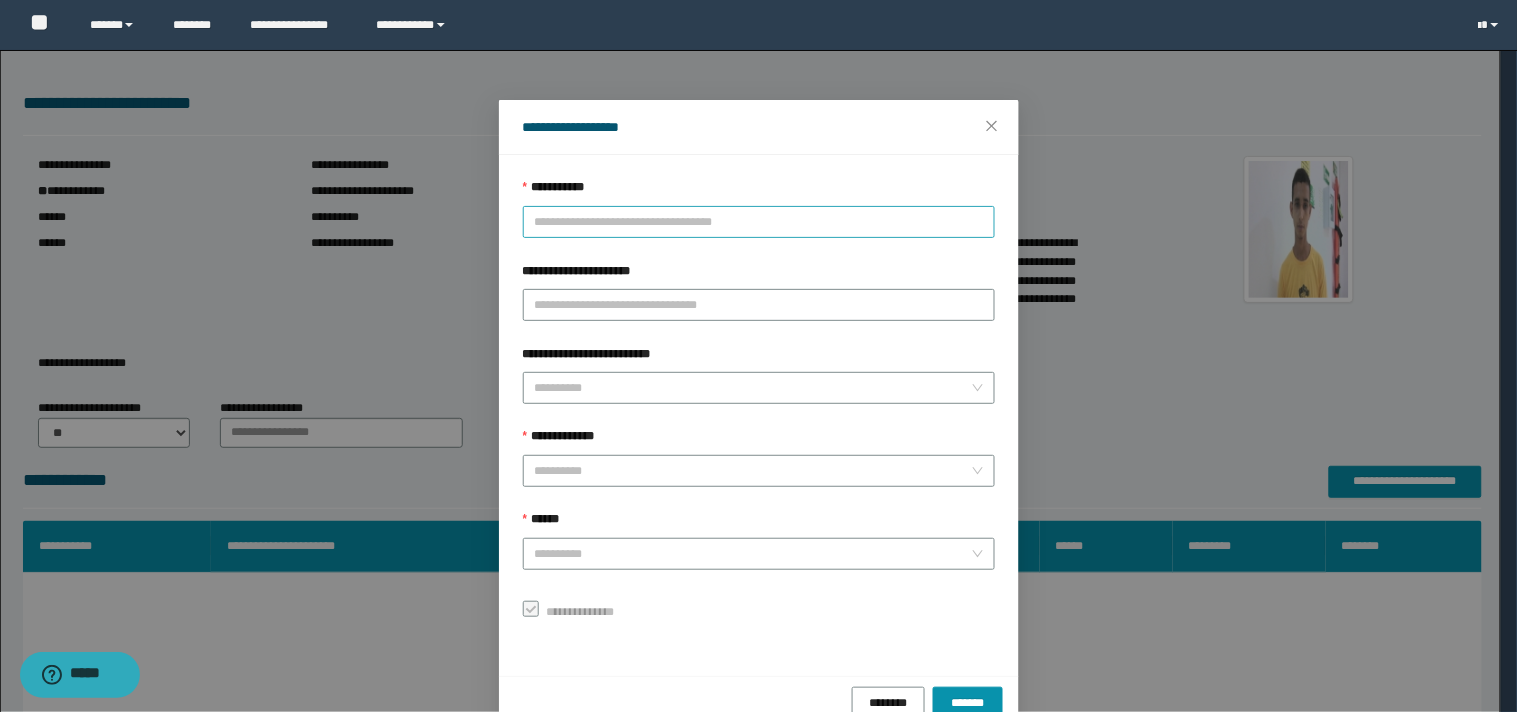 click on "**********" at bounding box center [759, 222] 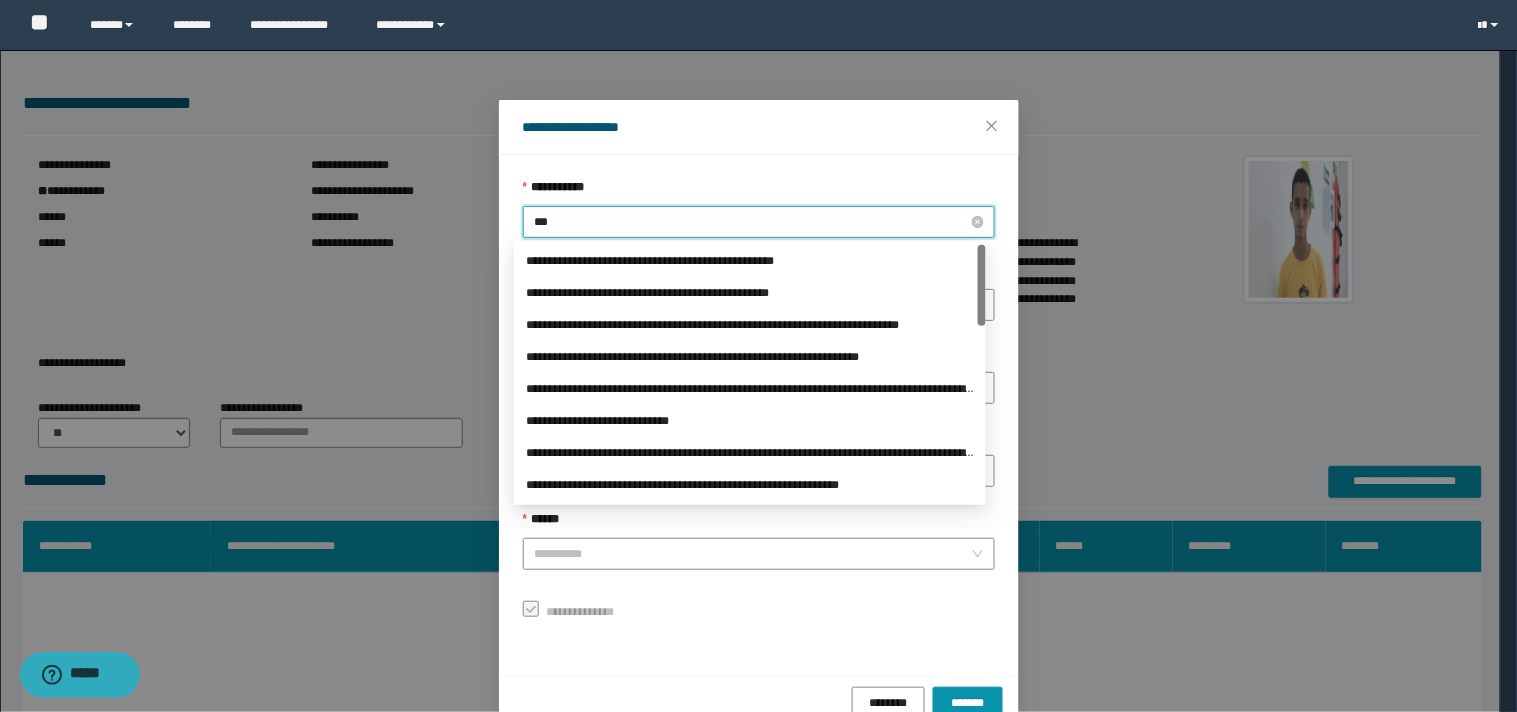 type on "****" 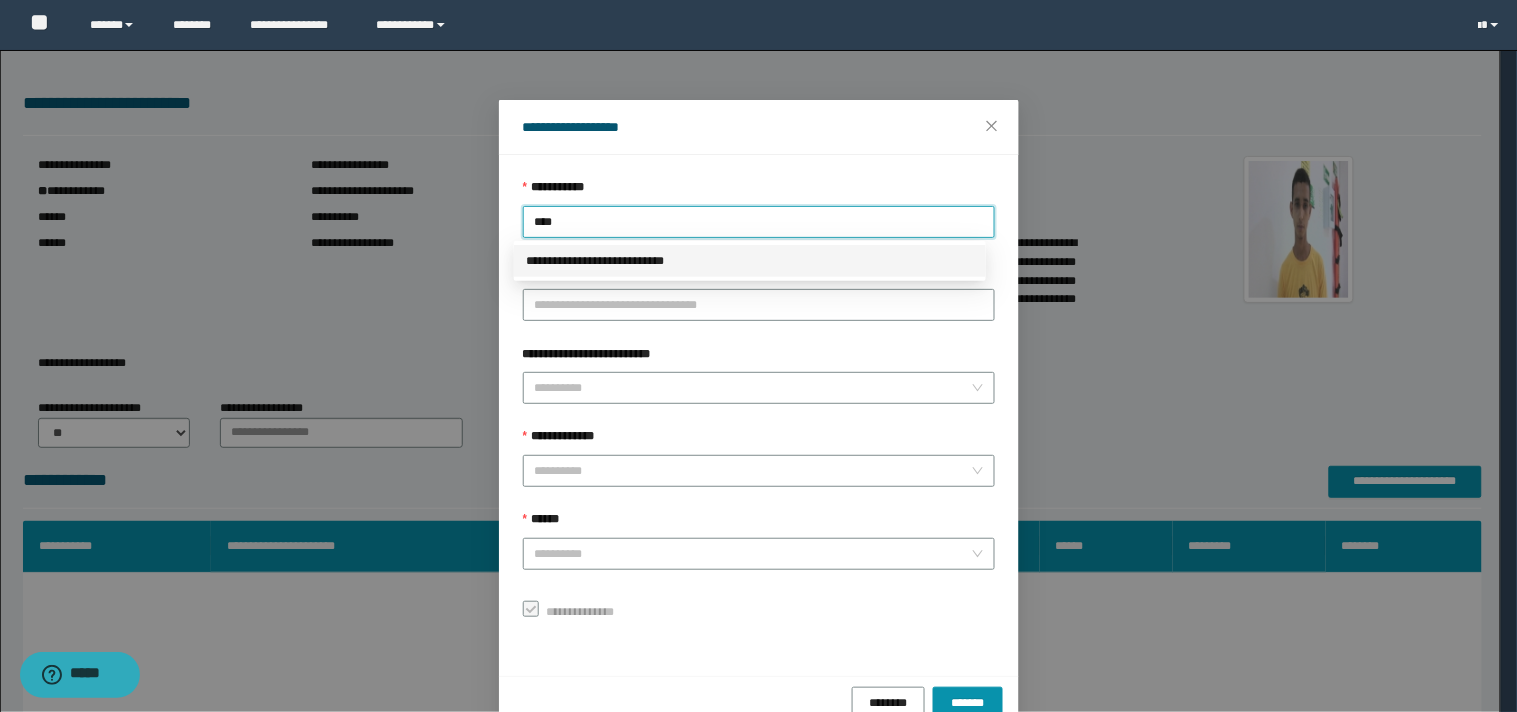 click on "**********" at bounding box center (750, 261) 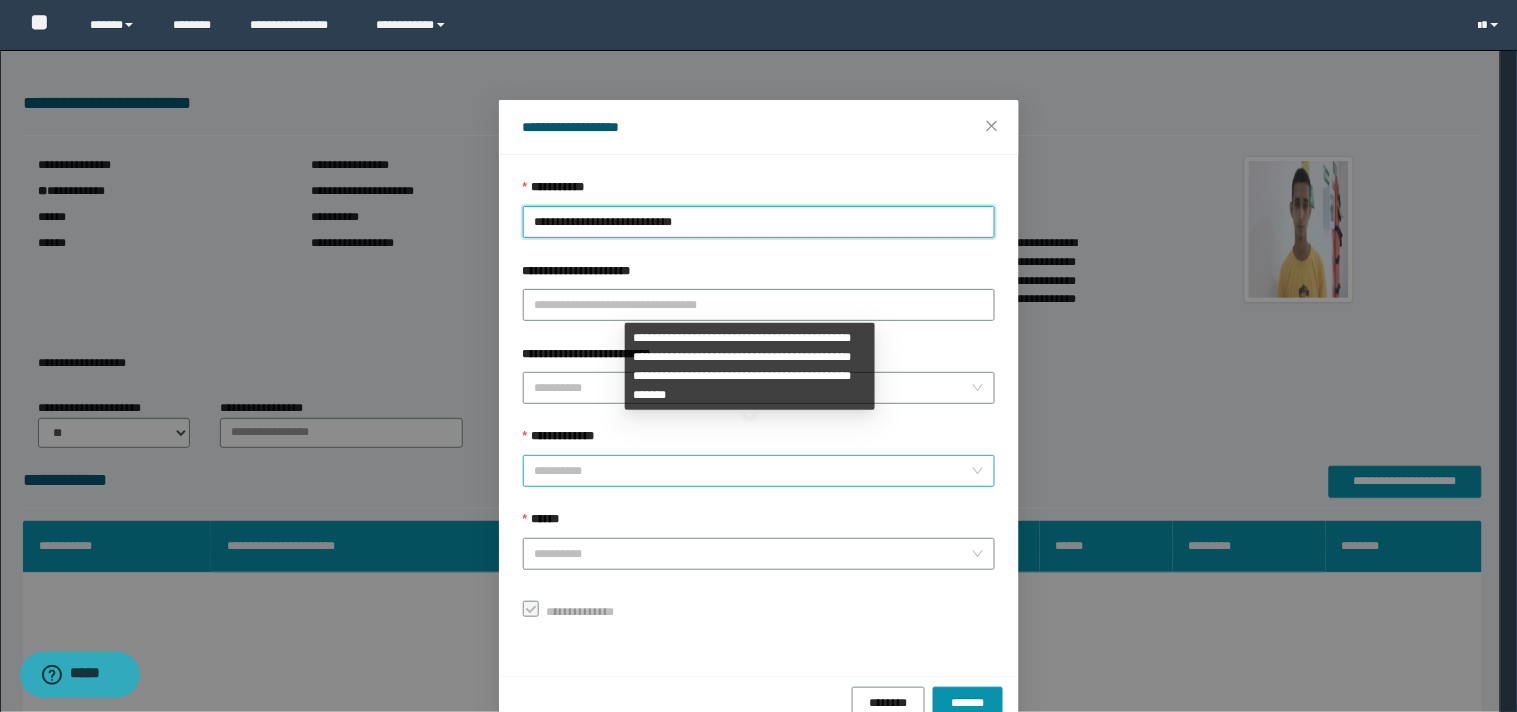 click on "**********" at bounding box center [753, 471] 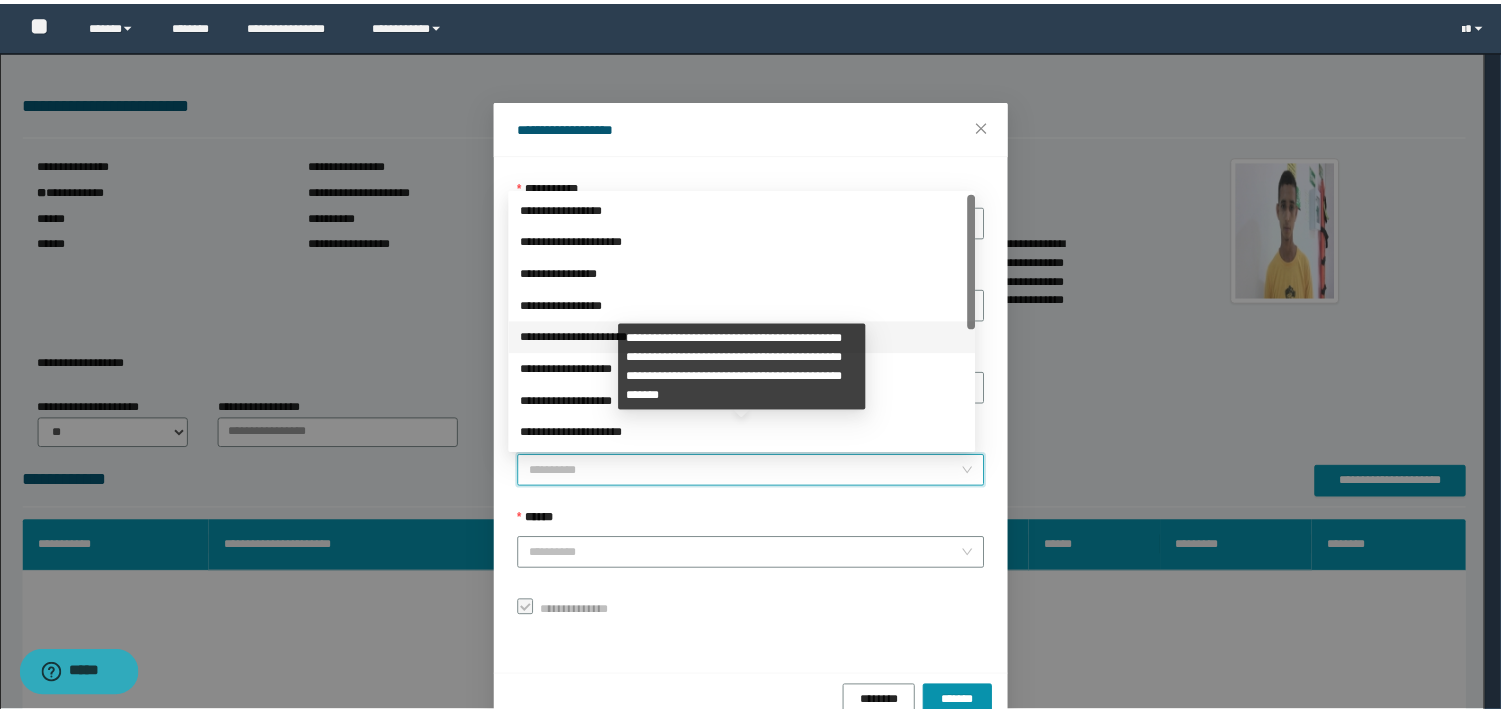 scroll, scrollTop: 224, scrollLeft: 0, axis: vertical 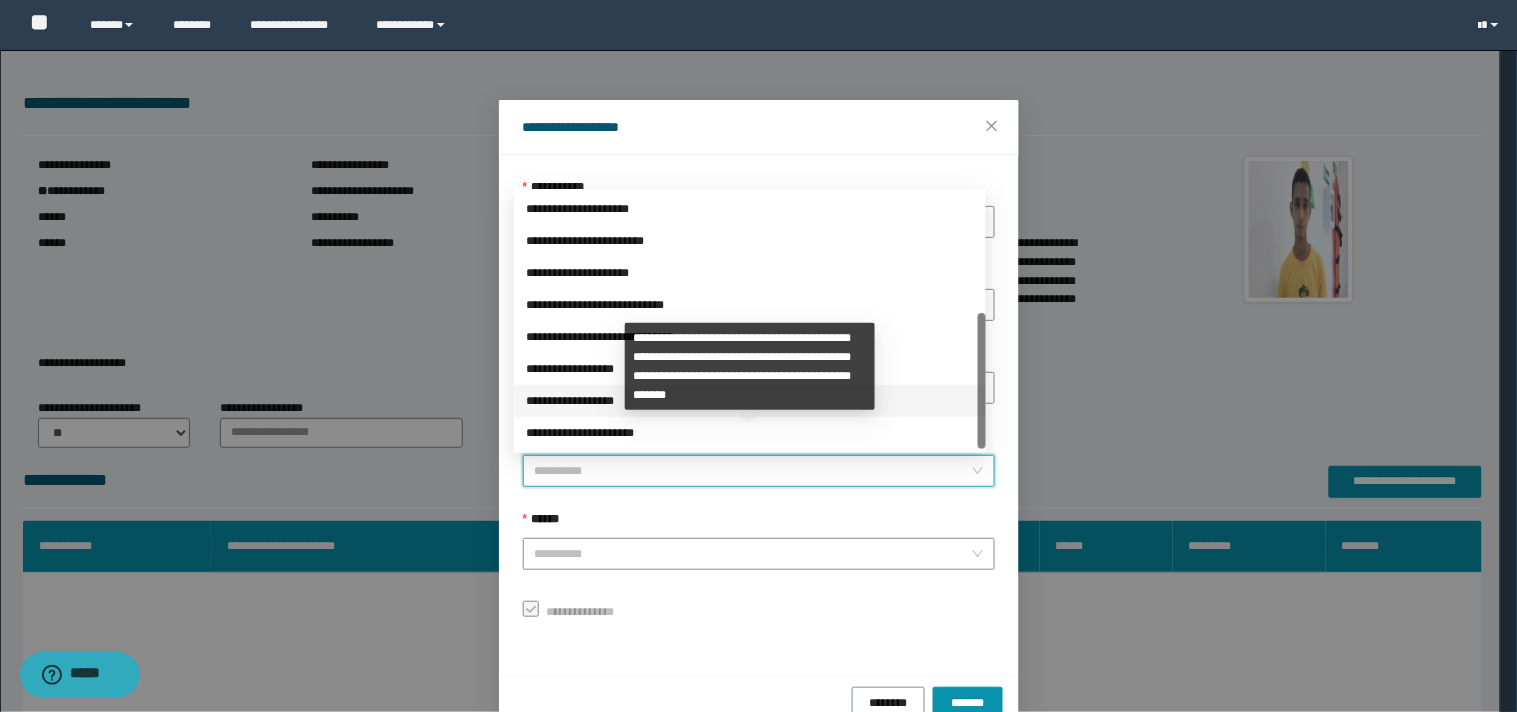 click on "**********" at bounding box center (750, 401) 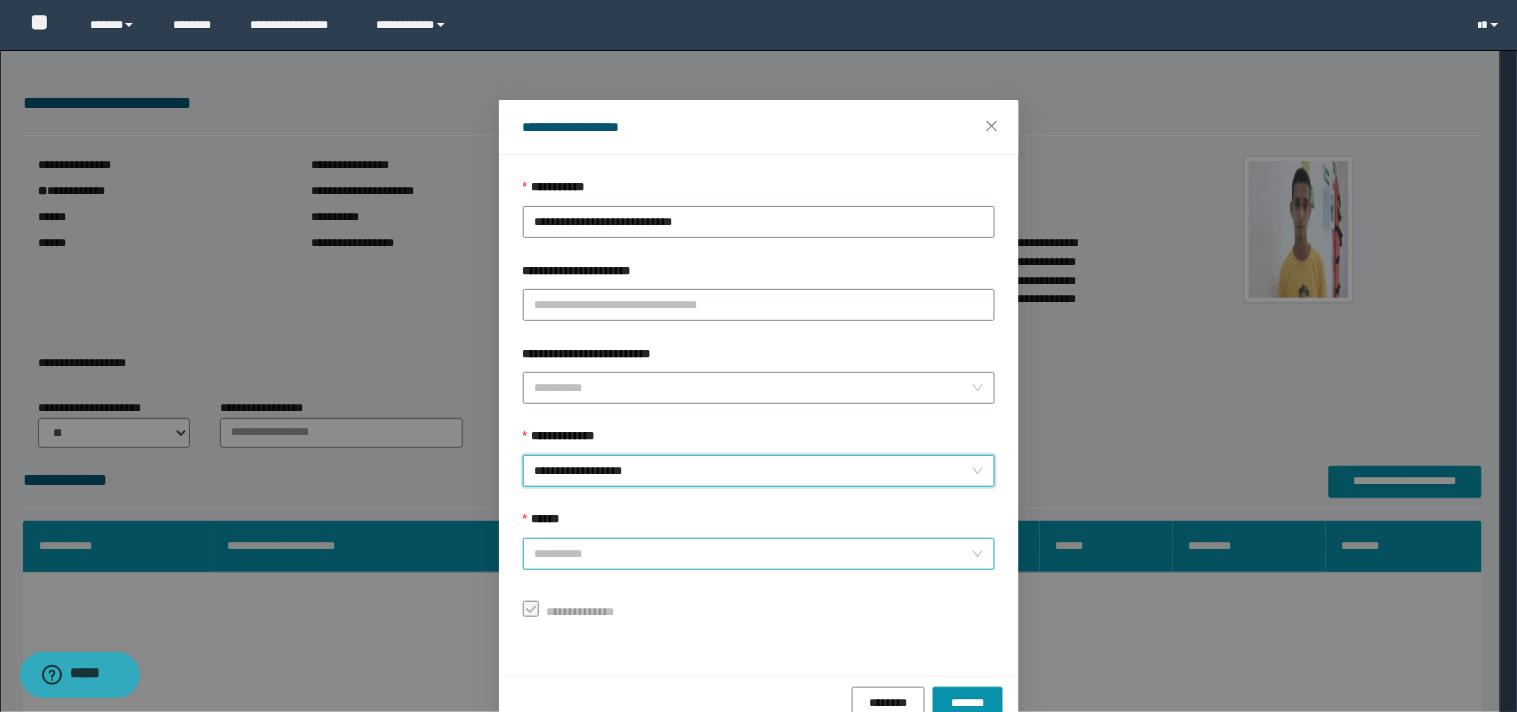 click on "******" at bounding box center [753, 554] 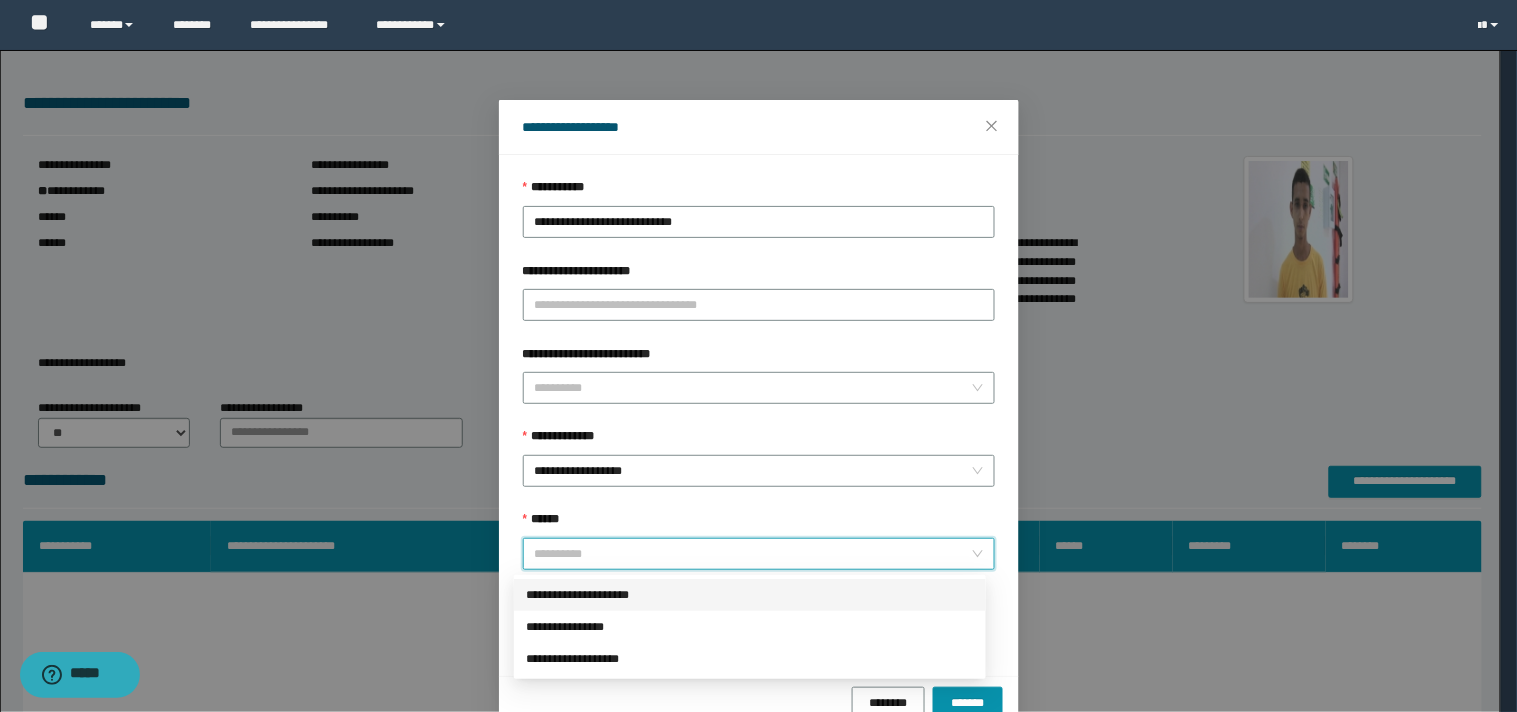 click on "**********" at bounding box center [750, 595] 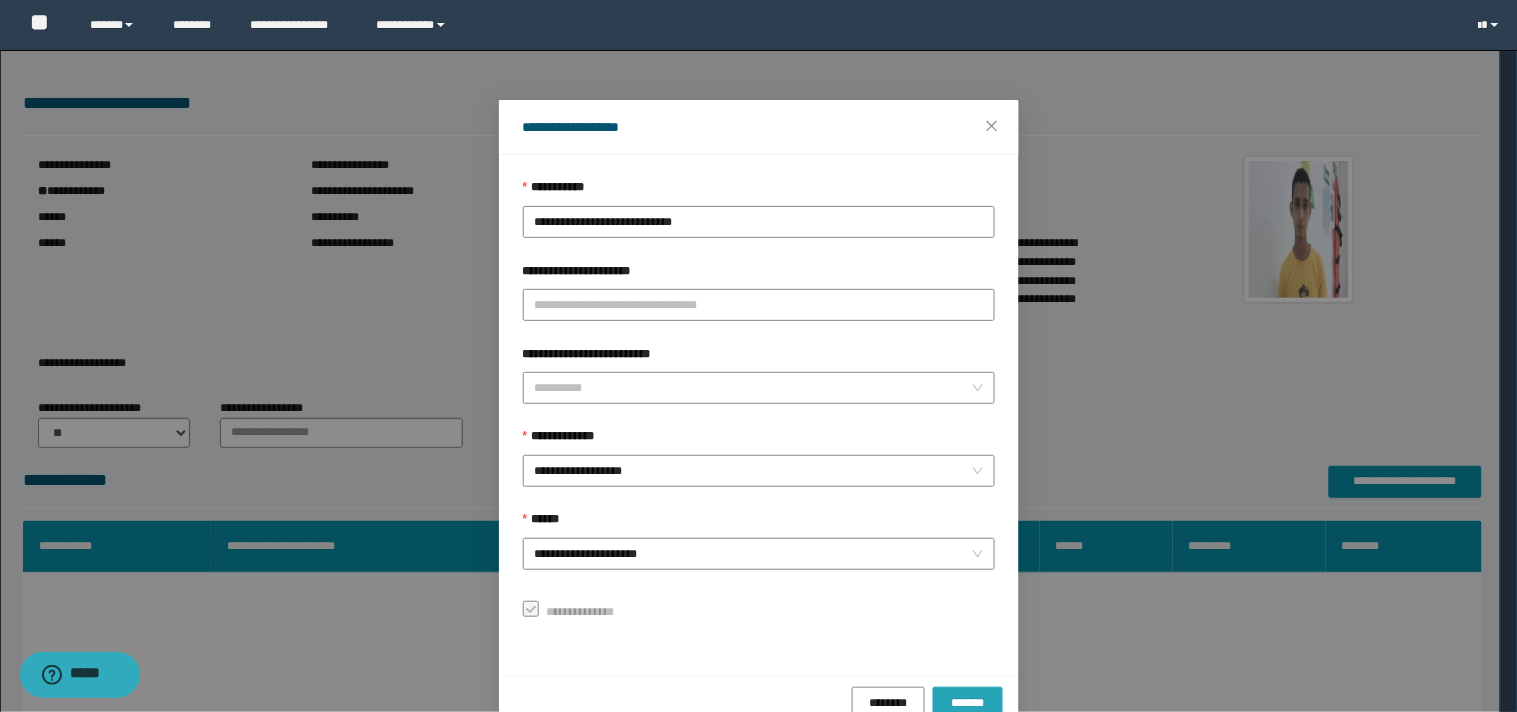 click on "*******" at bounding box center (968, 702) 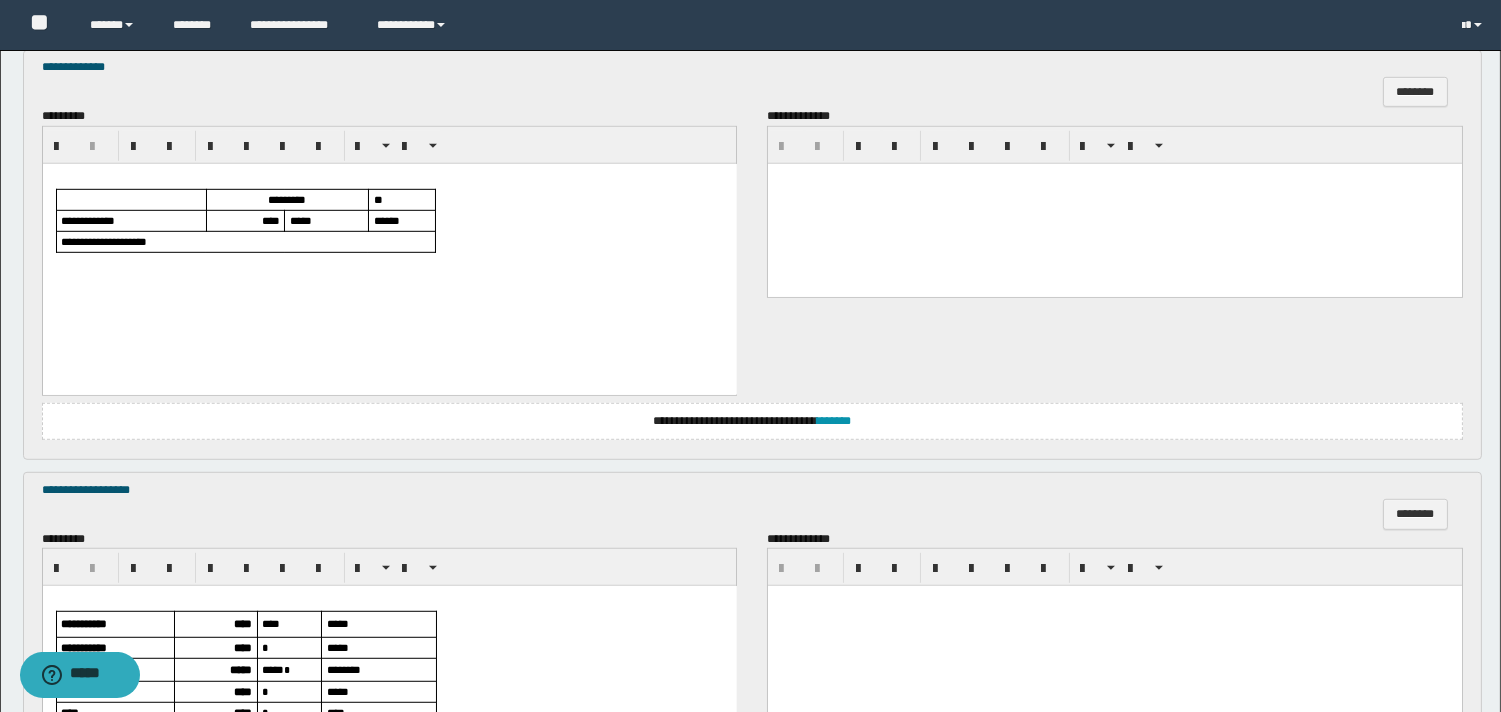 scroll, scrollTop: 2772, scrollLeft: 0, axis: vertical 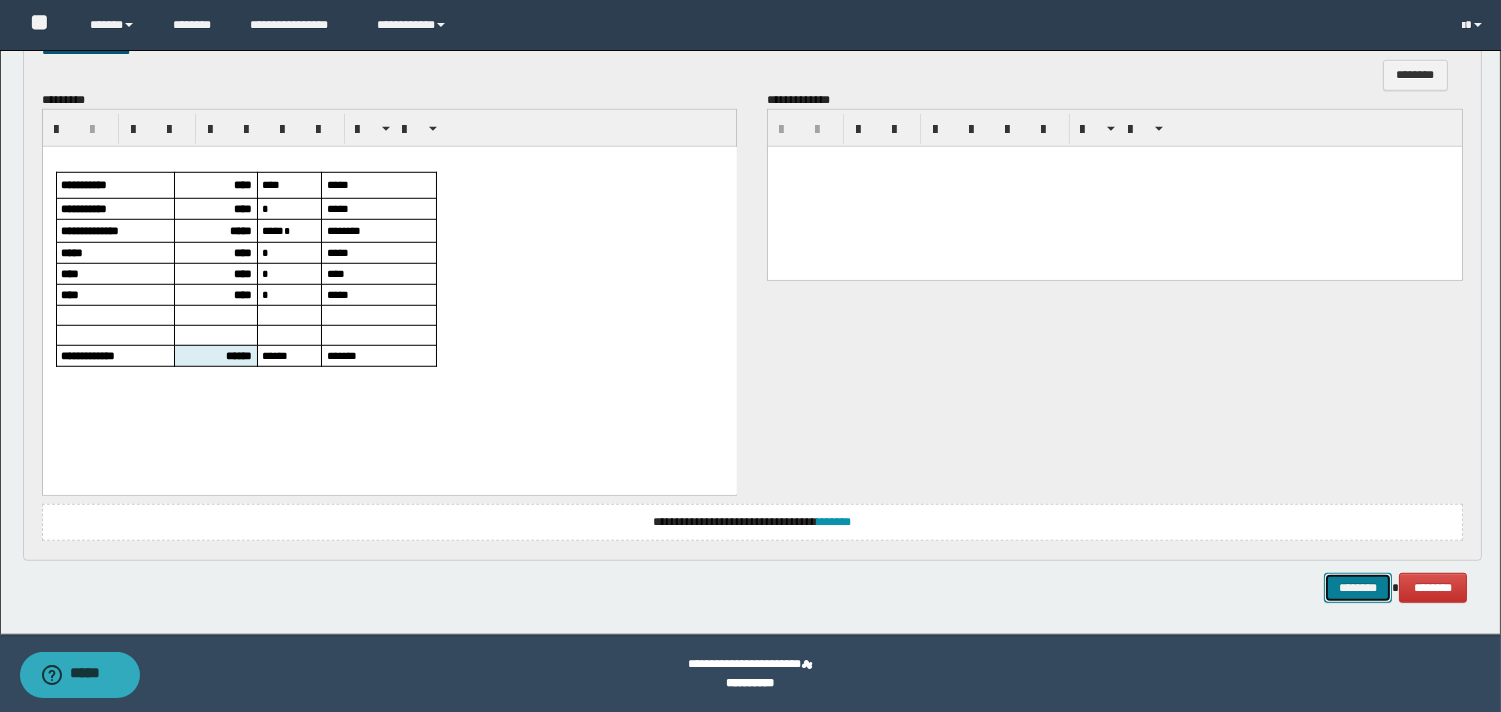 click on "********" at bounding box center (1358, 588) 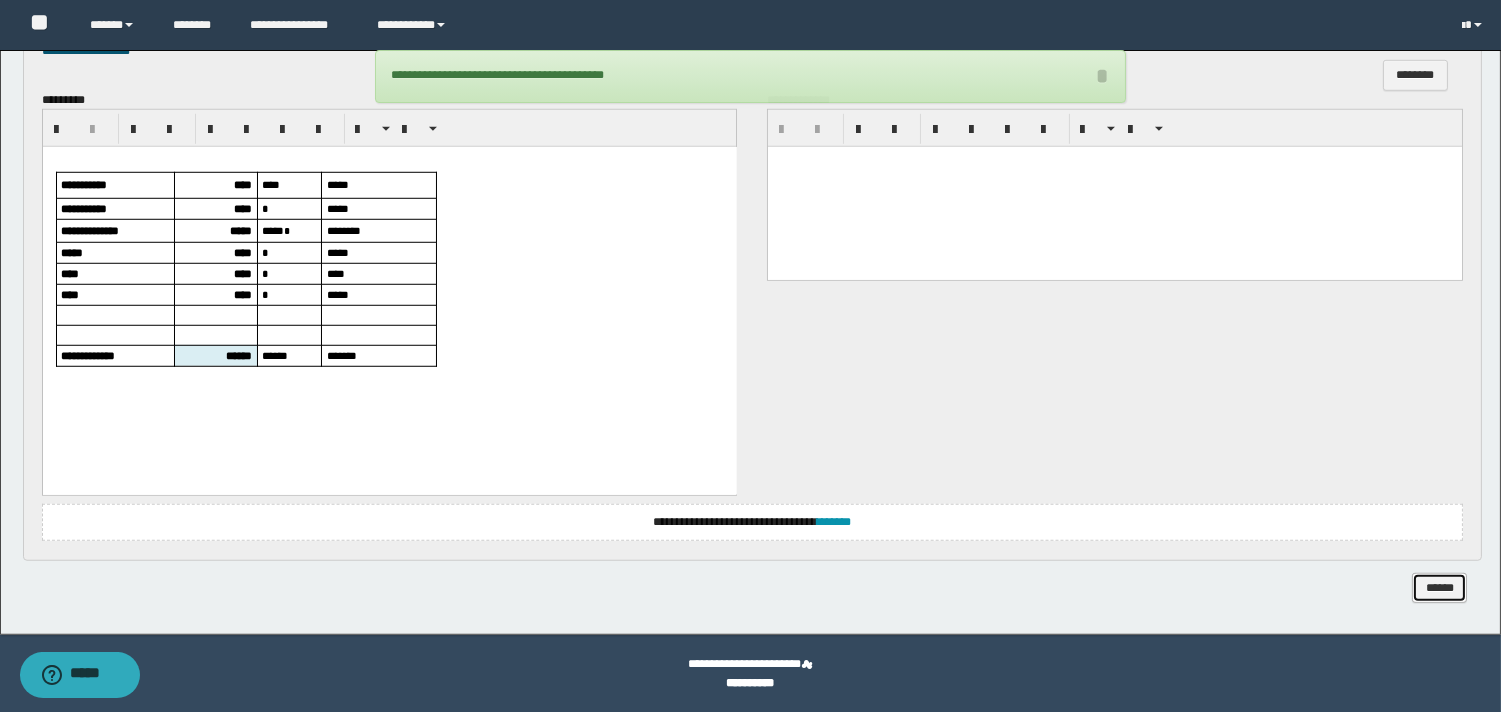 click on "******" at bounding box center (1439, 588) 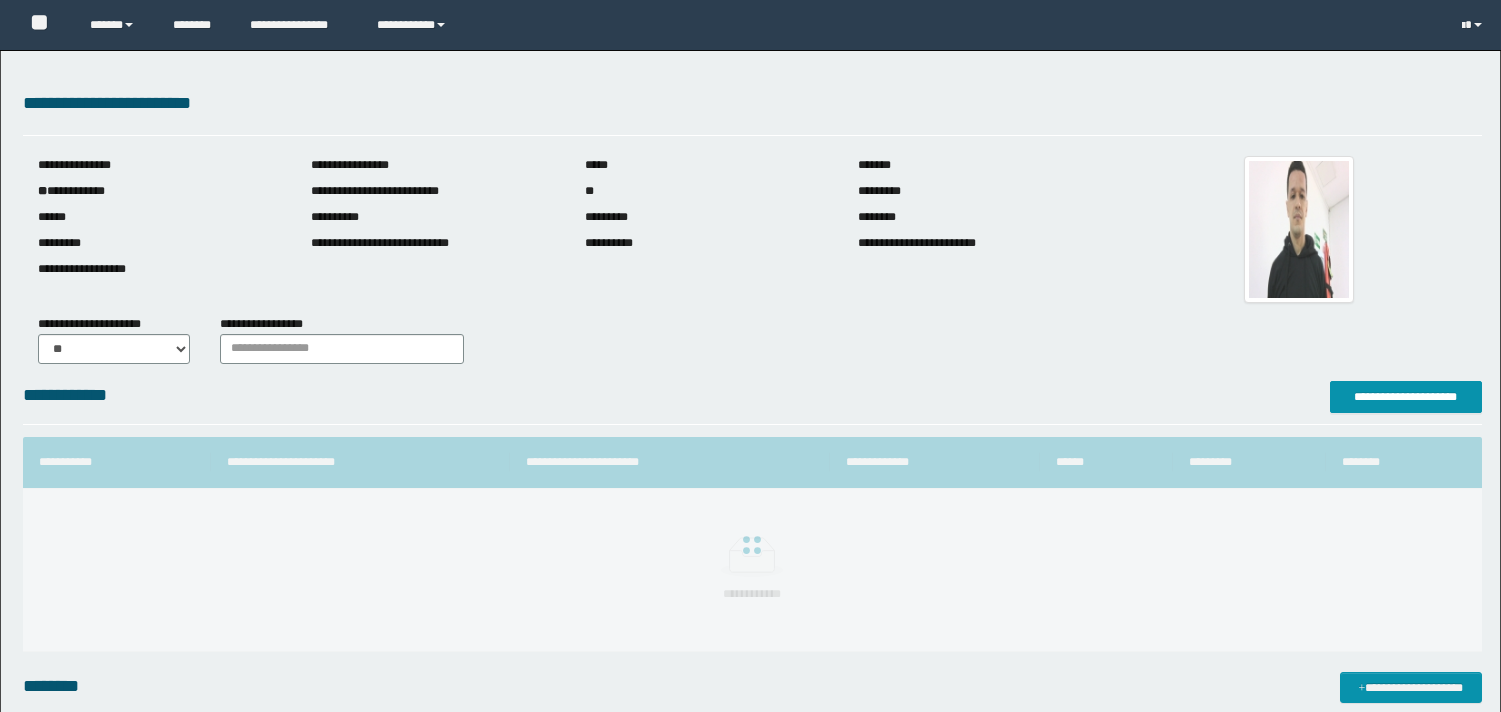 scroll, scrollTop: 0, scrollLeft: 0, axis: both 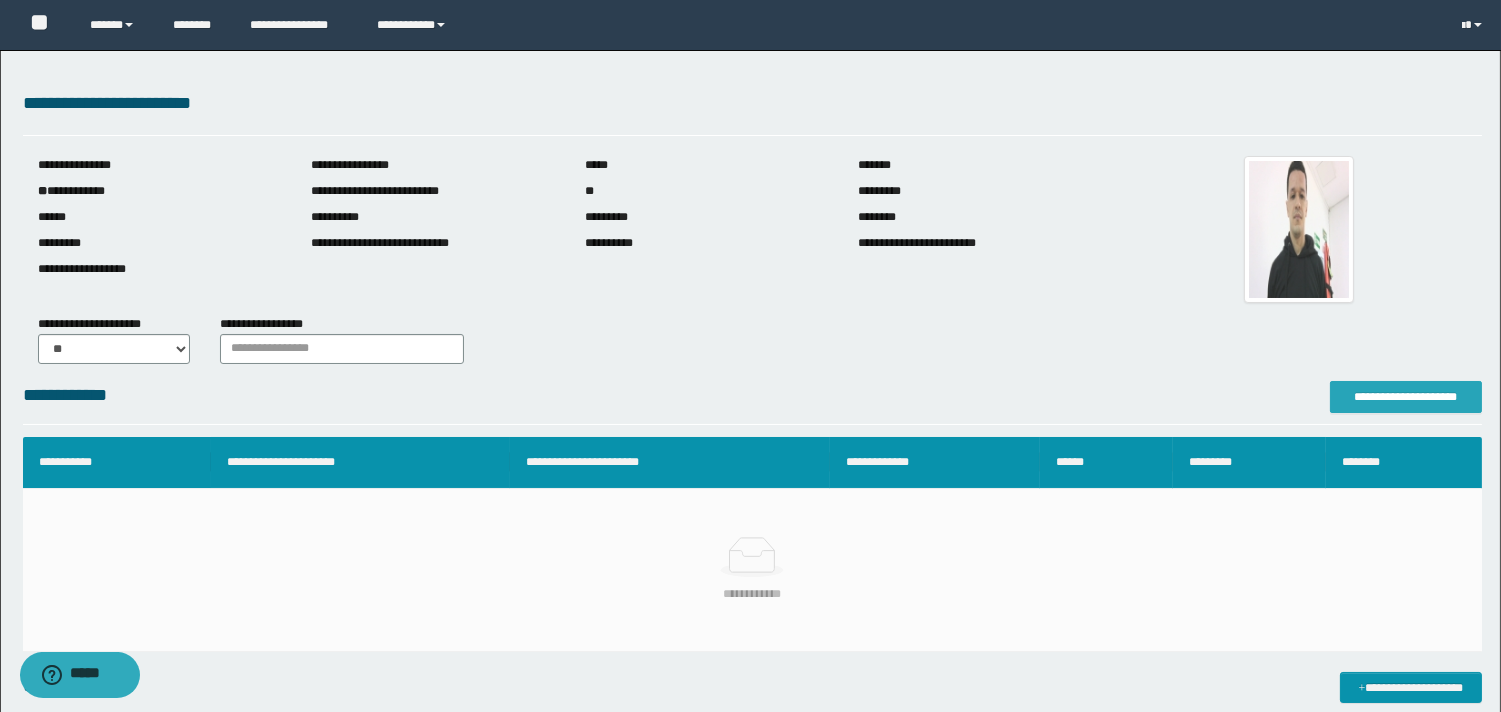 click on "**********" at bounding box center [1406, 397] 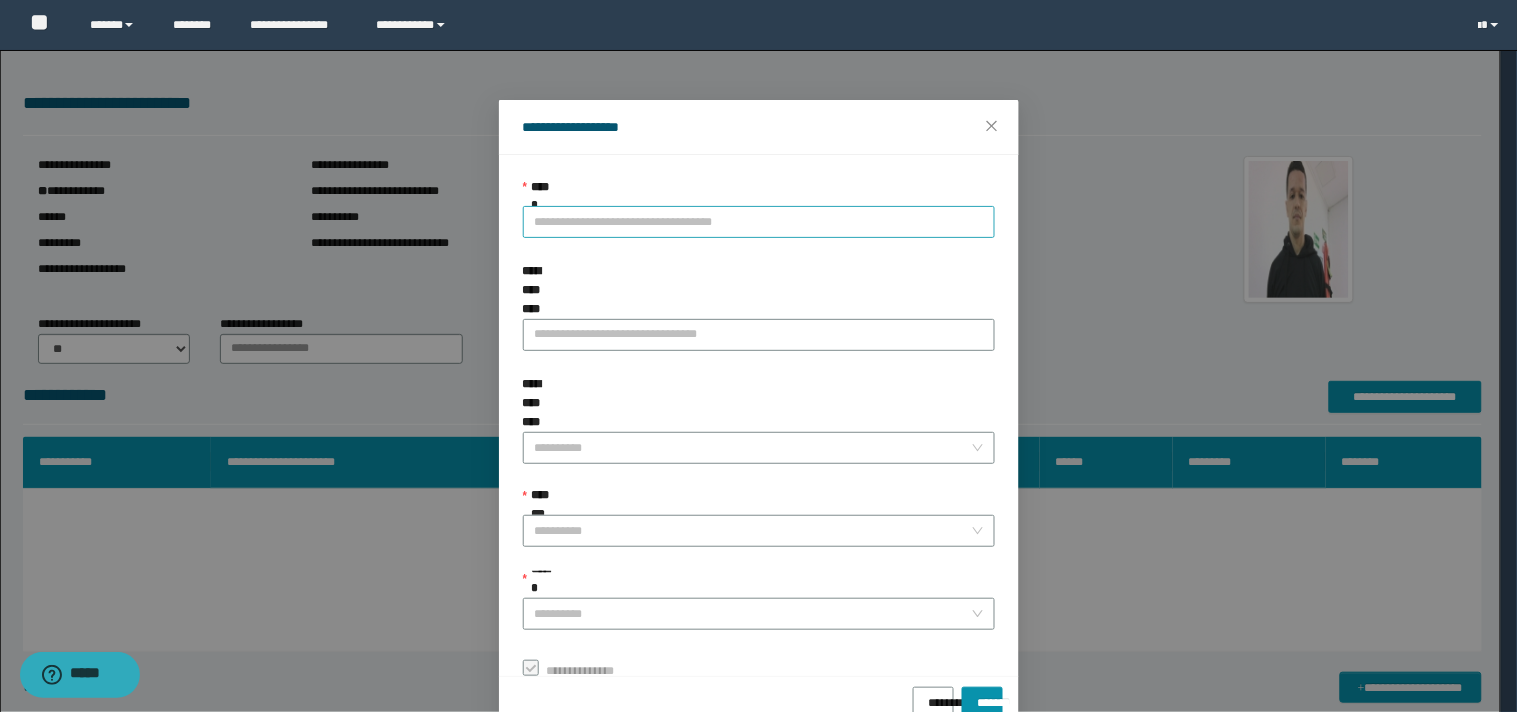 click on "**********" at bounding box center [759, 222] 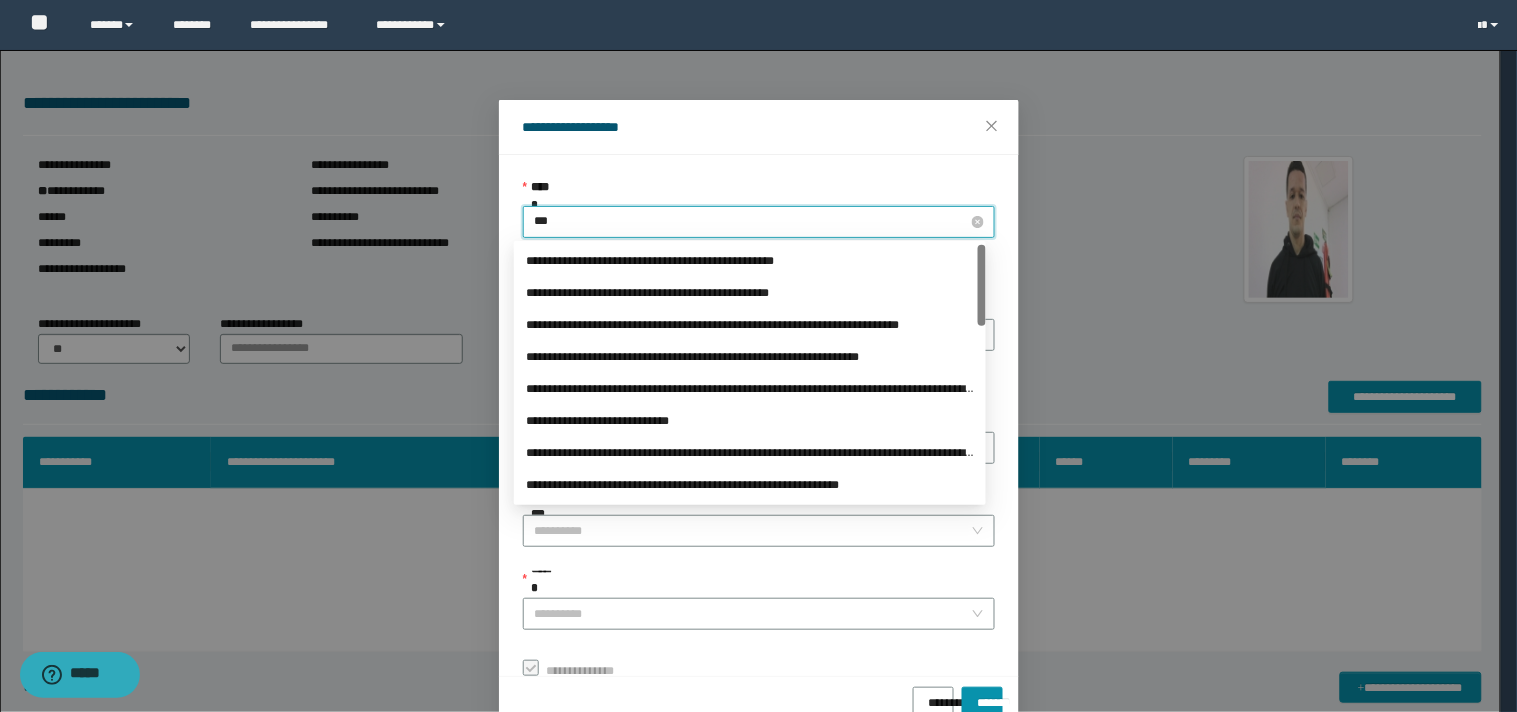 type on "****" 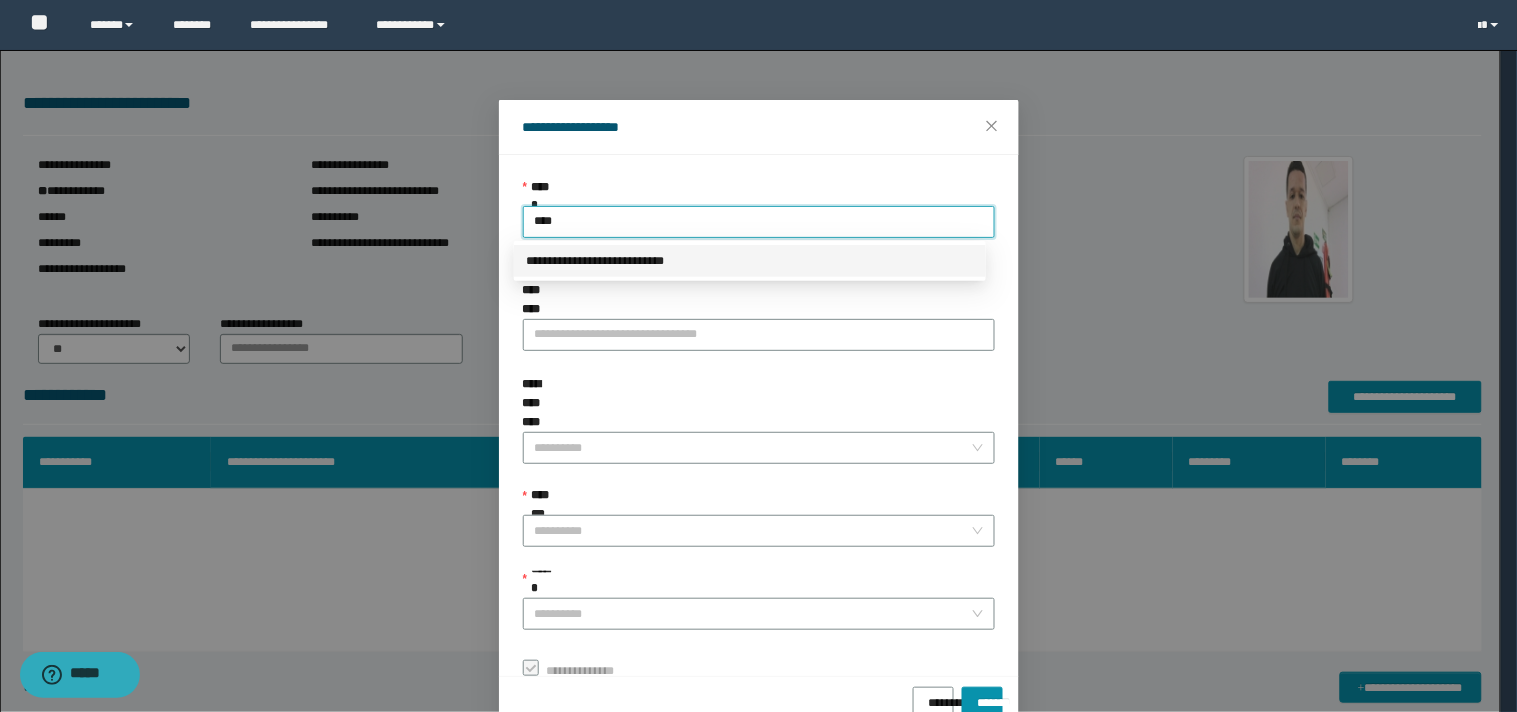 click on "**********" at bounding box center [750, 261] 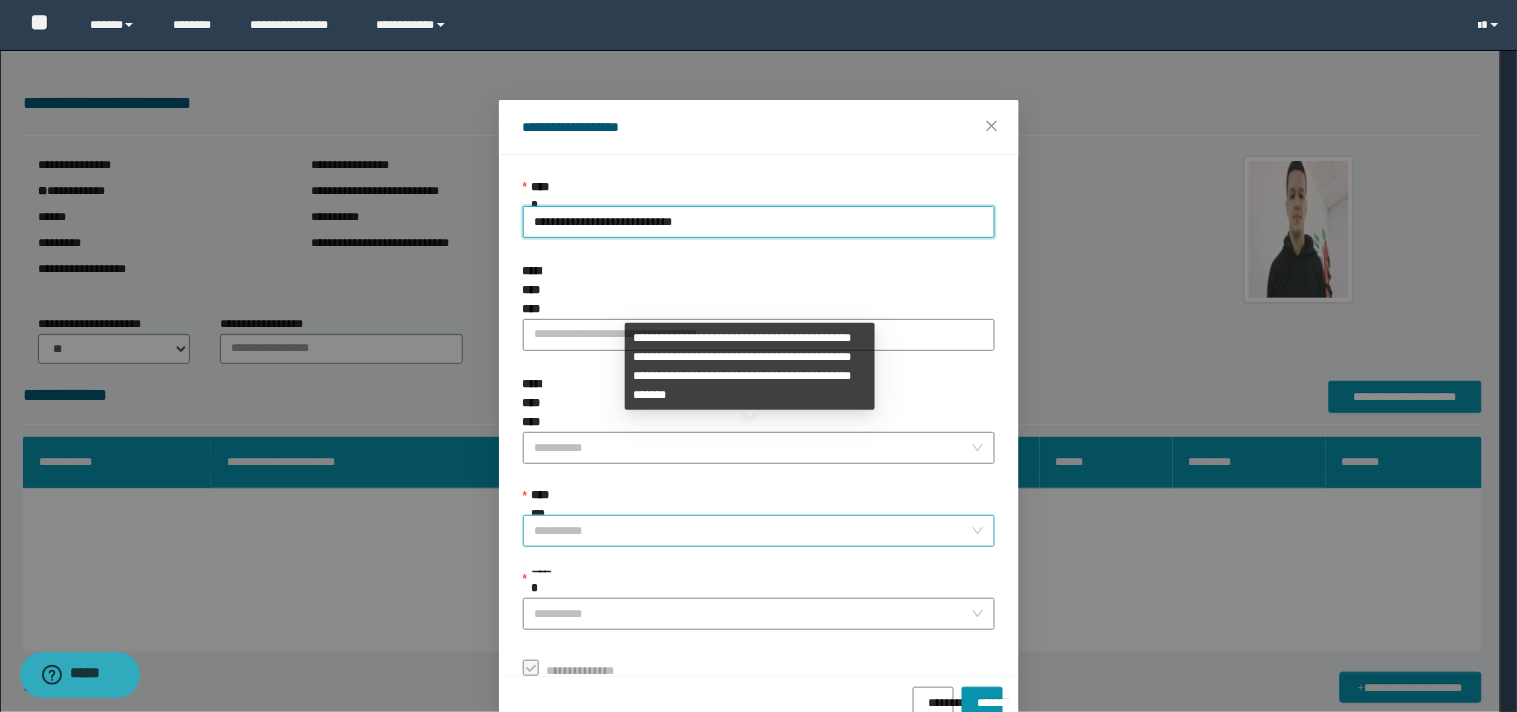 click on "**********" at bounding box center [753, 531] 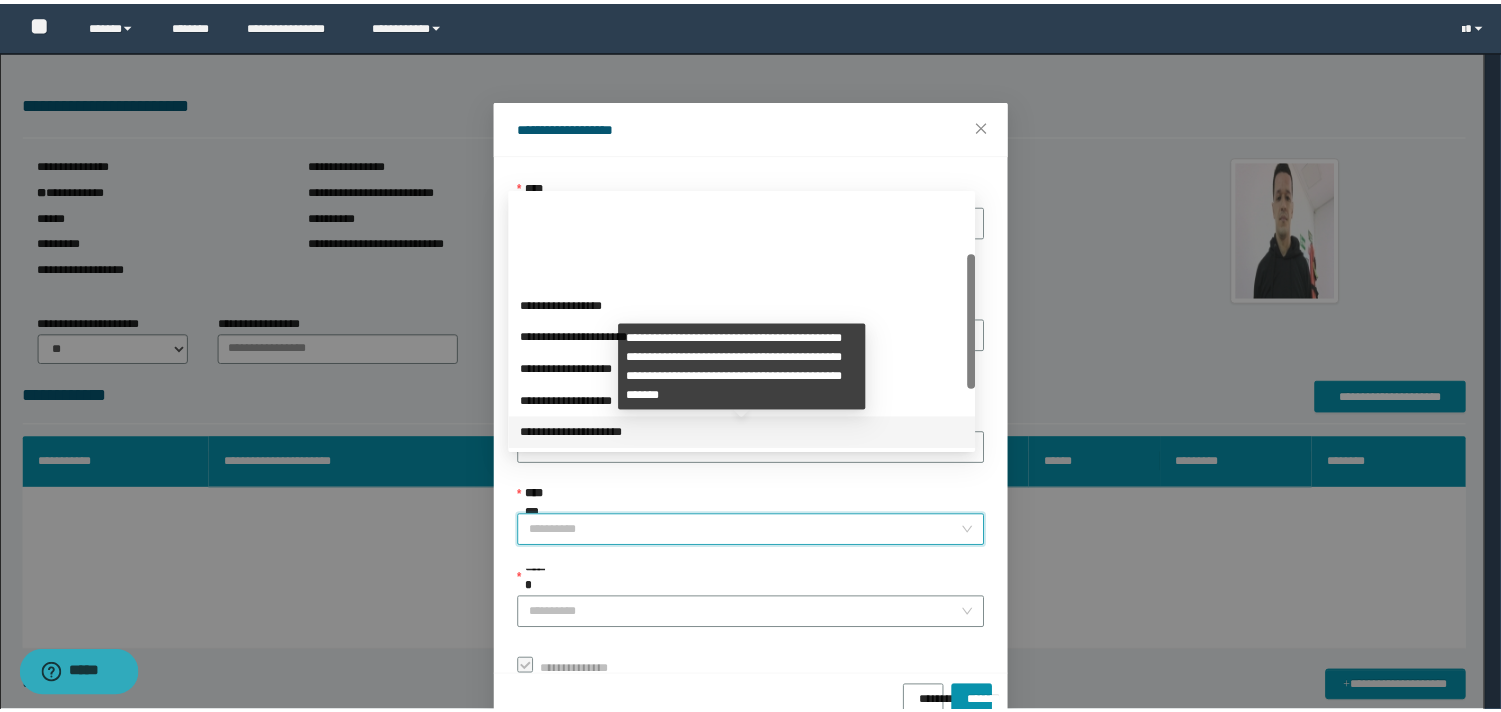 scroll, scrollTop: 224, scrollLeft: 0, axis: vertical 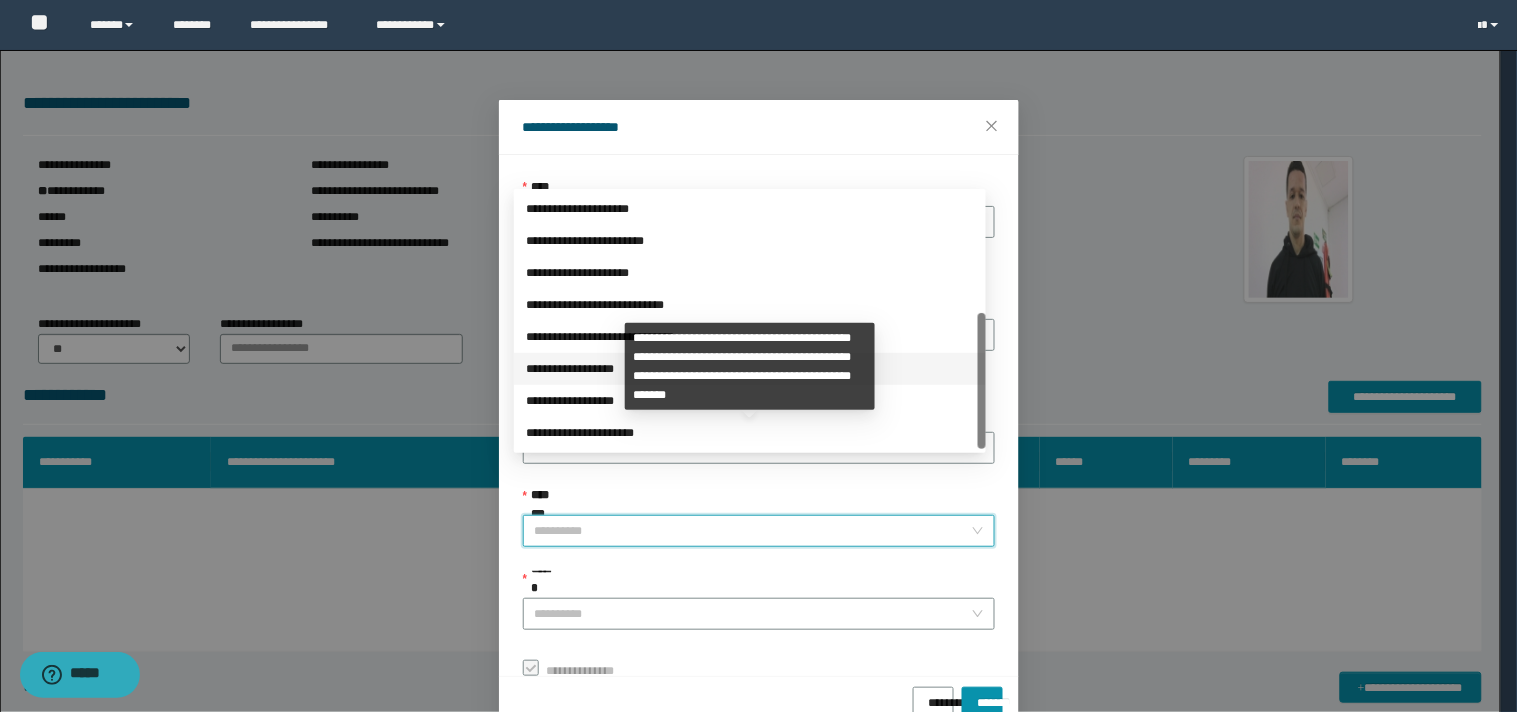 click on "**********" at bounding box center (750, 369) 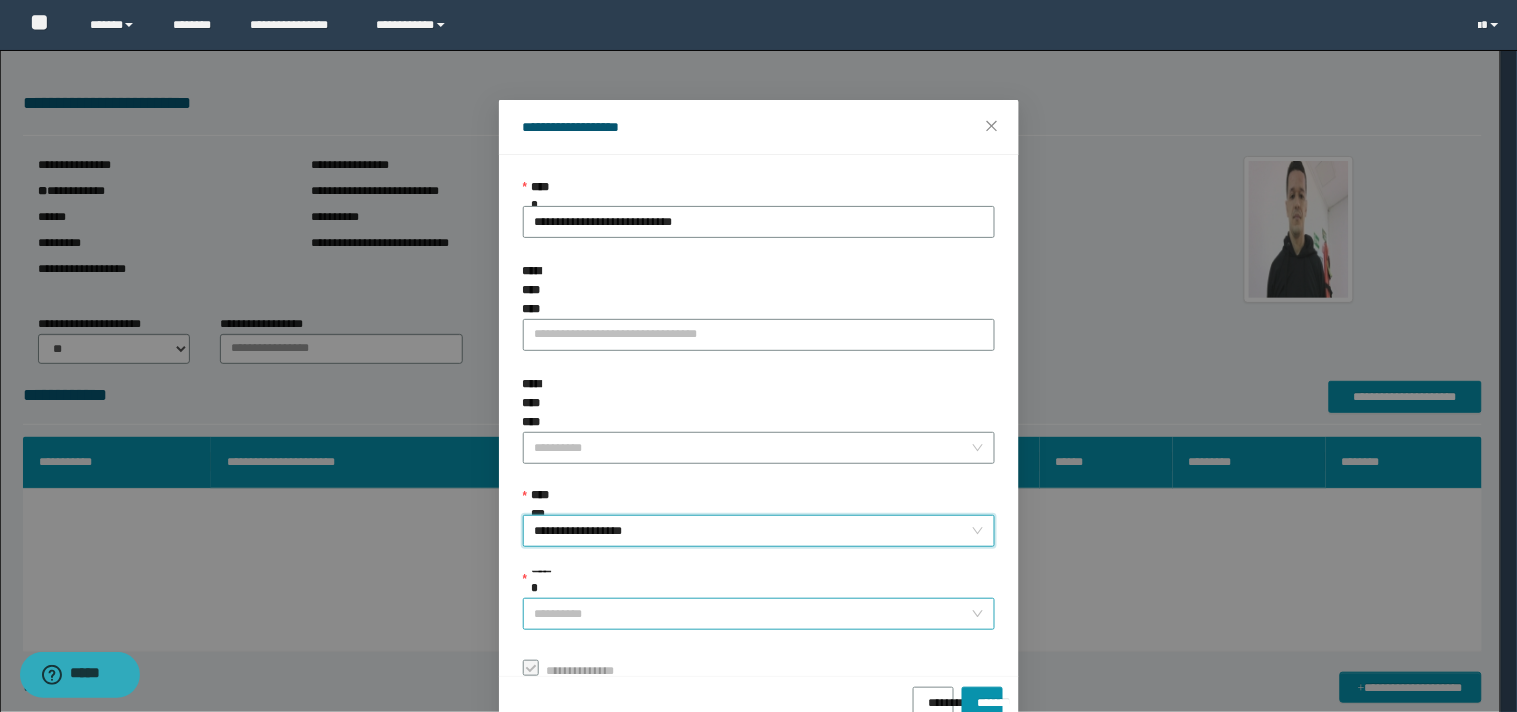 click on "******" at bounding box center (753, 614) 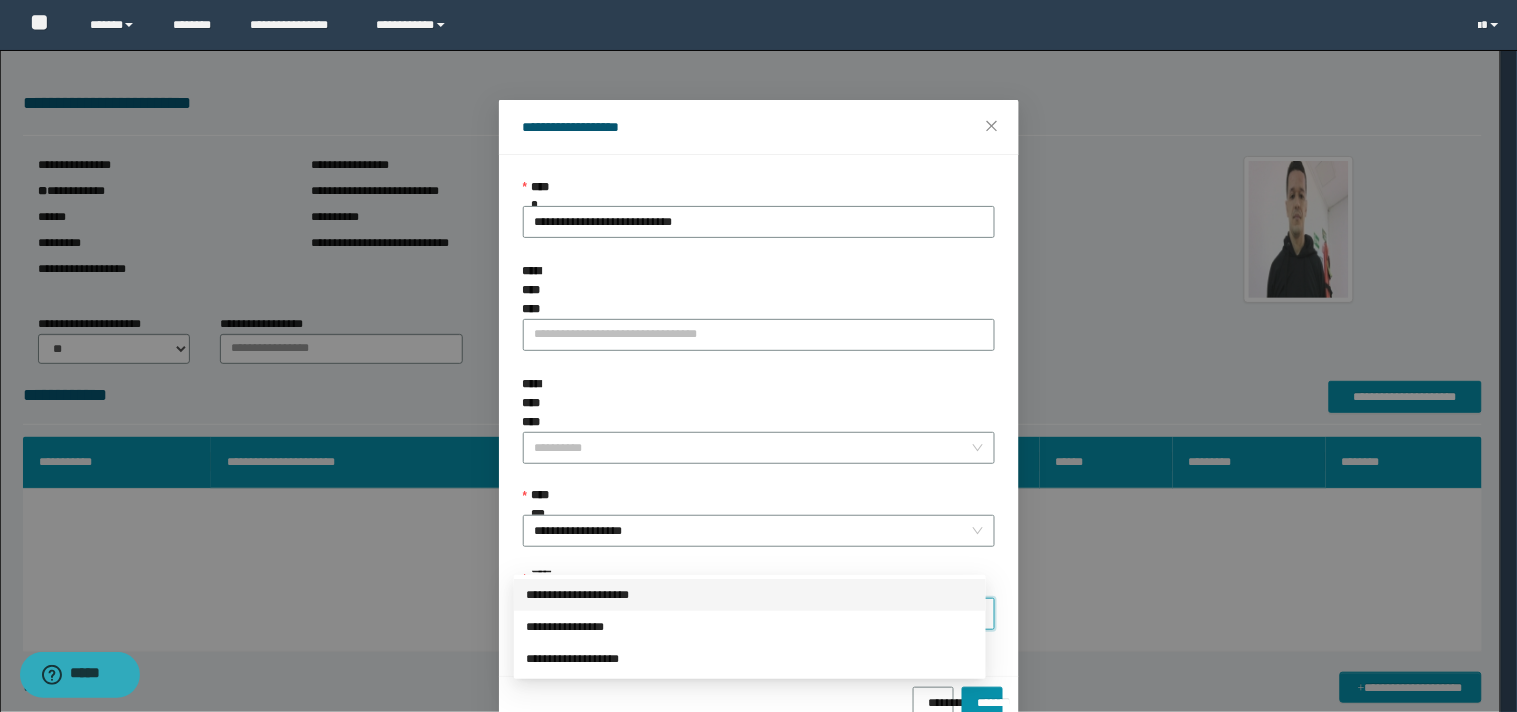 click on "**********" at bounding box center (750, 595) 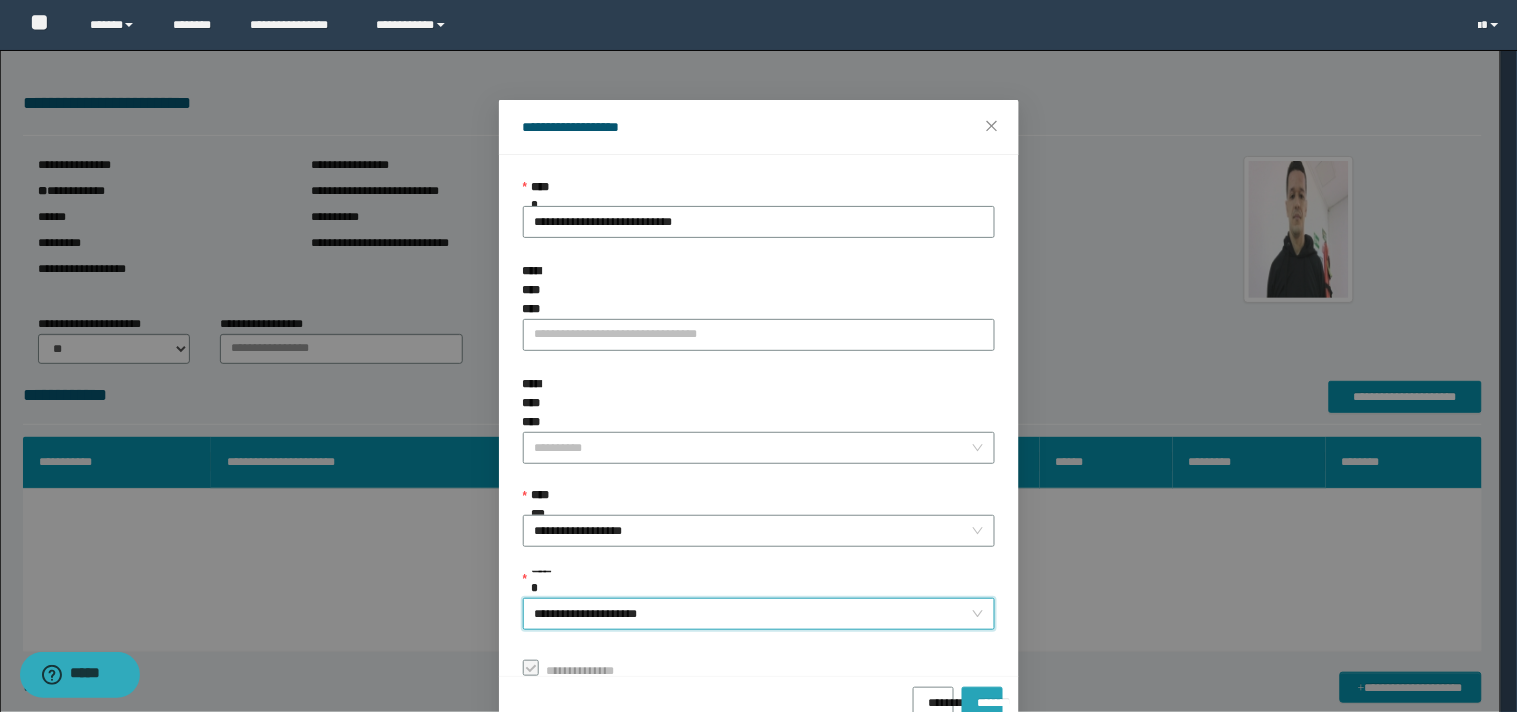 click on "*******" at bounding box center (982, 696) 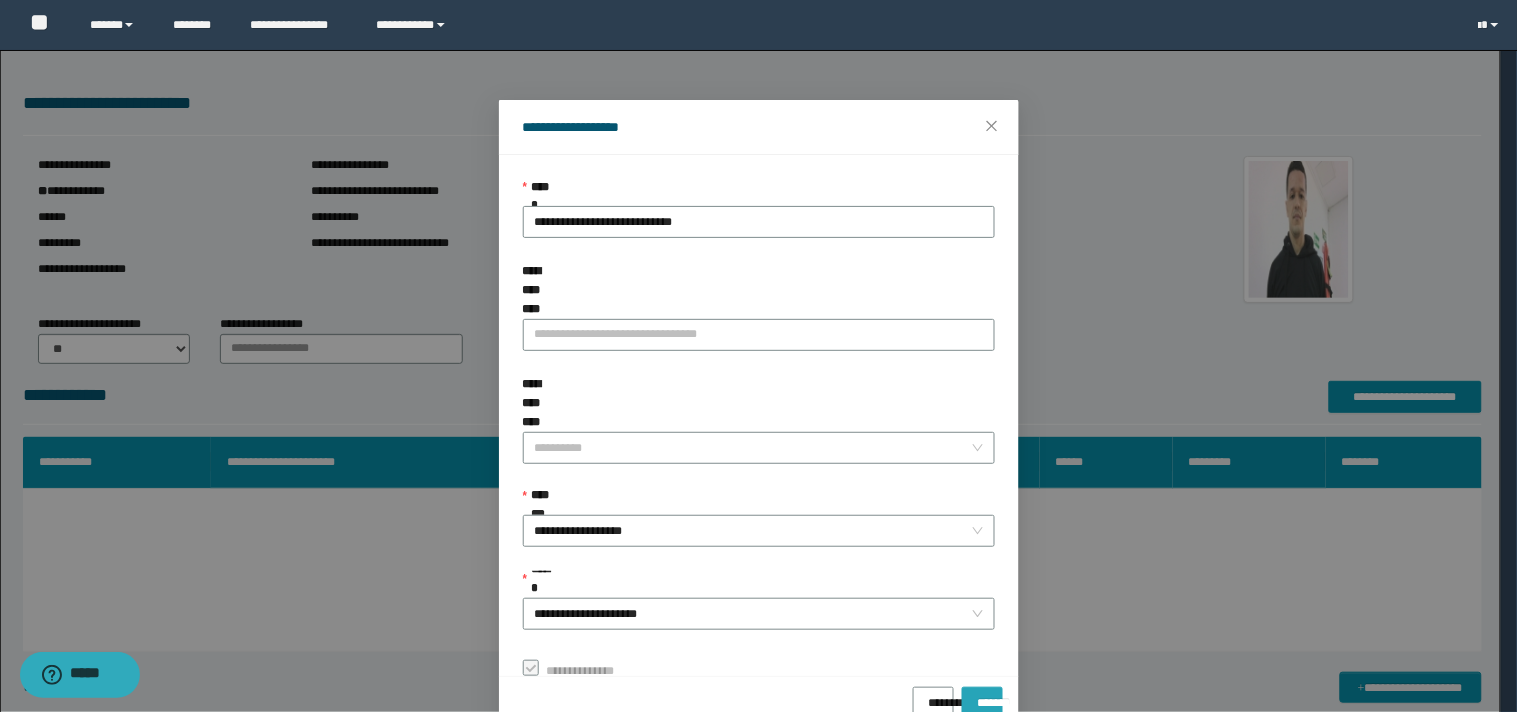 click on "*******" at bounding box center [982, 696] 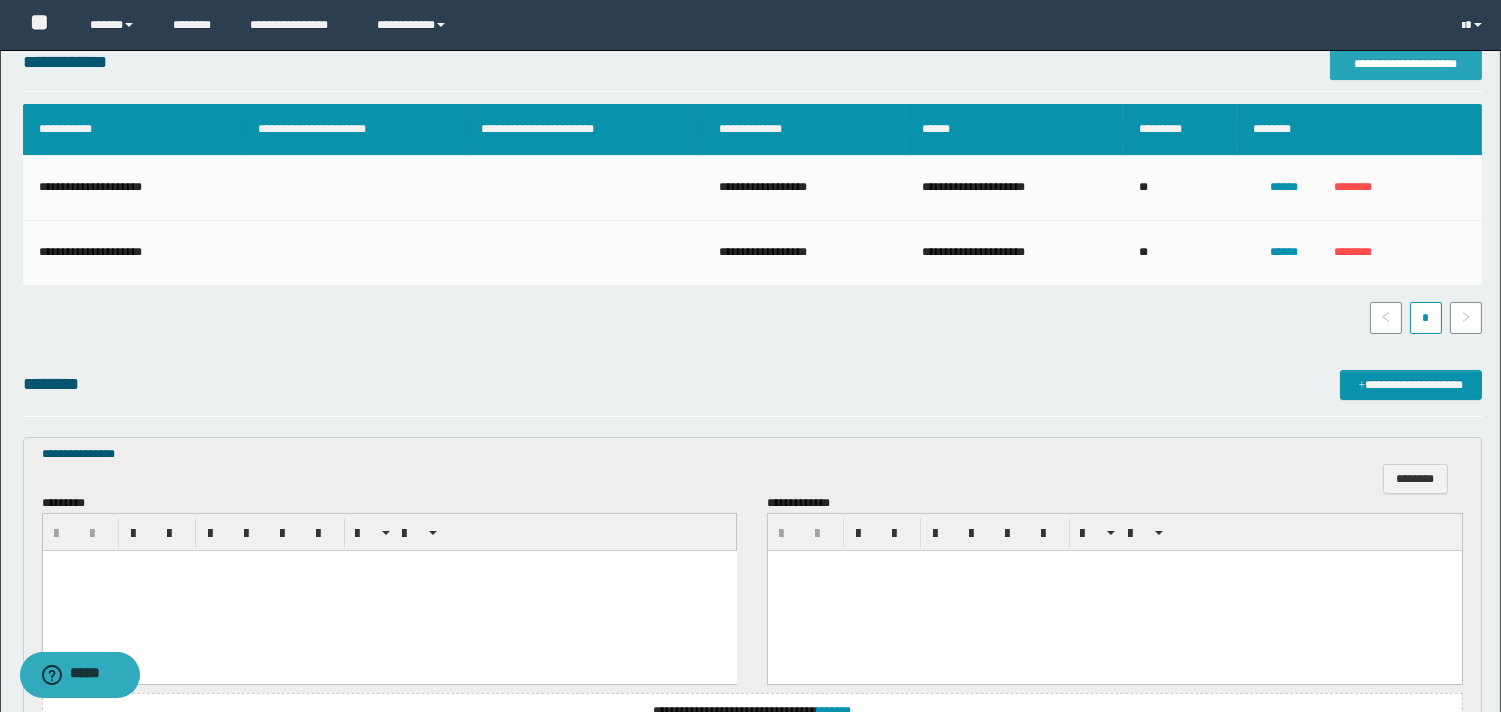 scroll, scrollTop: 555, scrollLeft: 0, axis: vertical 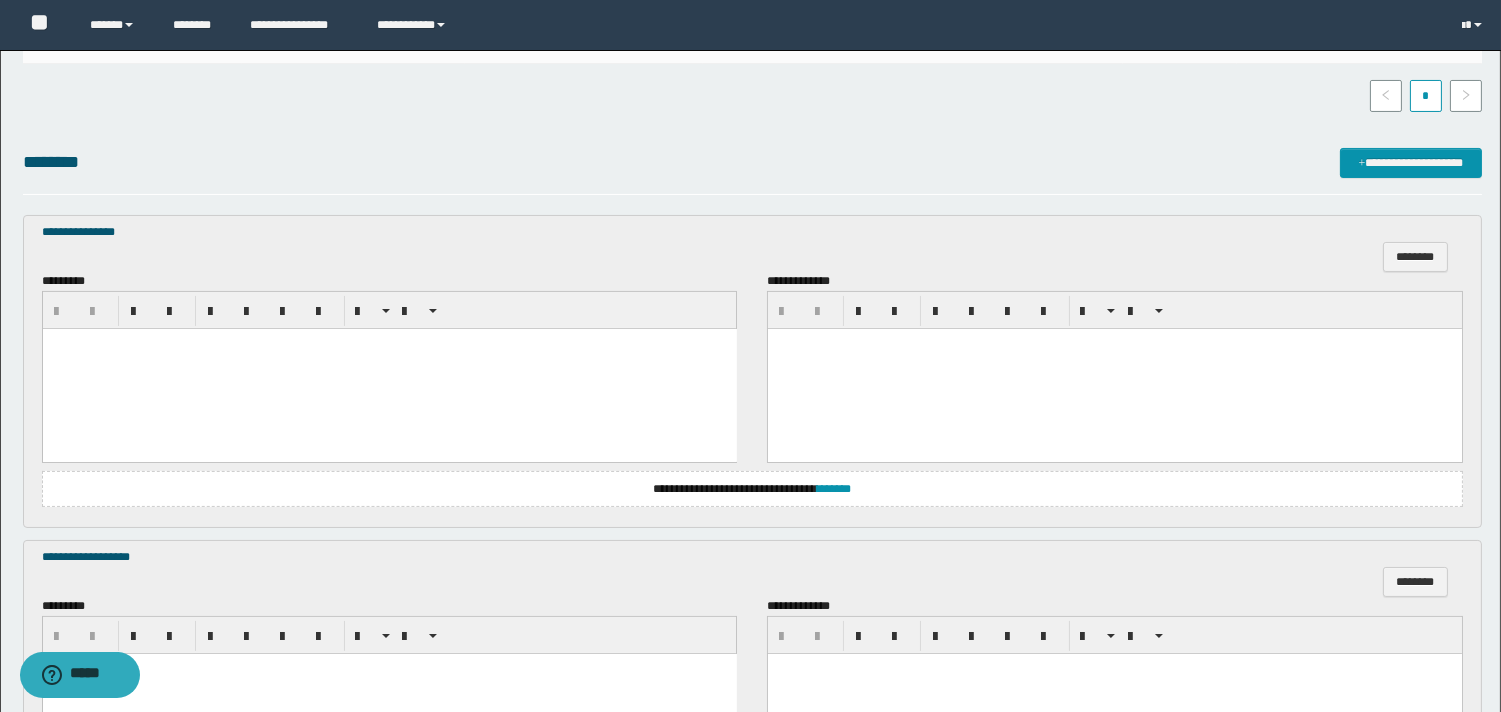 click at bounding box center [389, 369] 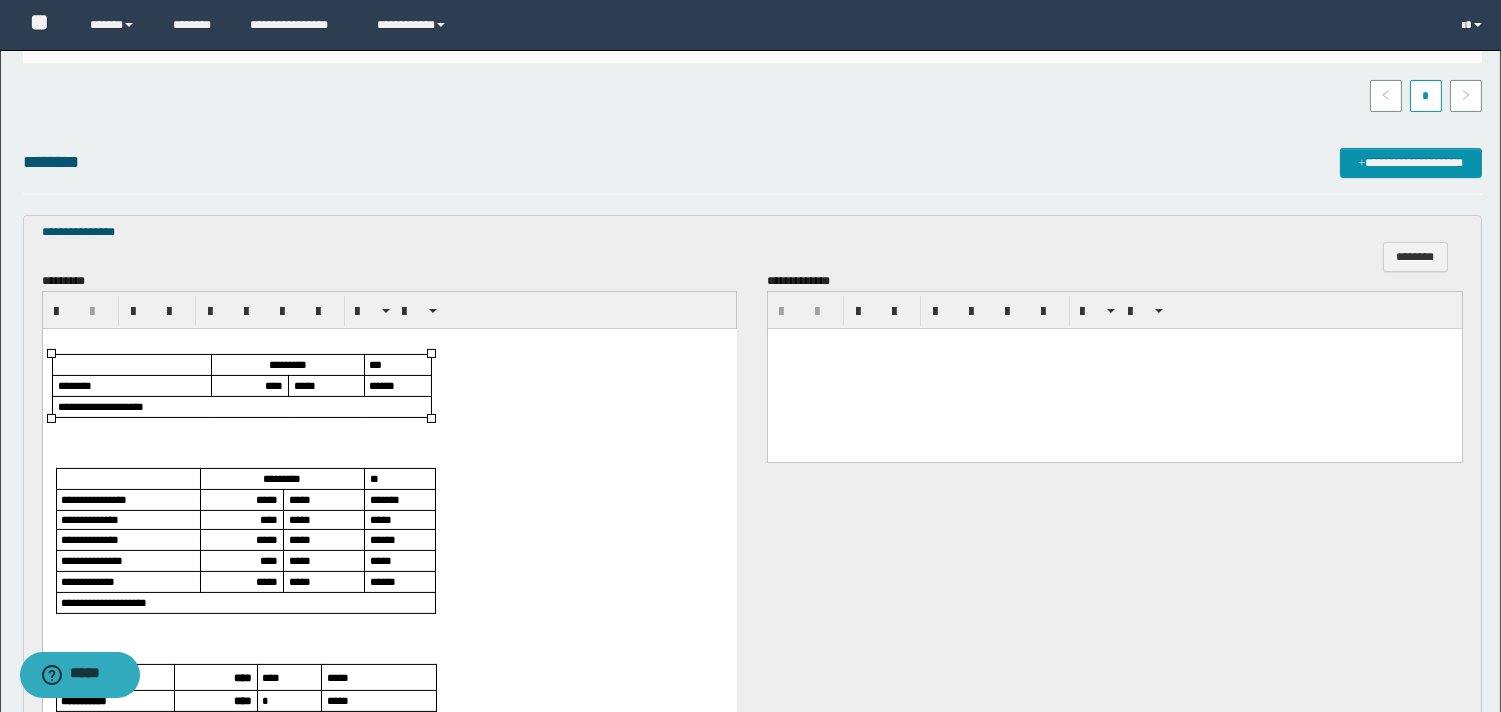 click on "****" at bounding box center [273, 385] 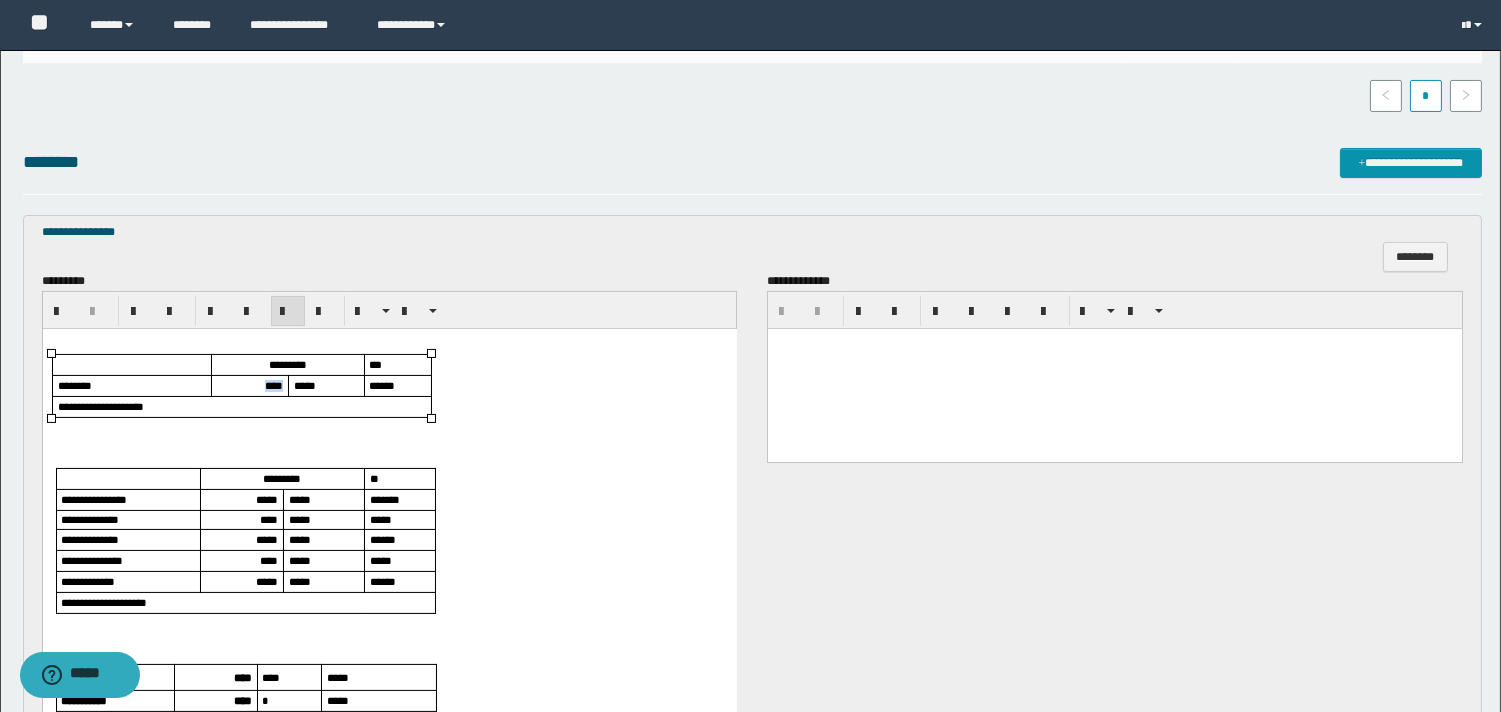 click on "****" at bounding box center [273, 385] 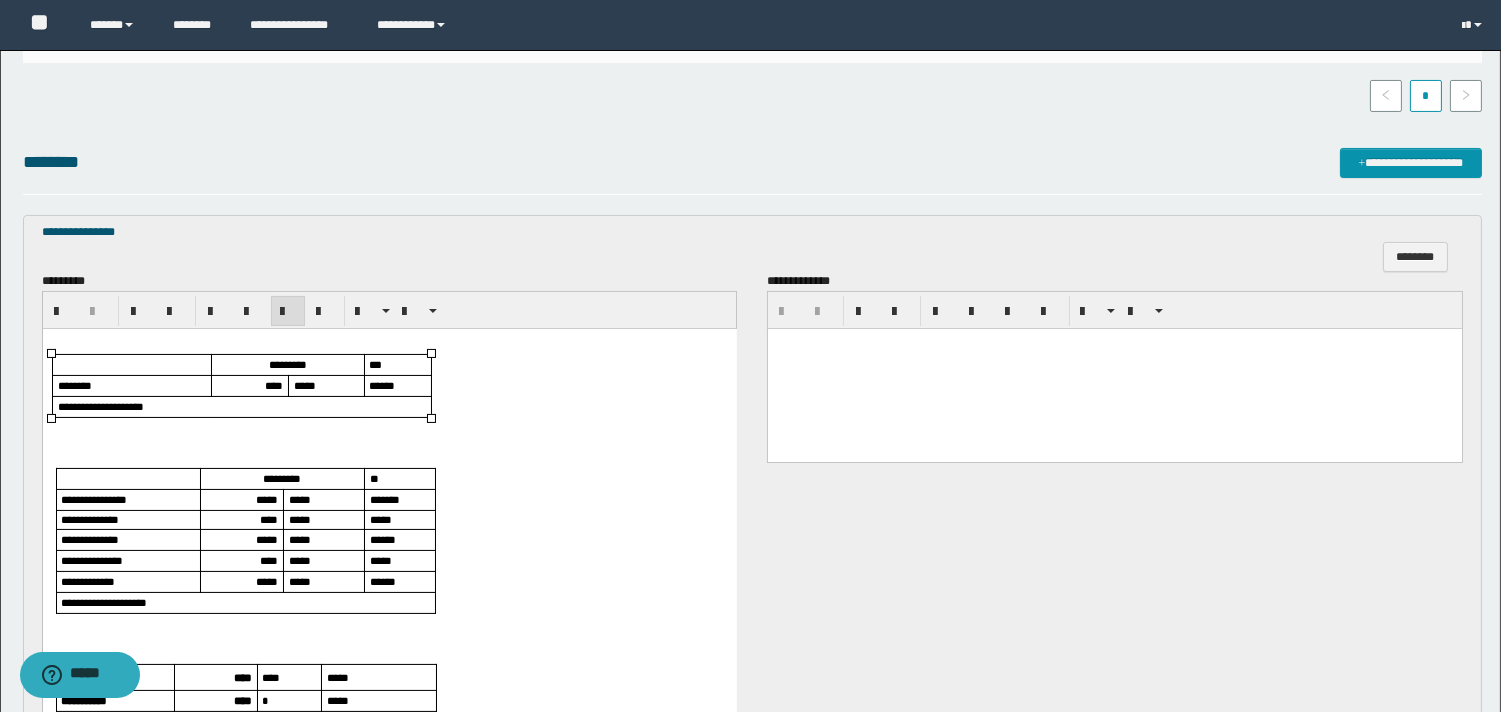 click on "*****" at bounding box center [266, 499] 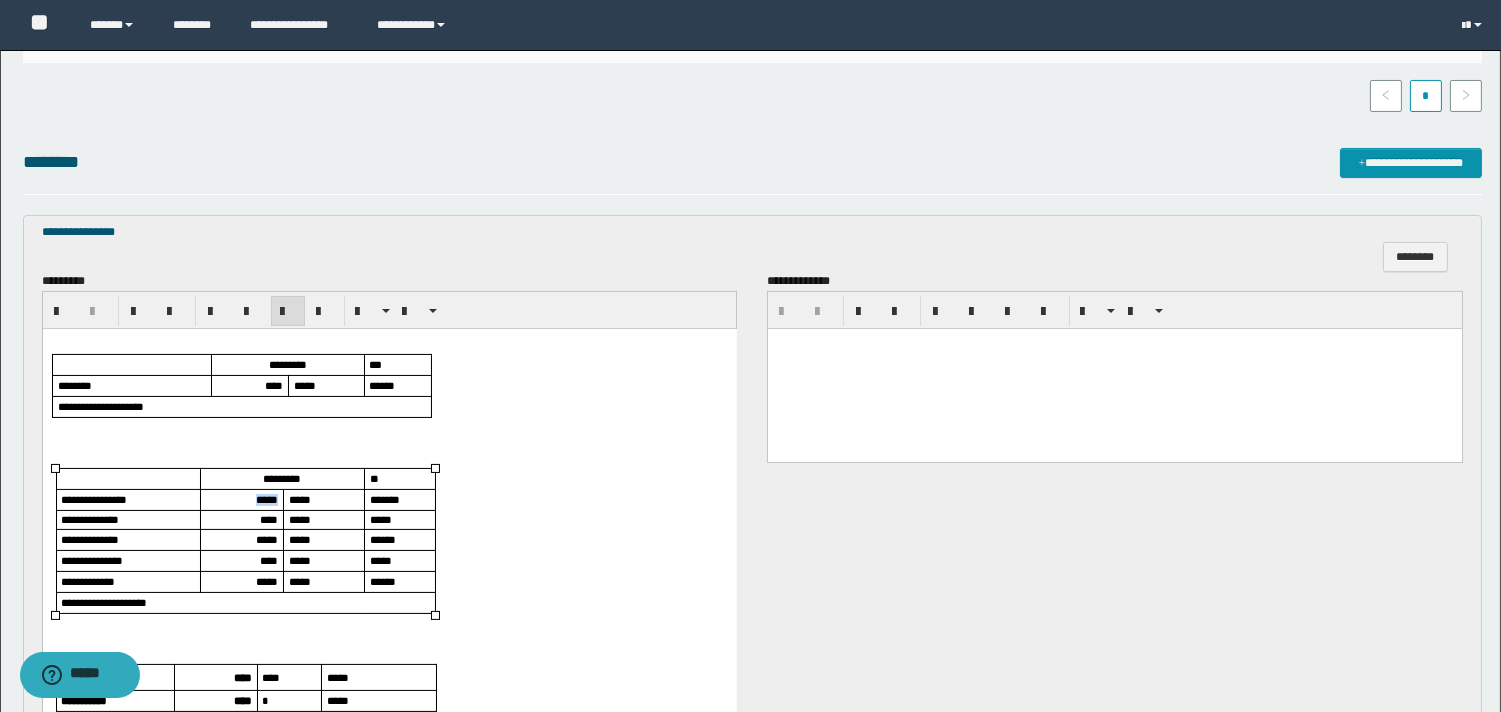 click on "*****" at bounding box center [266, 499] 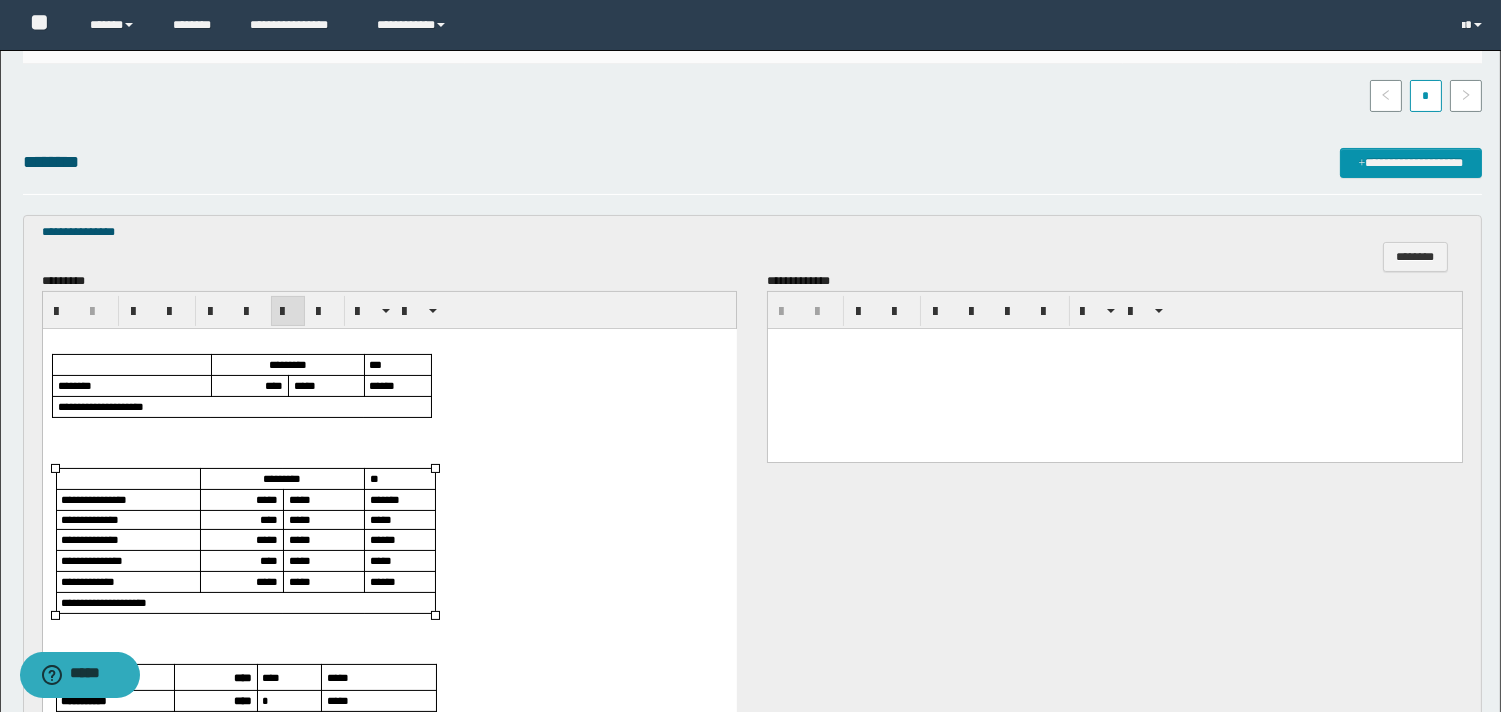 click on "****" at bounding box center [268, 519] 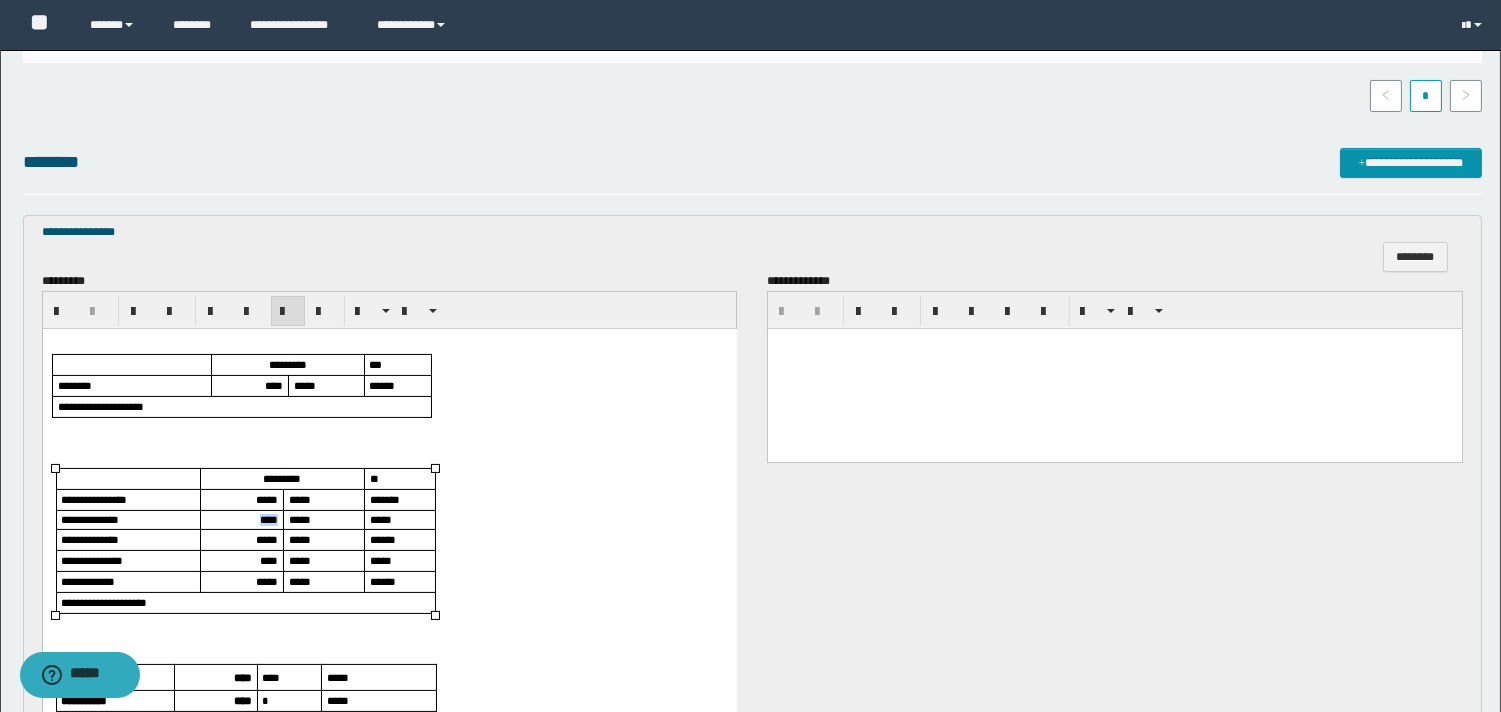 click on "****" at bounding box center (268, 519) 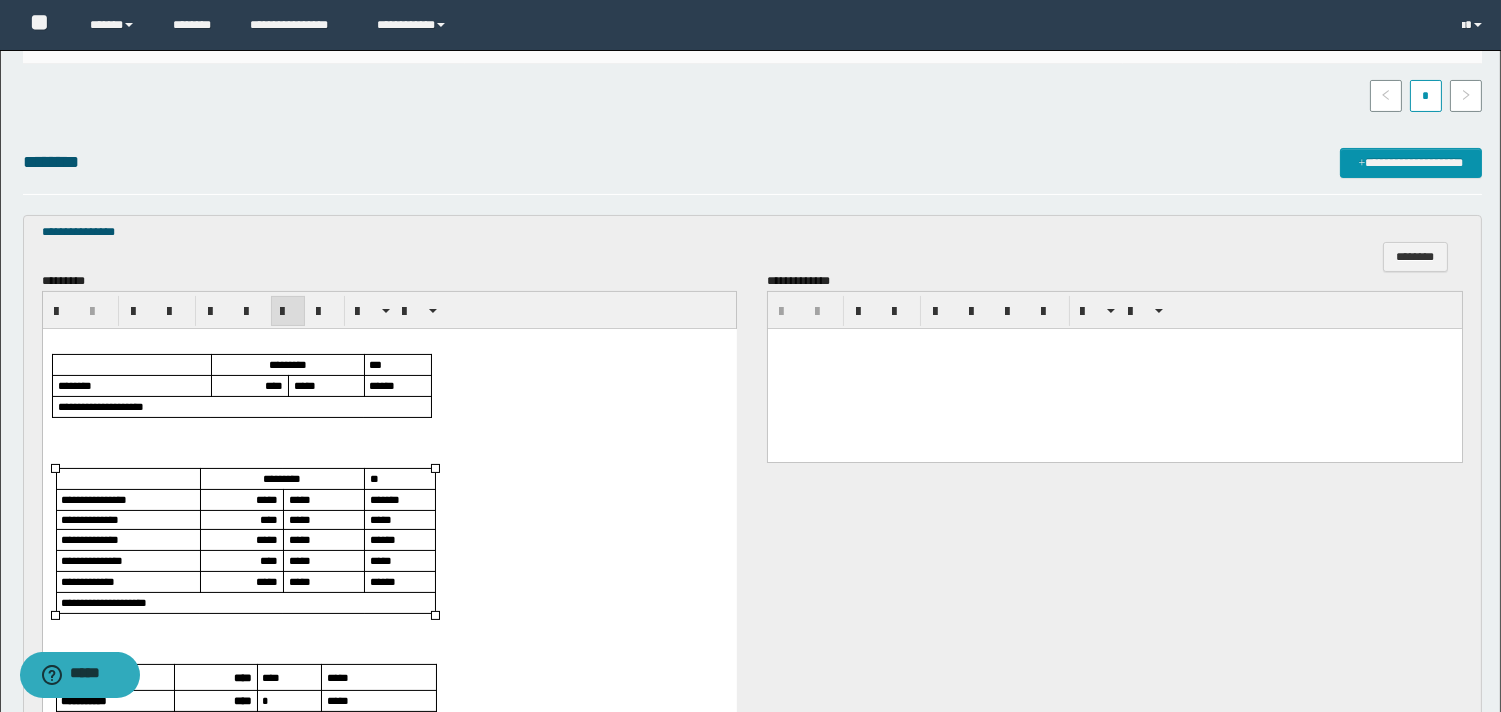click on "*****" at bounding box center (266, 539) 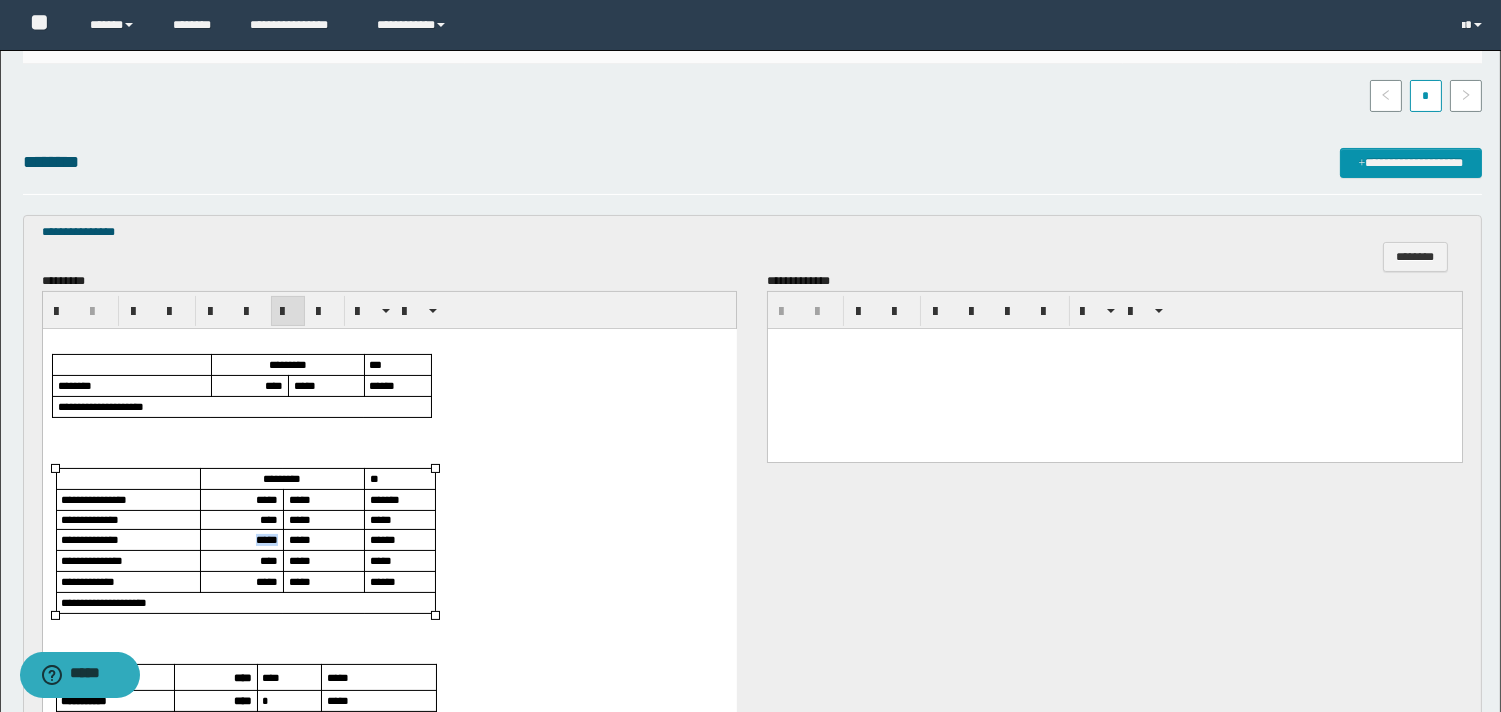 click on "*****" at bounding box center [266, 539] 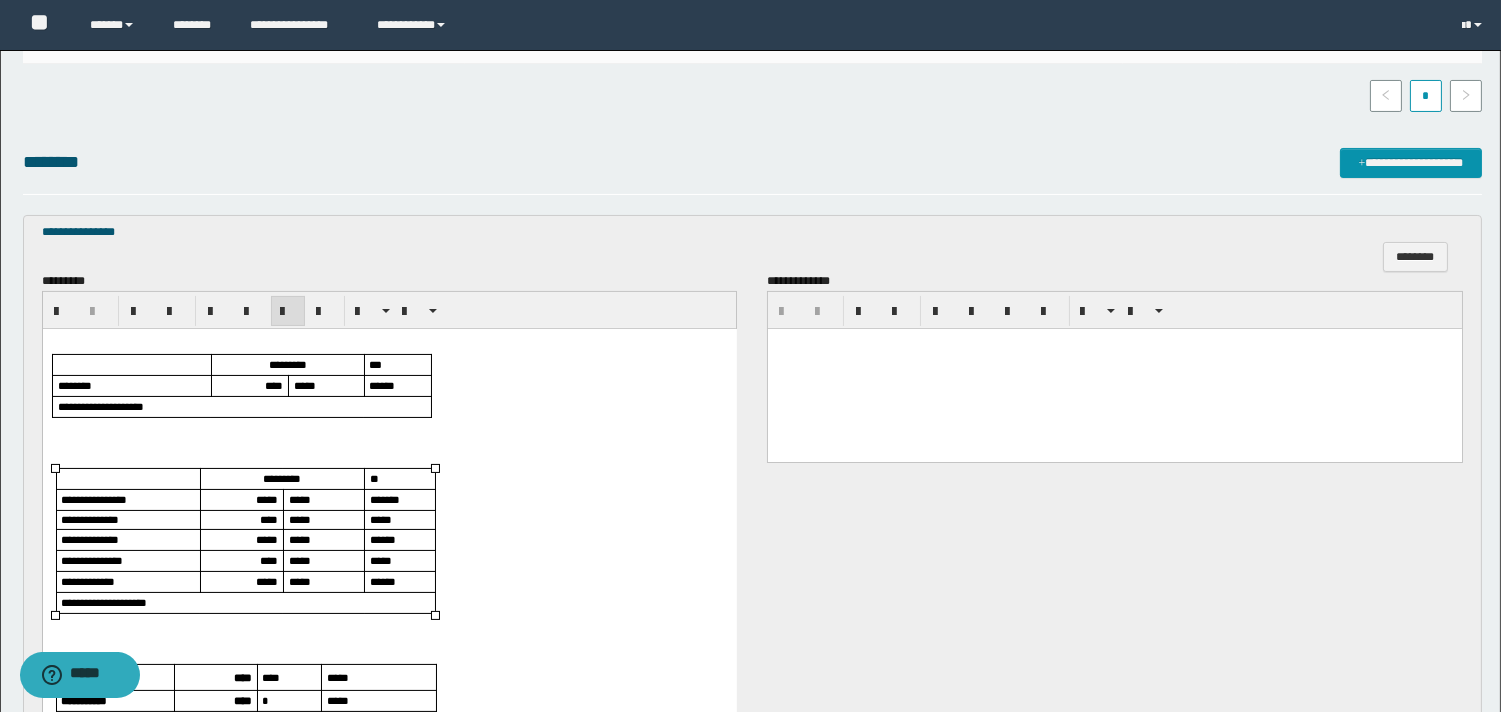 click on "****" at bounding box center (268, 560) 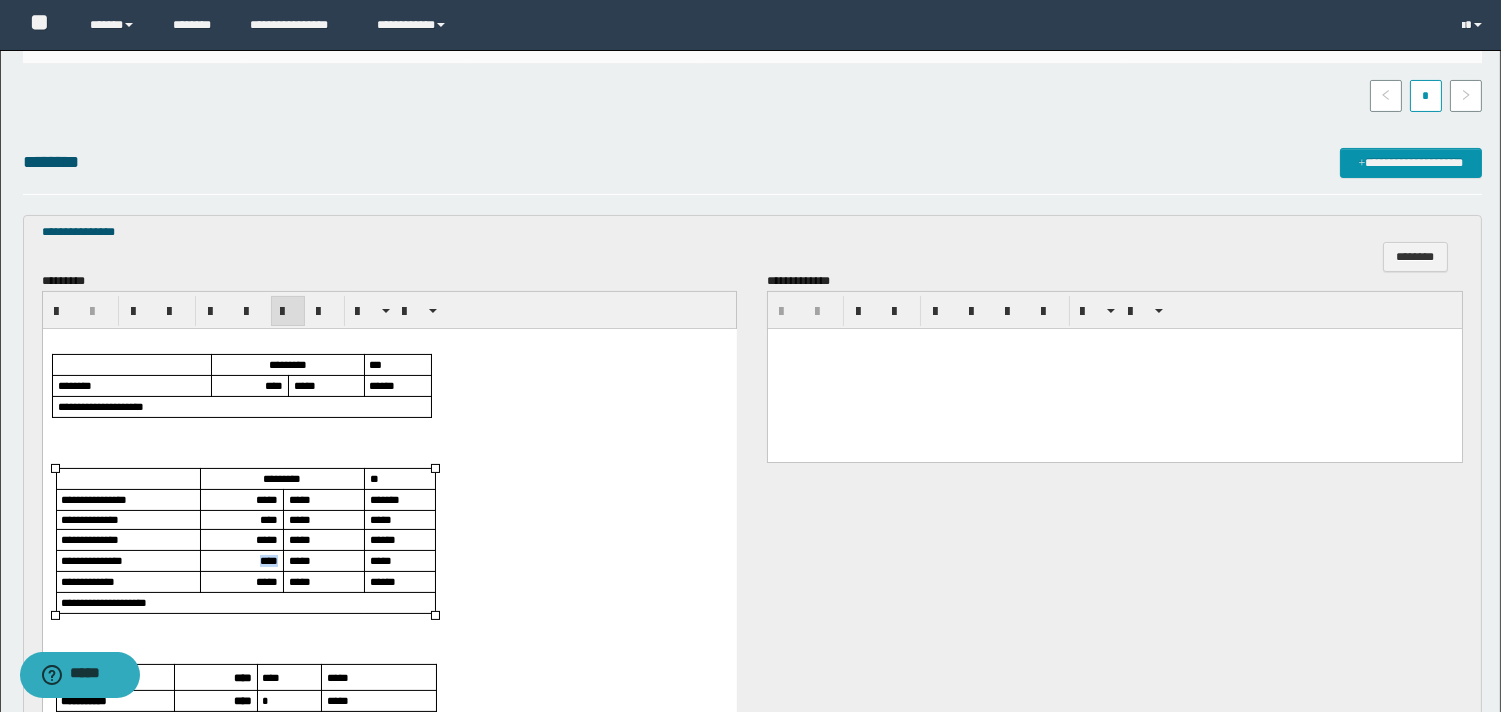 click on "****" at bounding box center (268, 560) 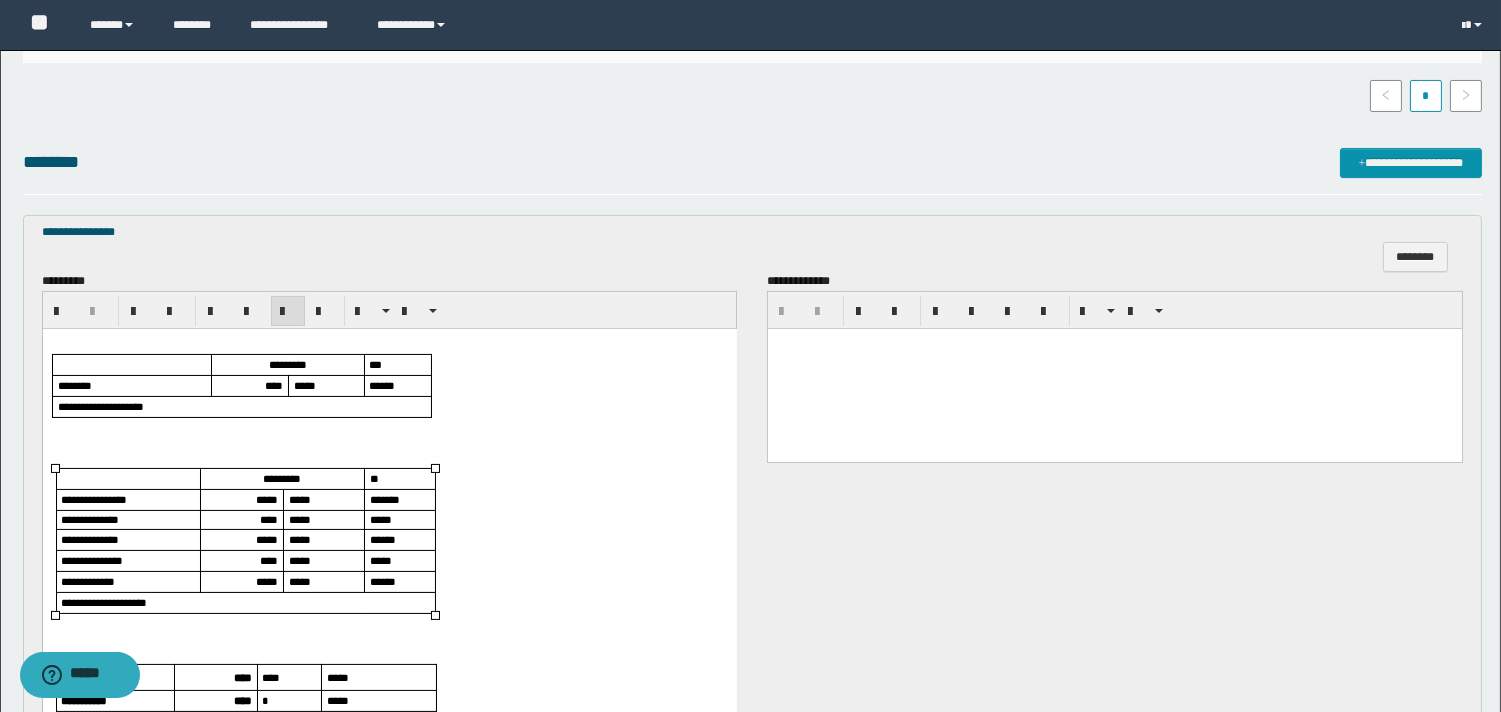 click on "*****" at bounding box center (266, 581) 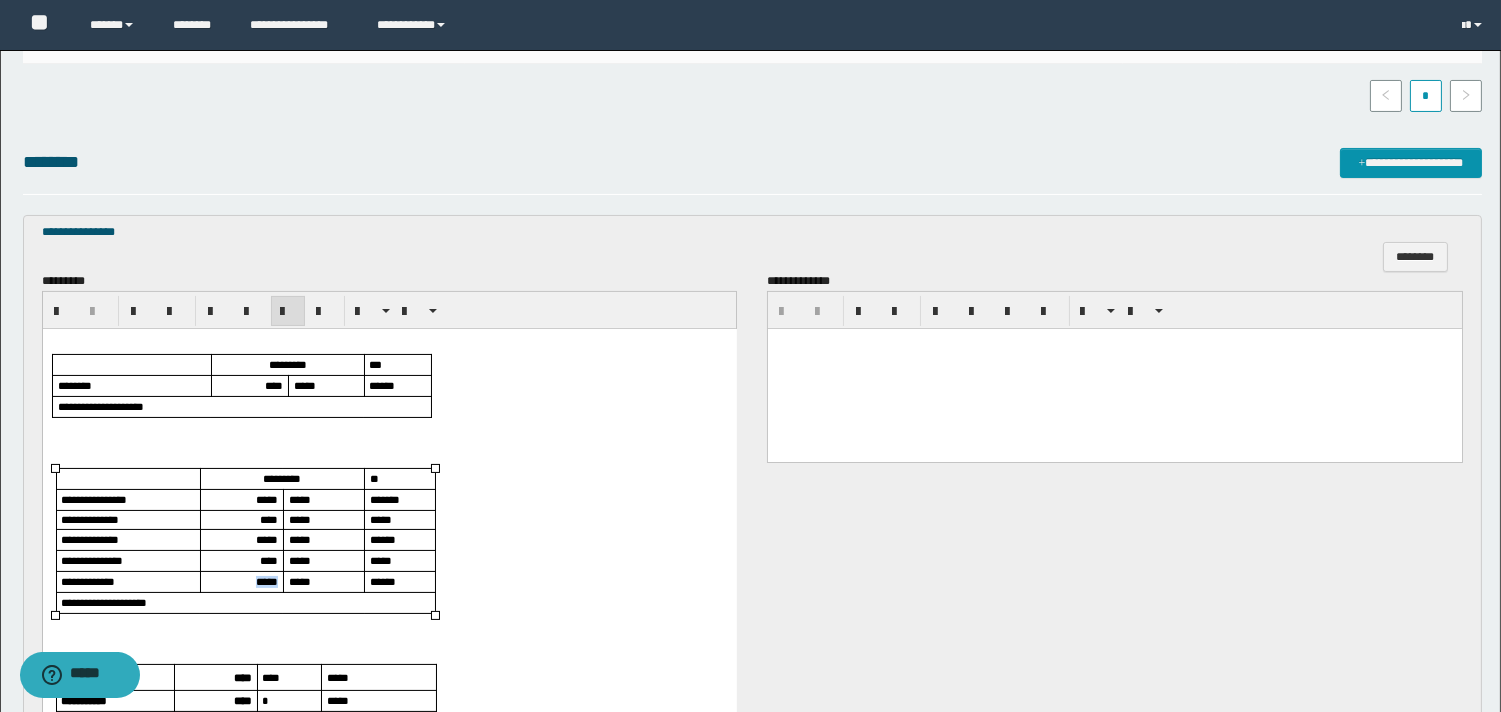 click on "*****" at bounding box center [266, 581] 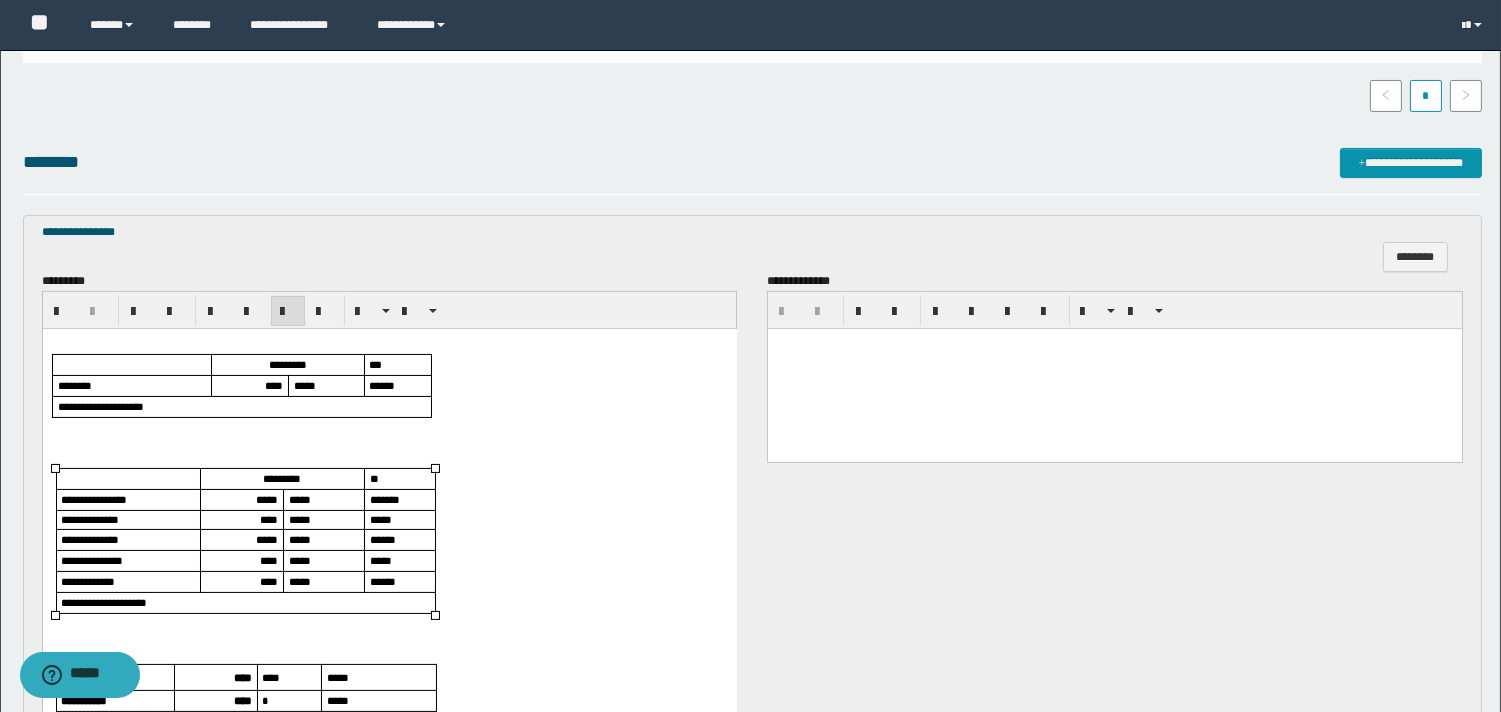 scroll, scrollTop: 777, scrollLeft: 0, axis: vertical 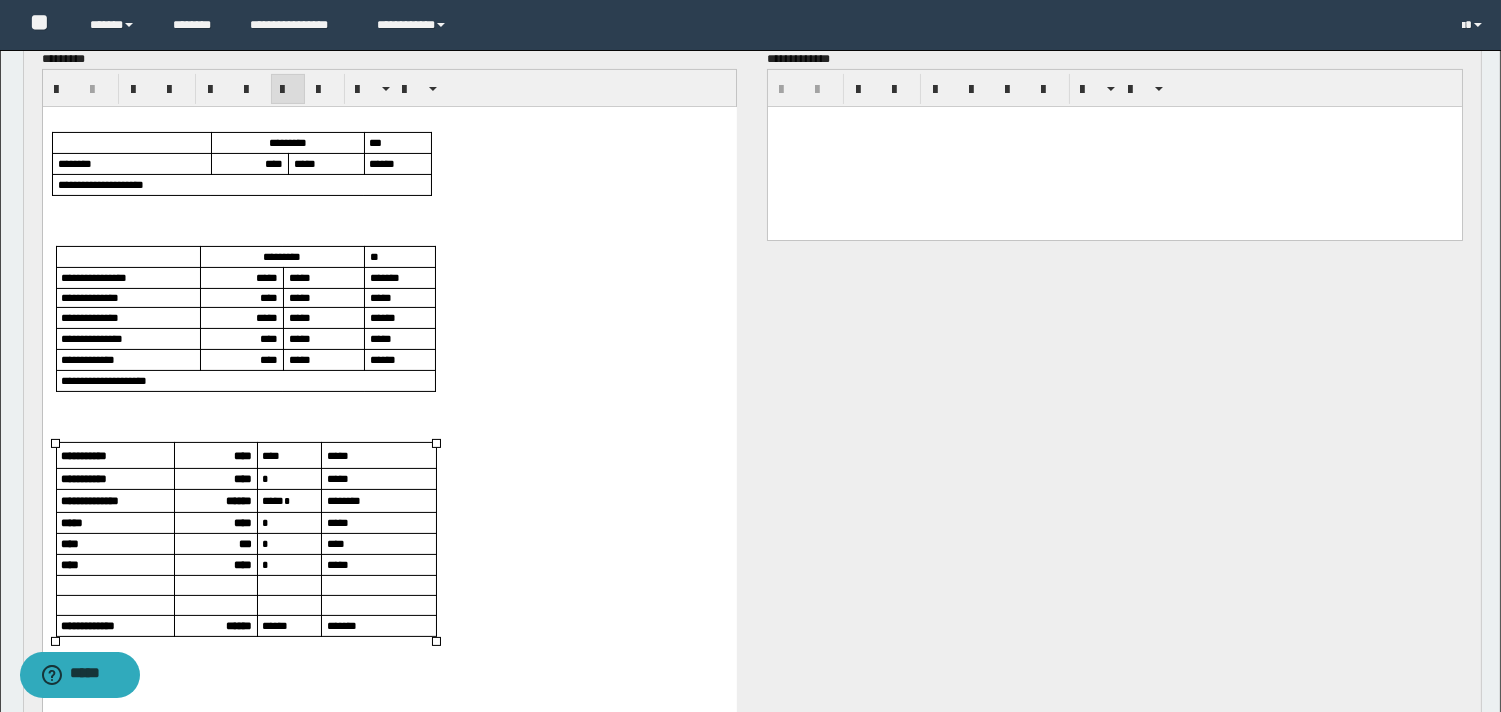 click on "****" at bounding box center [242, 455] 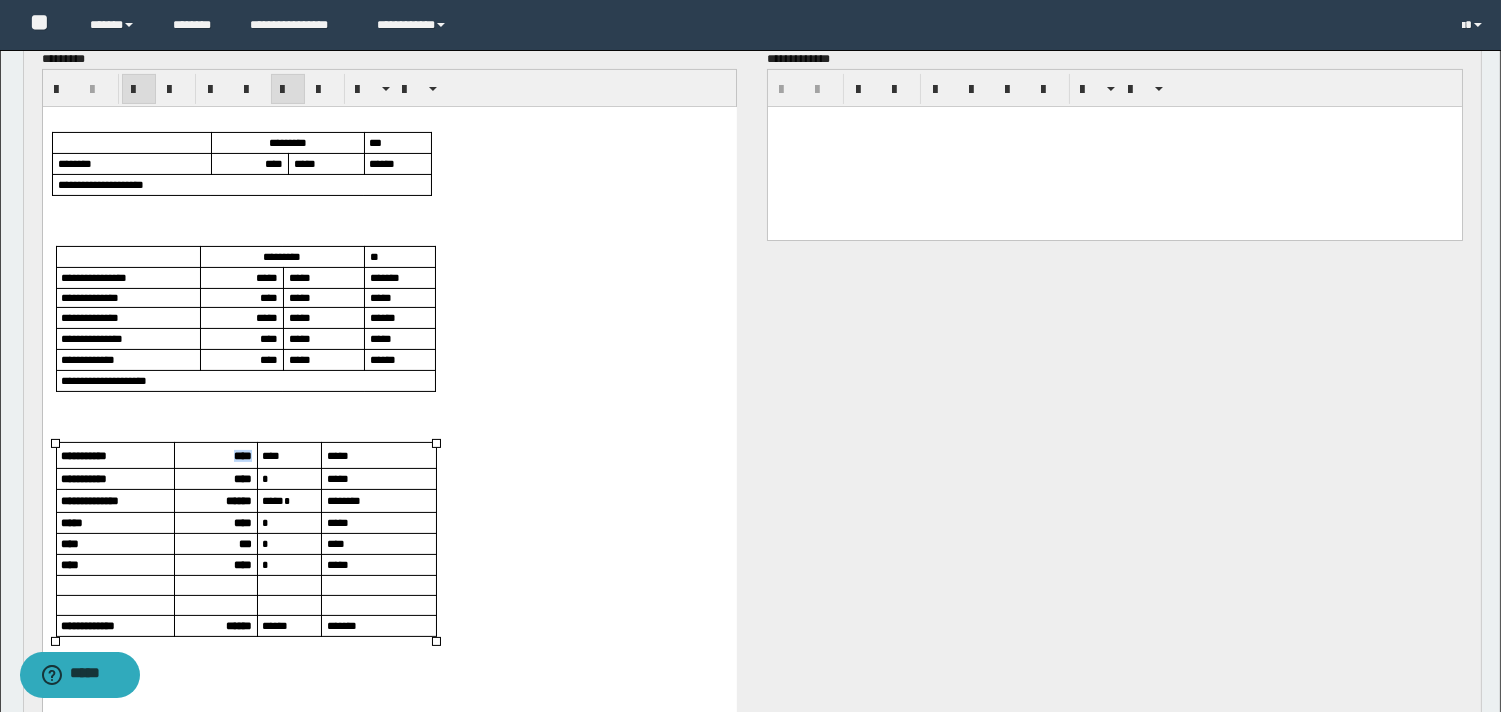click on "****" at bounding box center [242, 455] 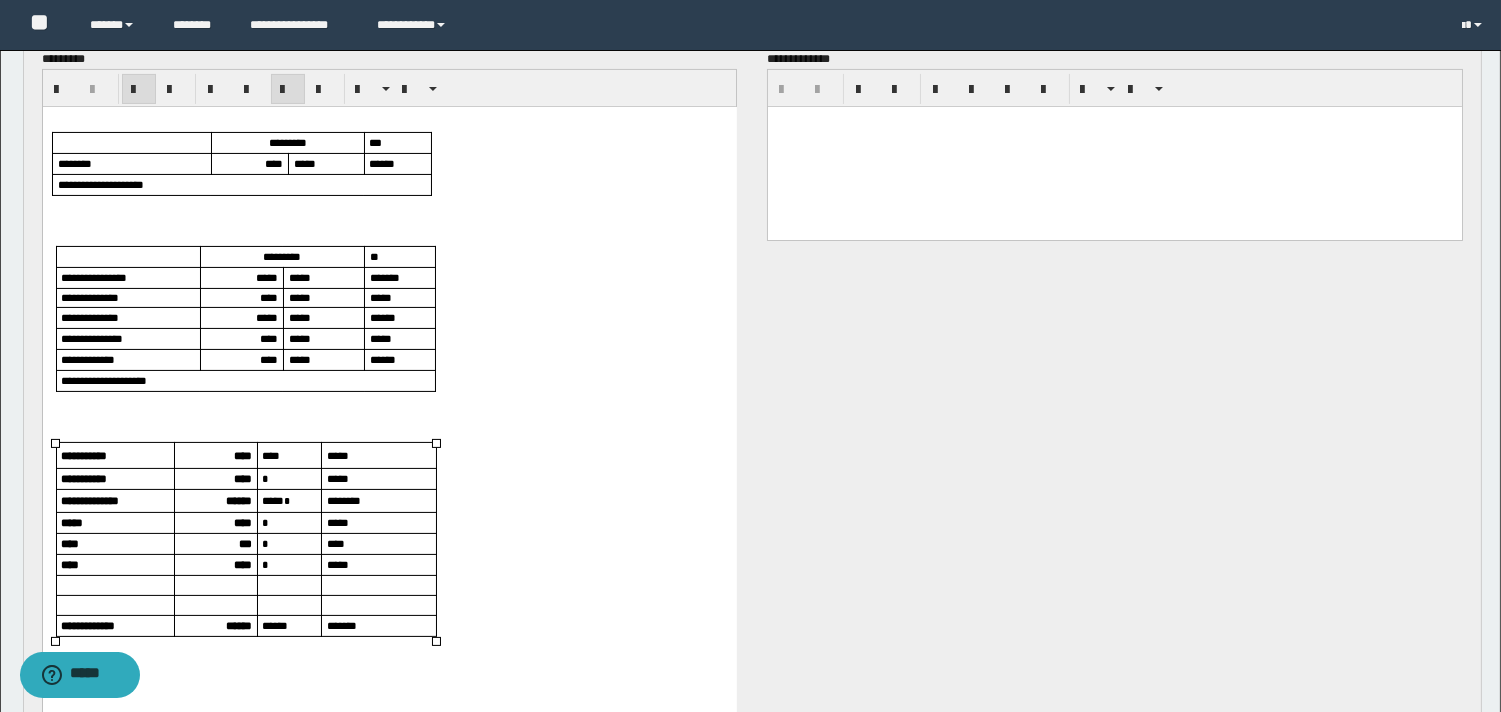 click on "****" at bounding box center [242, 478] 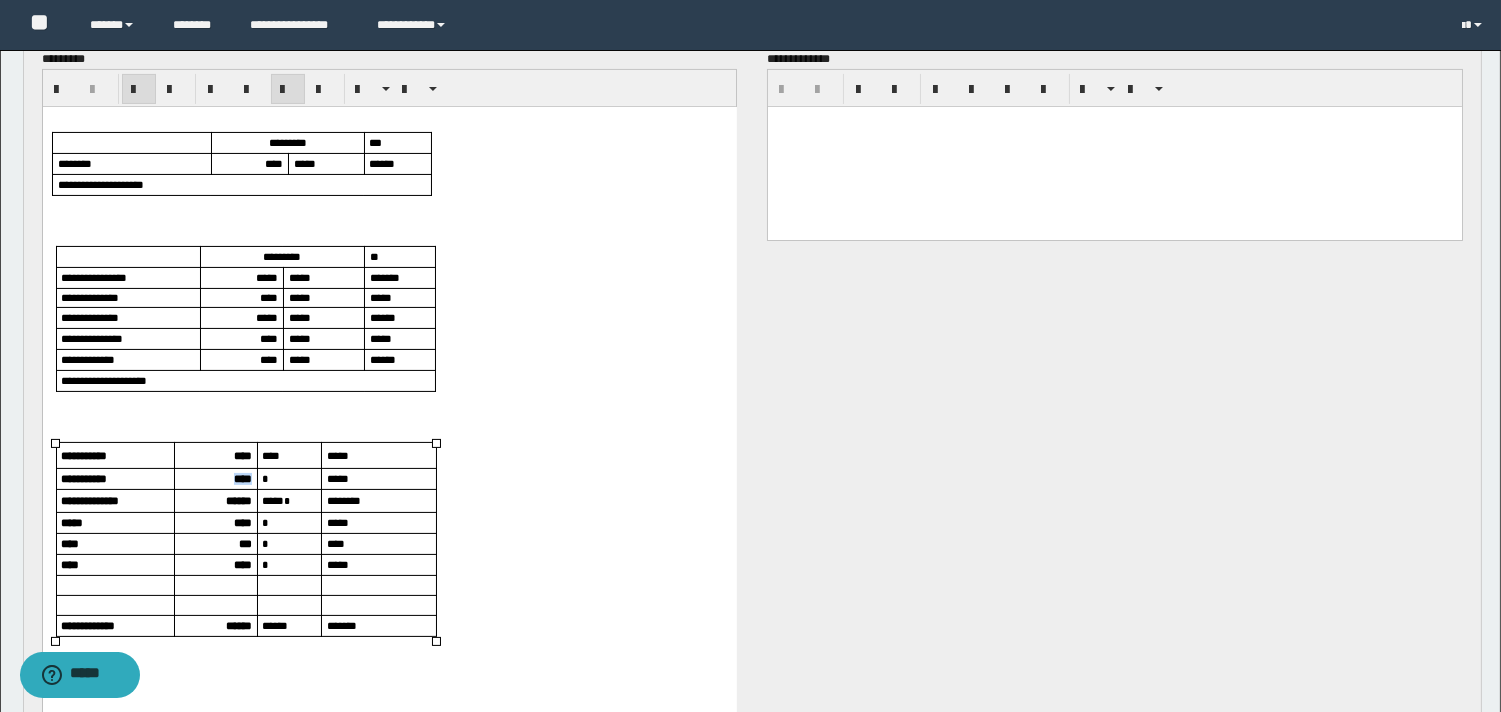 click on "****" at bounding box center [242, 478] 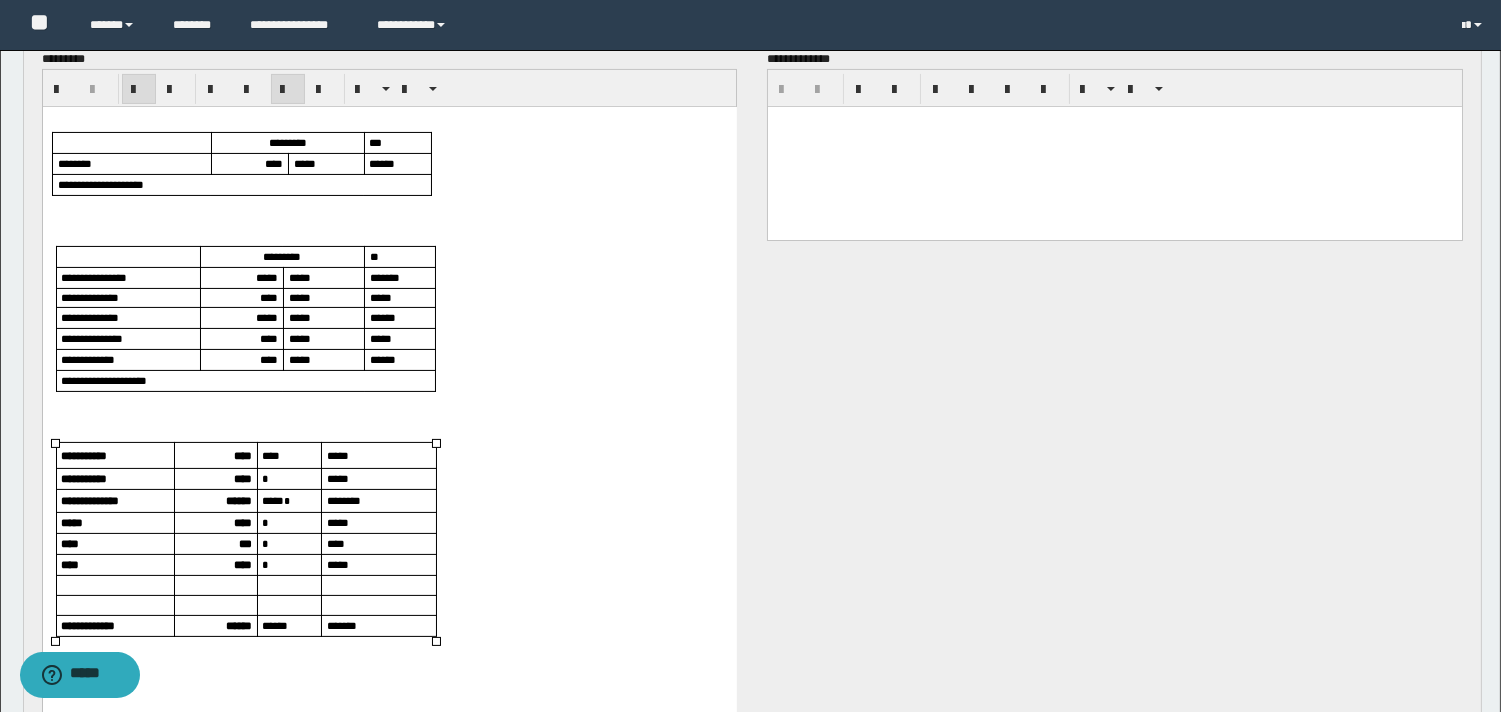 click on "******" at bounding box center (238, 500) 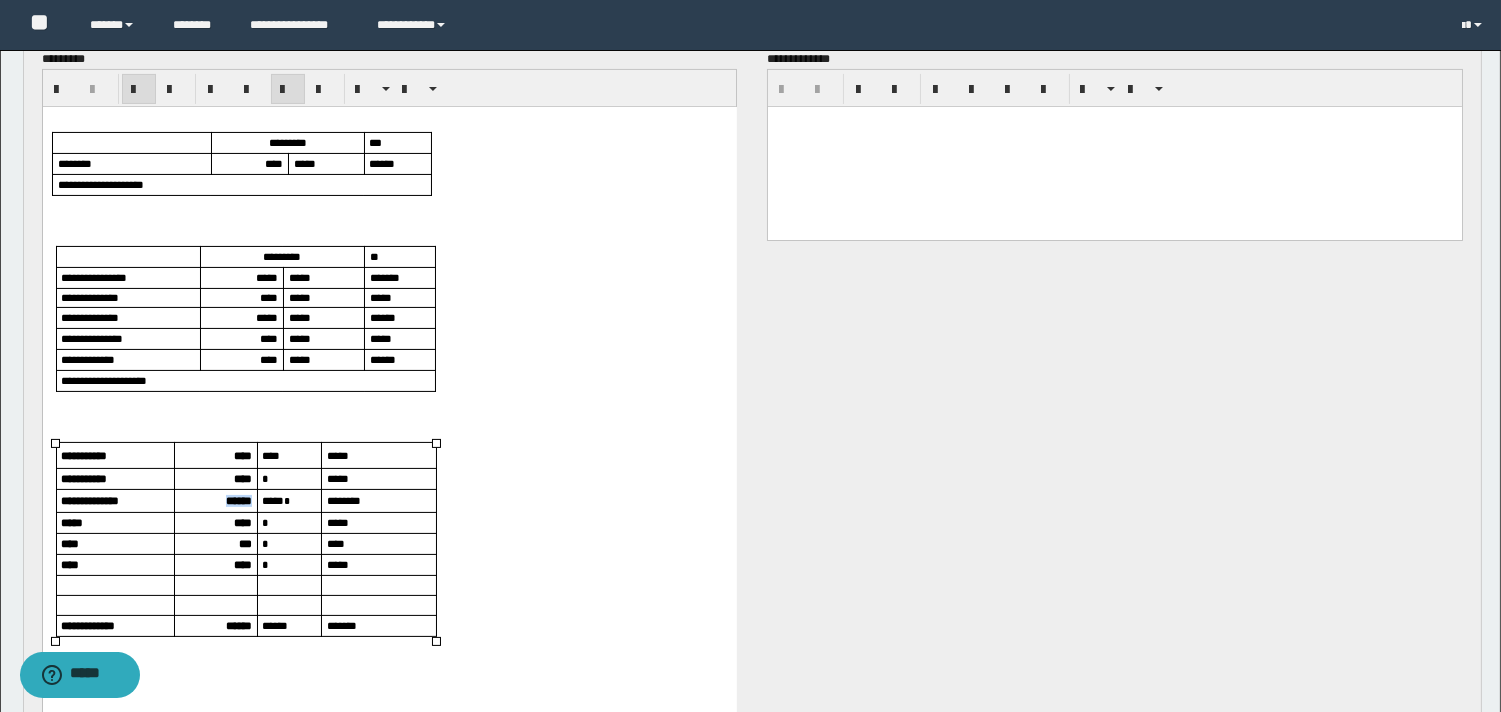 click on "******" at bounding box center (238, 500) 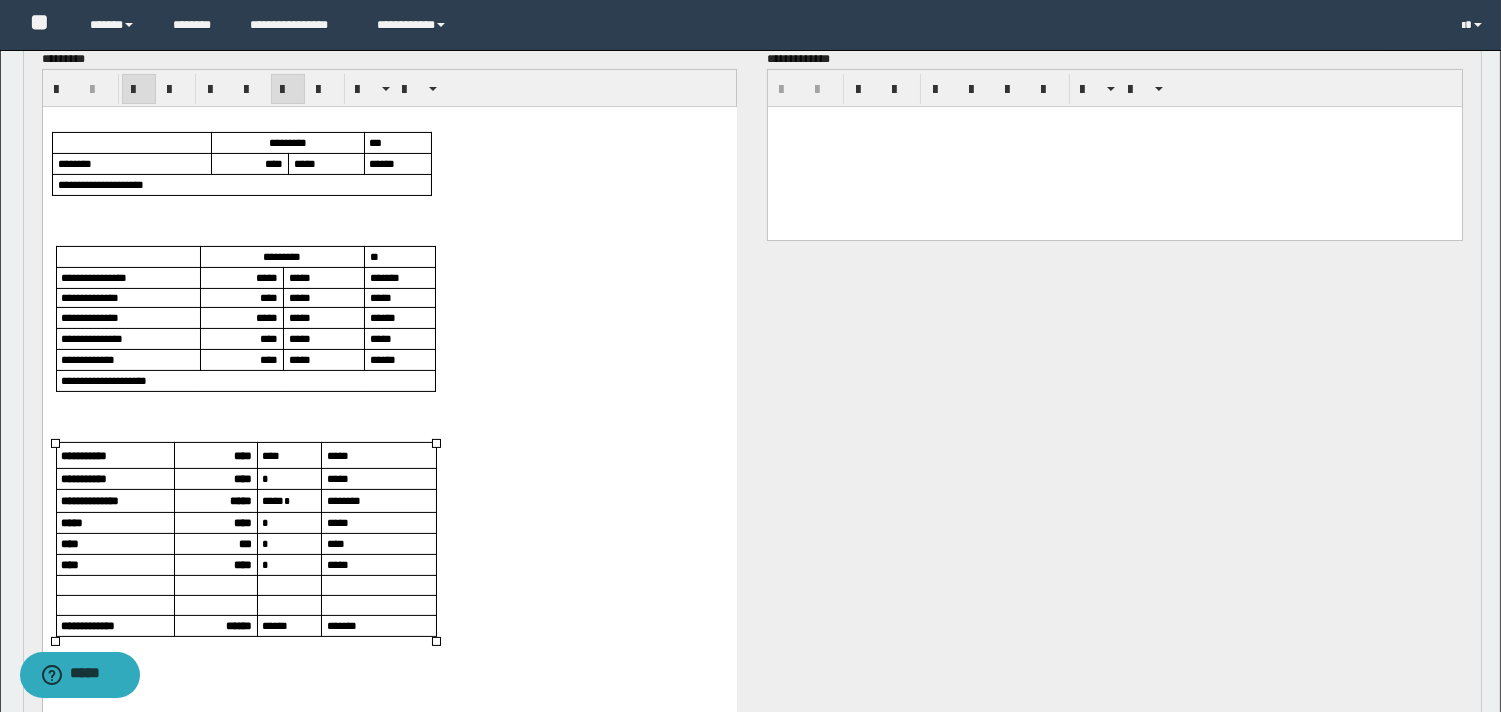 click on "****" at bounding box center [242, 522] 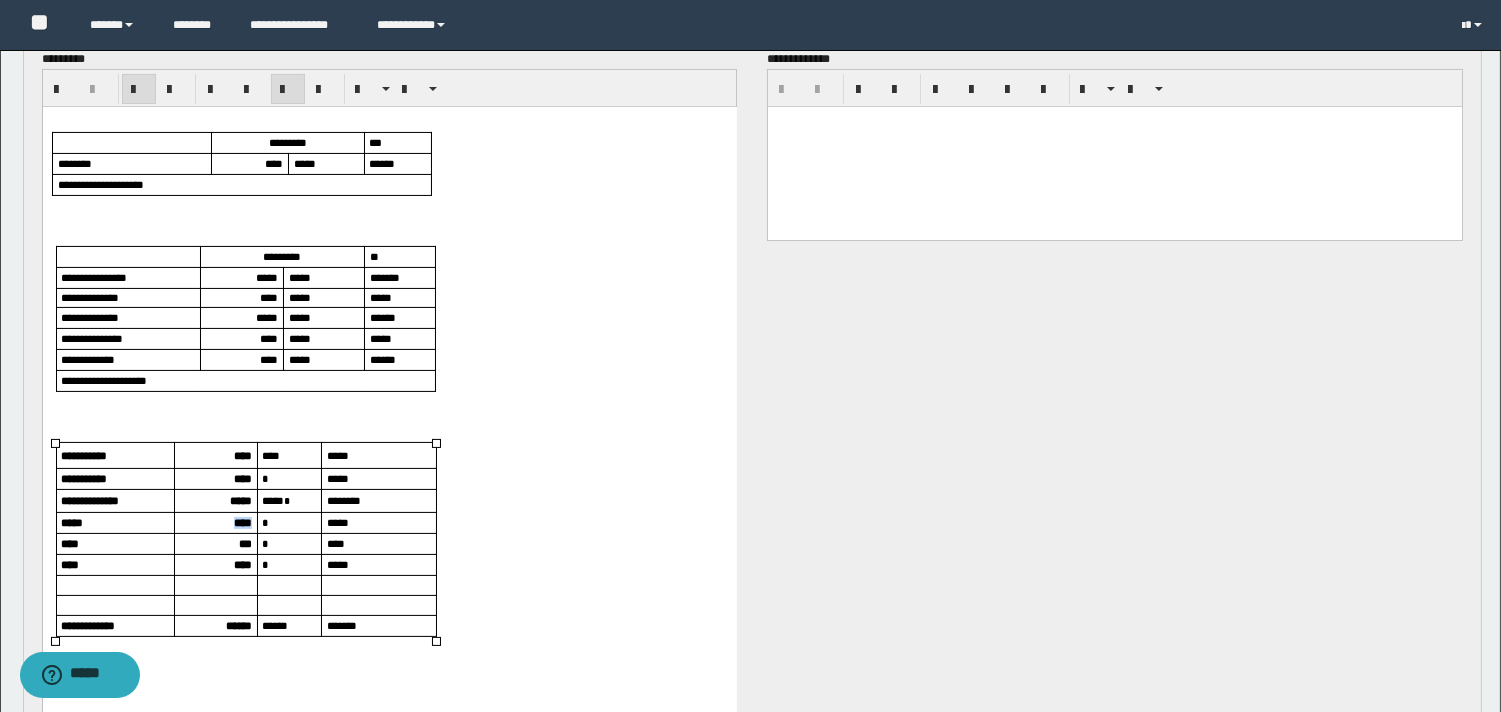 click on "****" at bounding box center (242, 522) 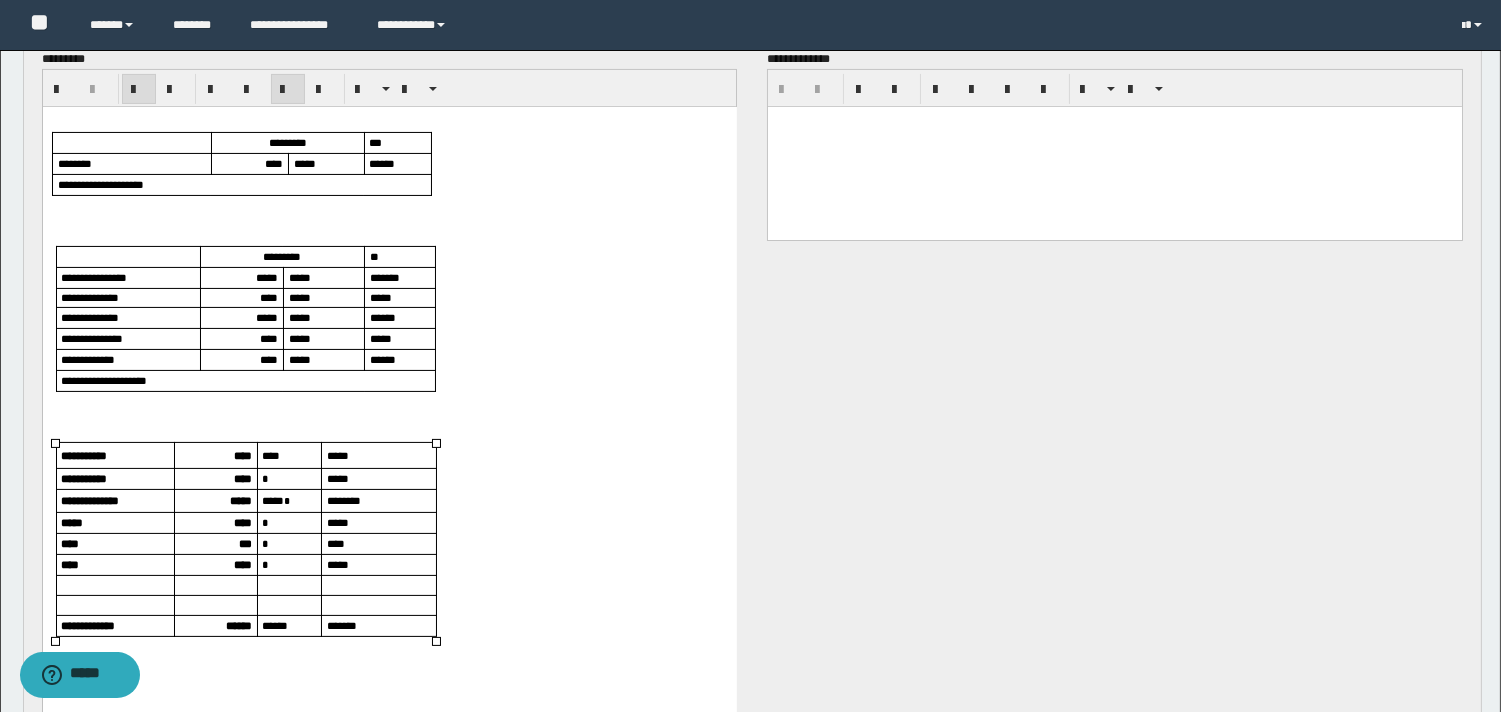 click on "***" at bounding box center [244, 543] 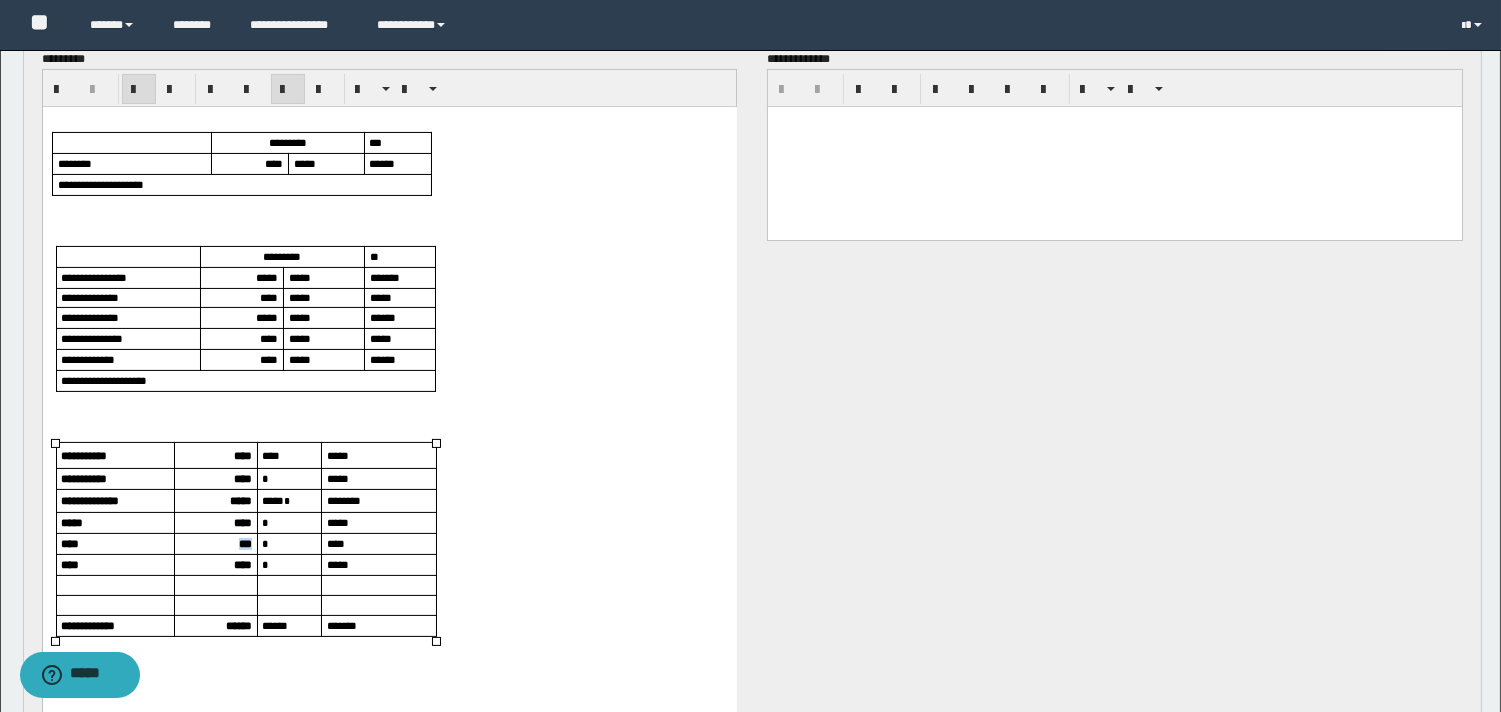 click on "***" at bounding box center (244, 543) 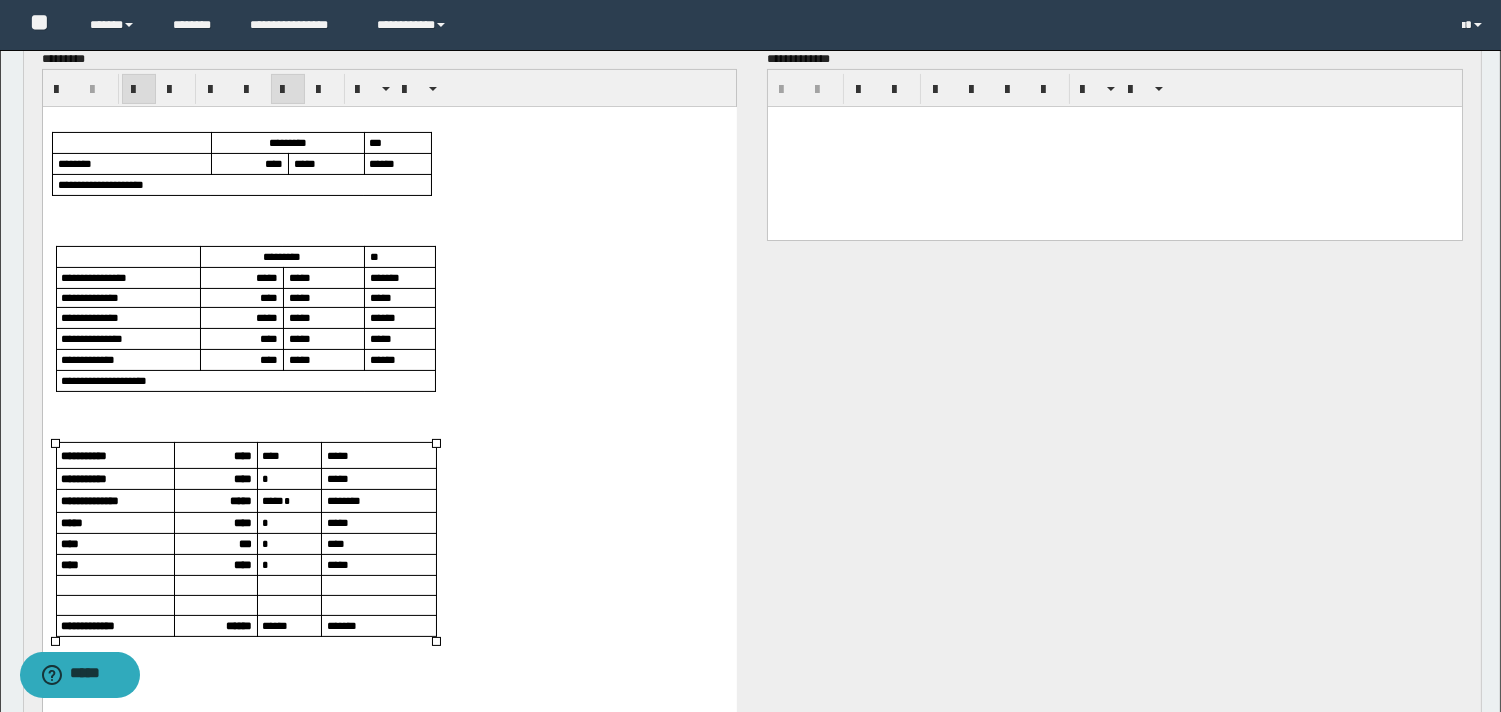 click on "****" at bounding box center (242, 564) 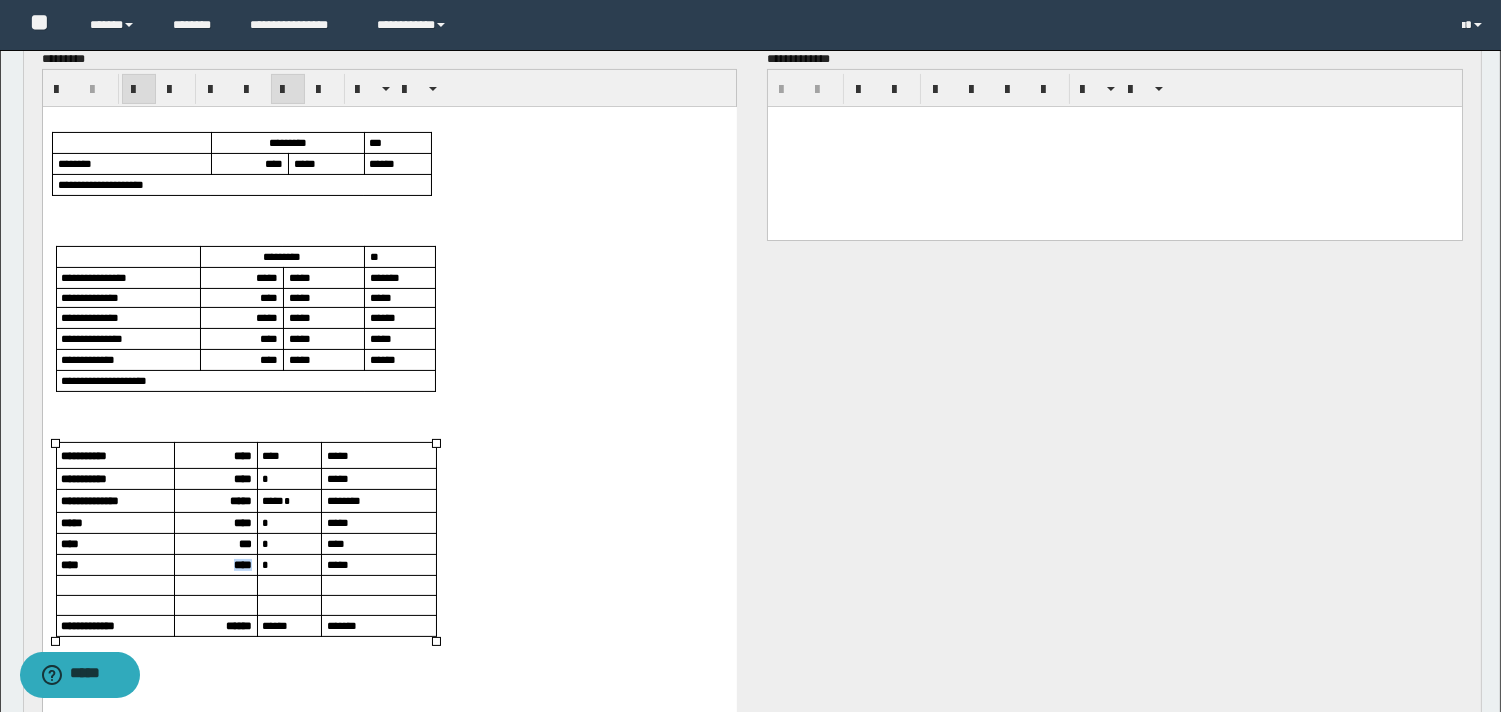 click on "****" at bounding box center (242, 564) 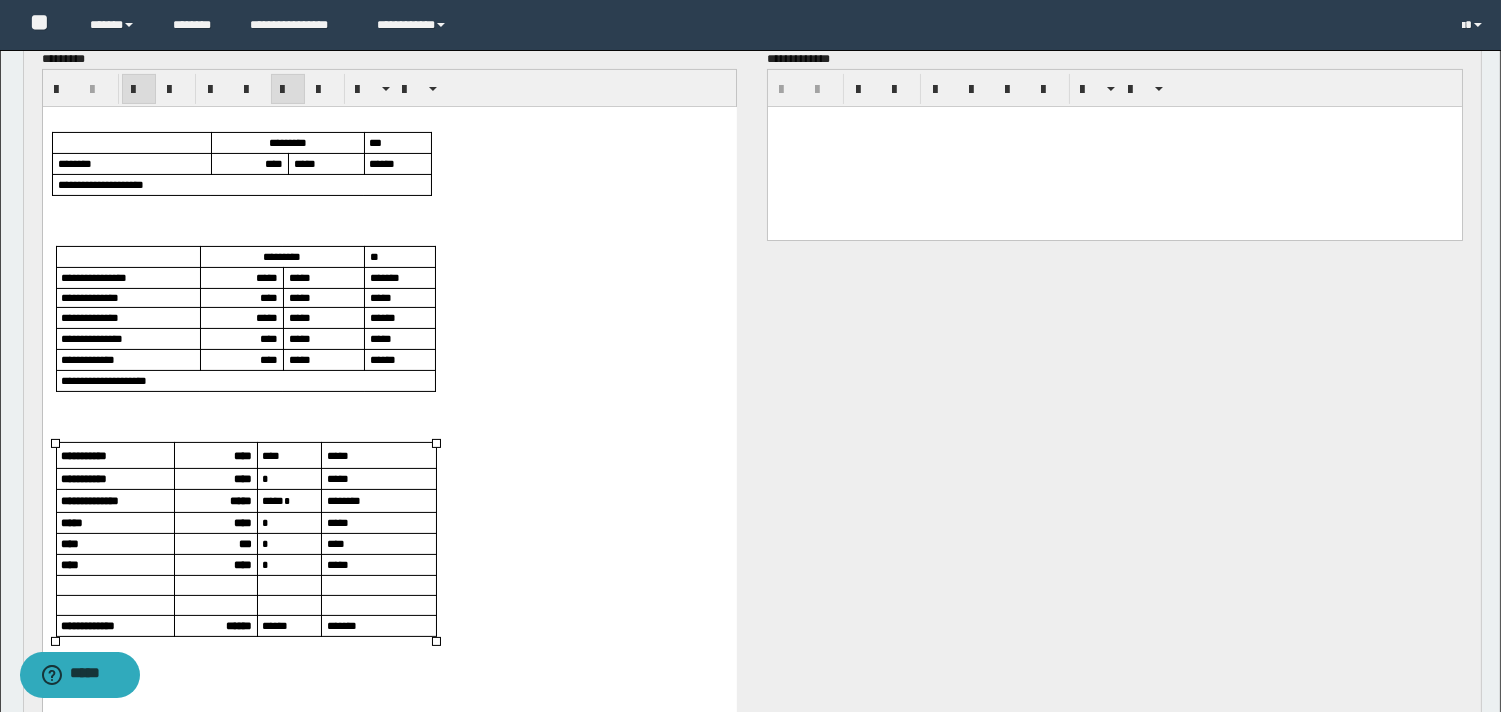 click on "******" at bounding box center [238, 625] 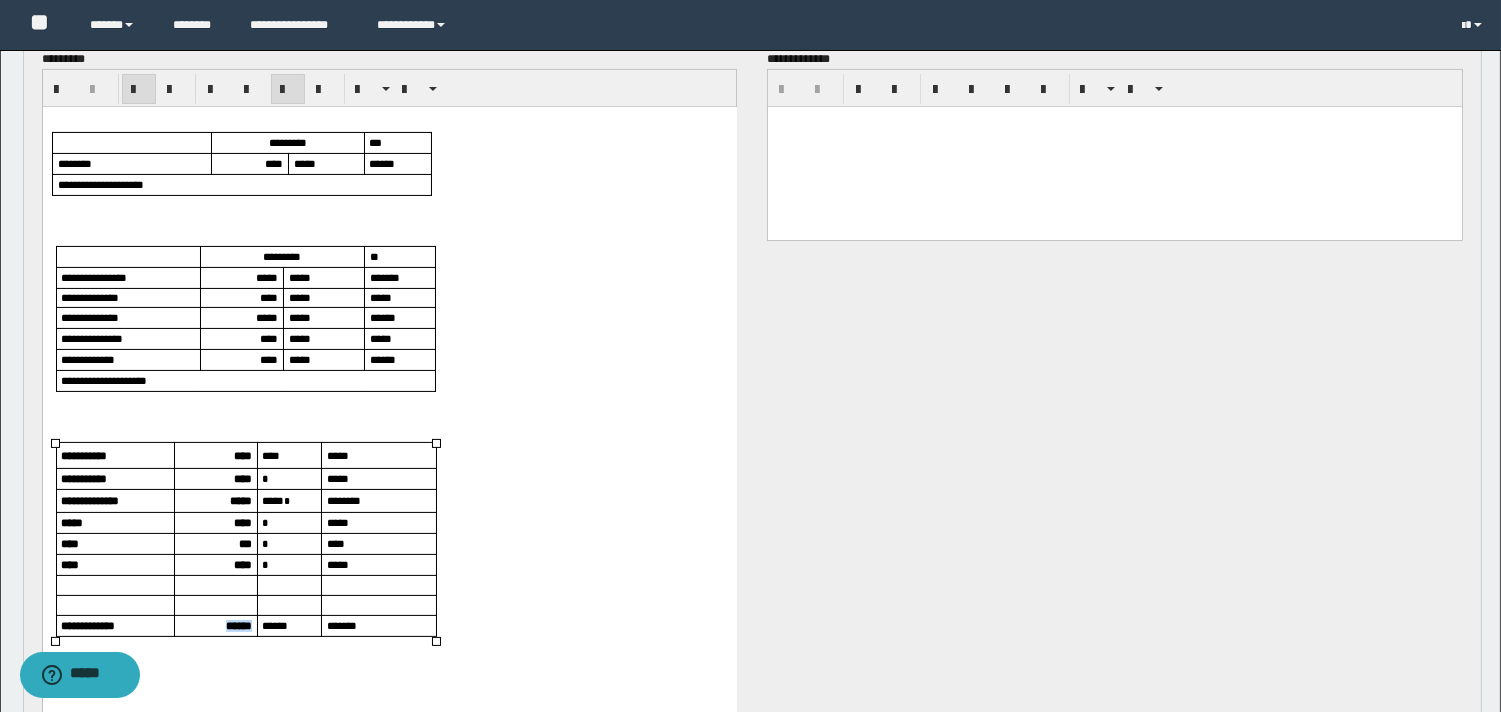 click on "******" at bounding box center [238, 625] 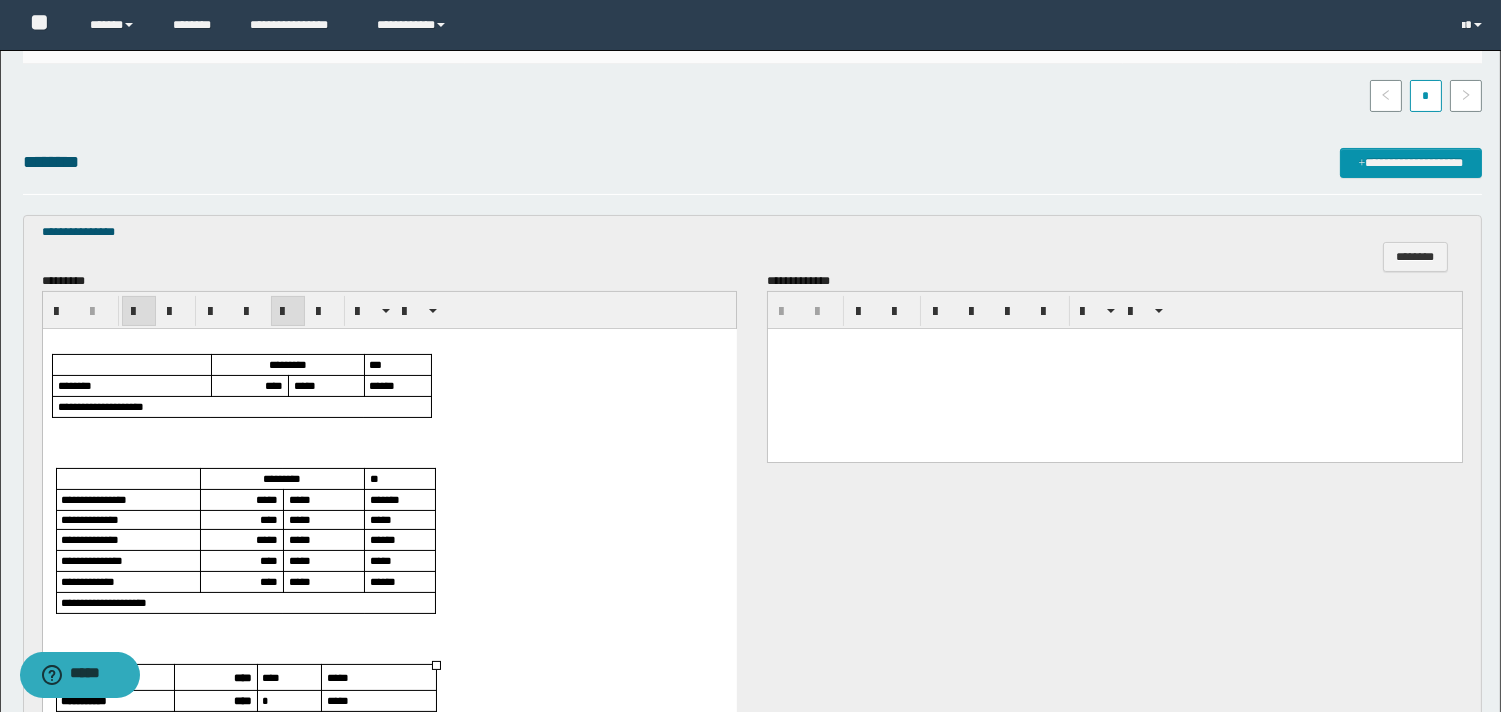 scroll, scrollTop: 666, scrollLeft: 0, axis: vertical 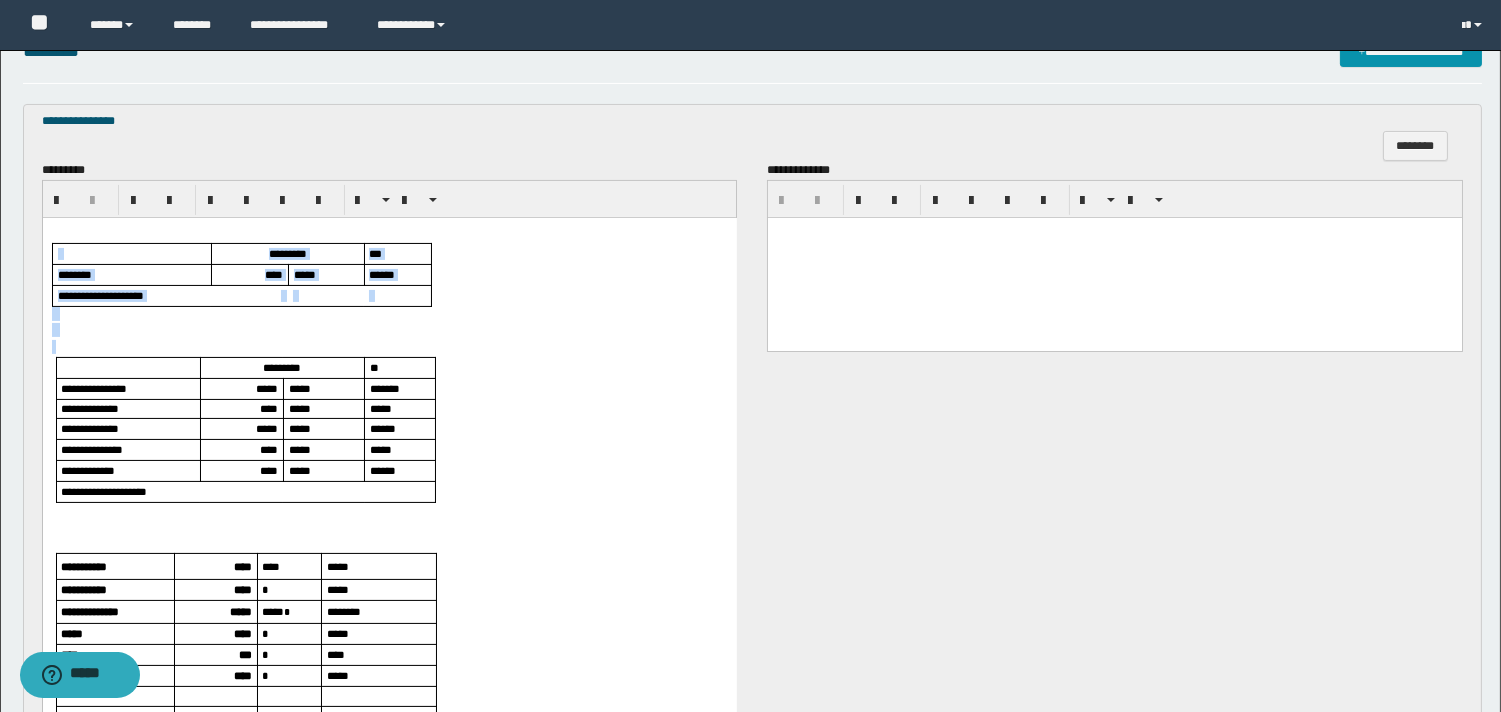 drag, startPoint x: 77, startPoint y: 230, endPoint x: 124, endPoint y: 342, distance: 121.46193 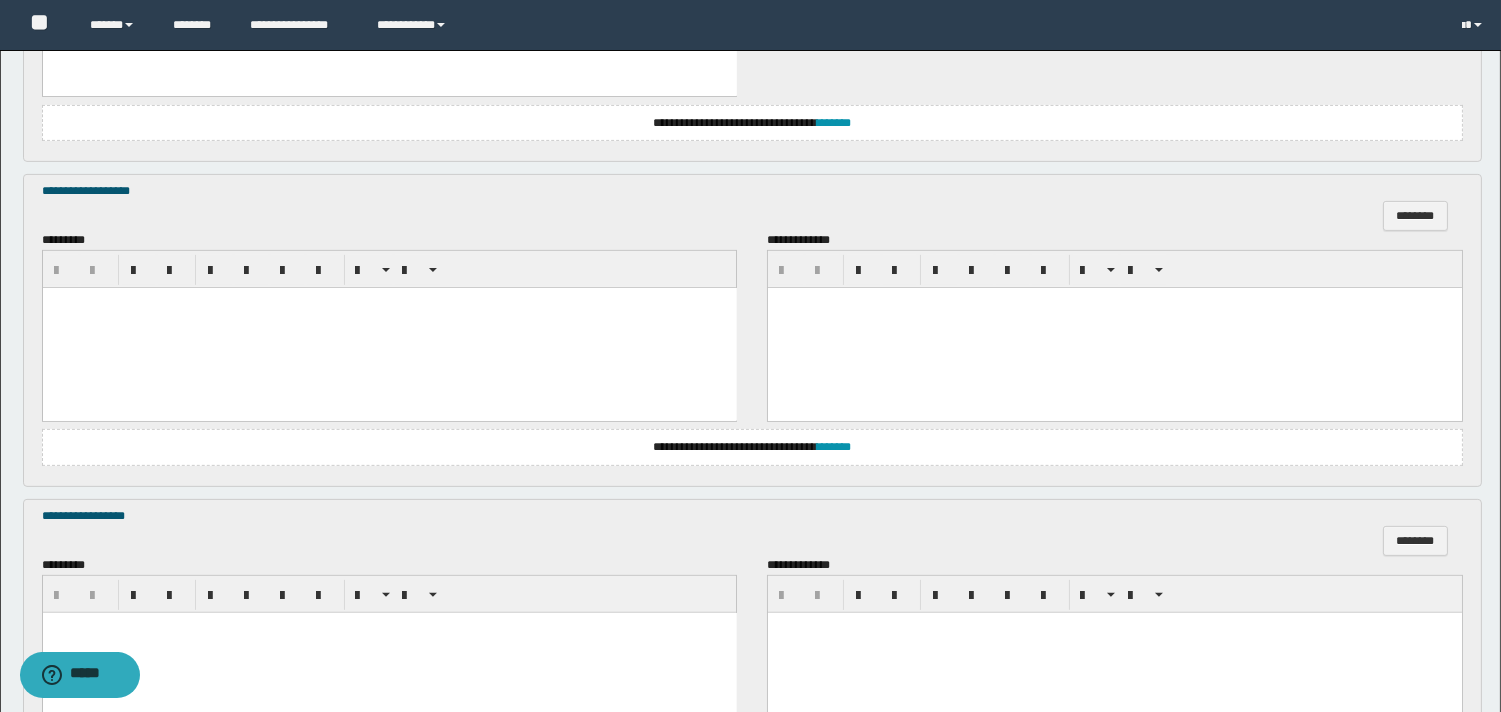 scroll, scrollTop: 1555, scrollLeft: 0, axis: vertical 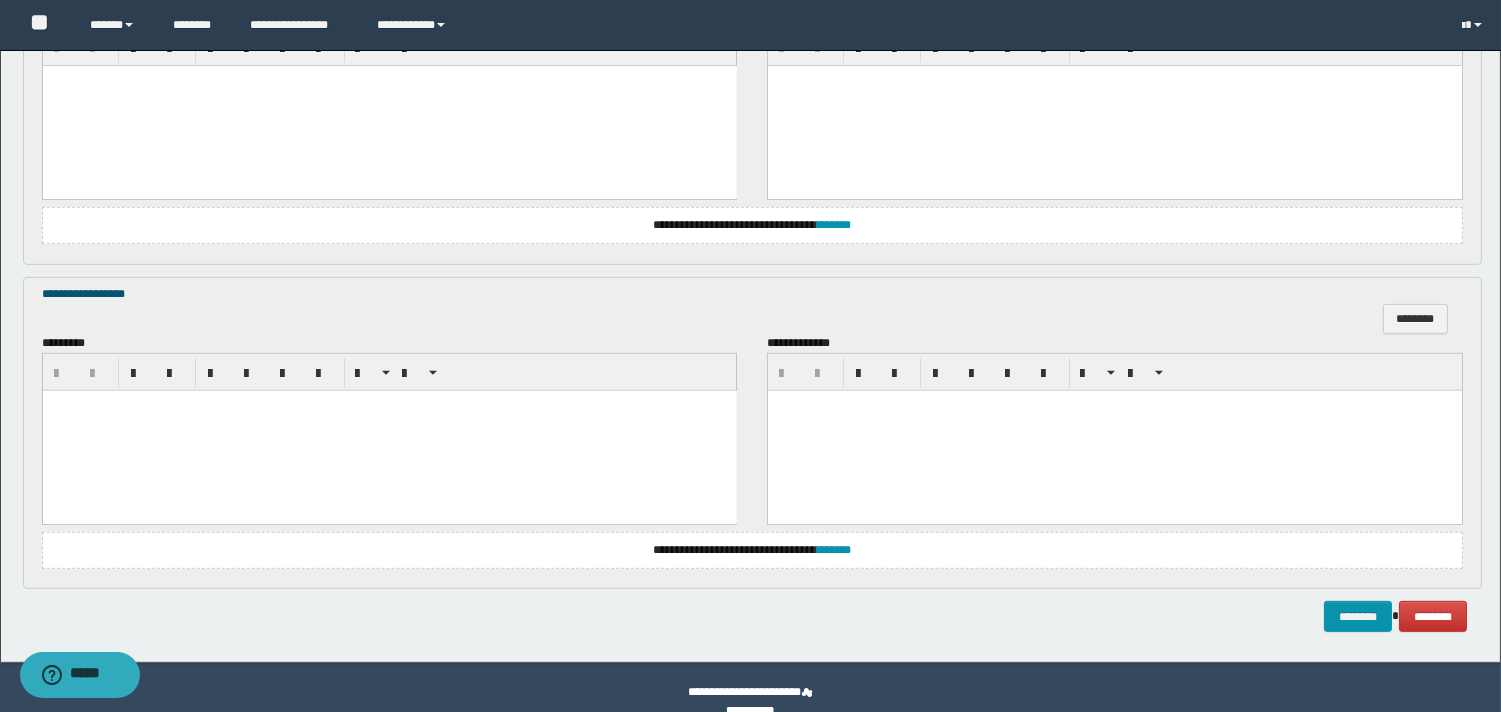 click at bounding box center (389, 405) 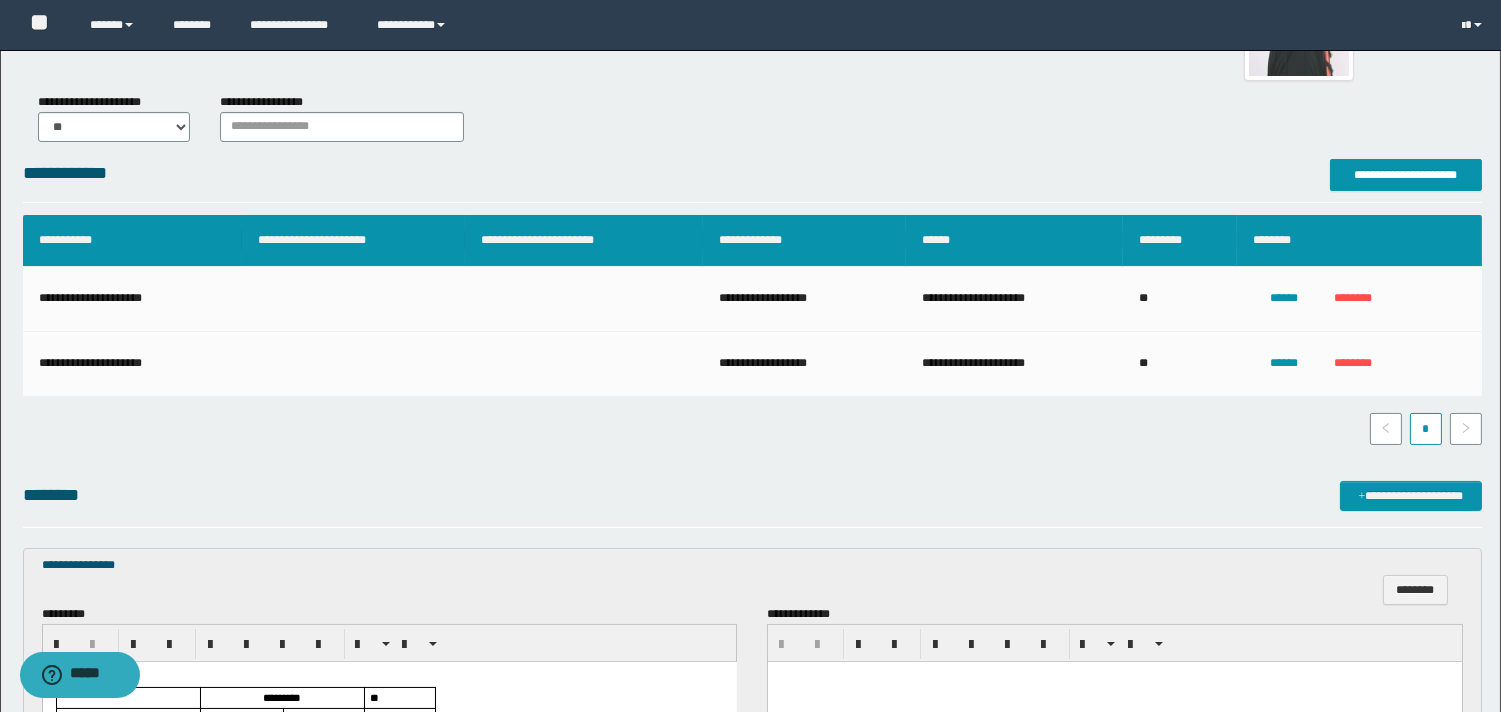 scroll, scrollTop: 111, scrollLeft: 0, axis: vertical 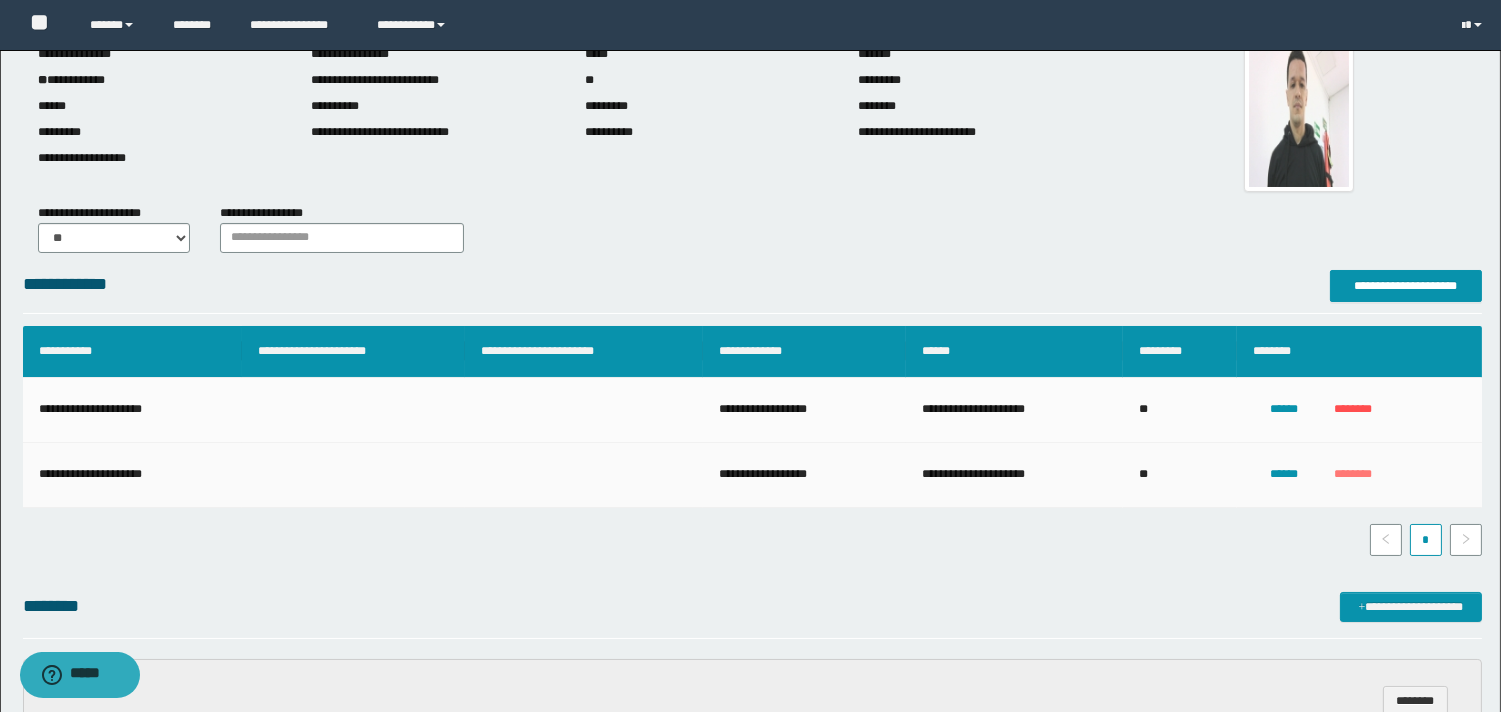 click on "********" at bounding box center [1353, 474] 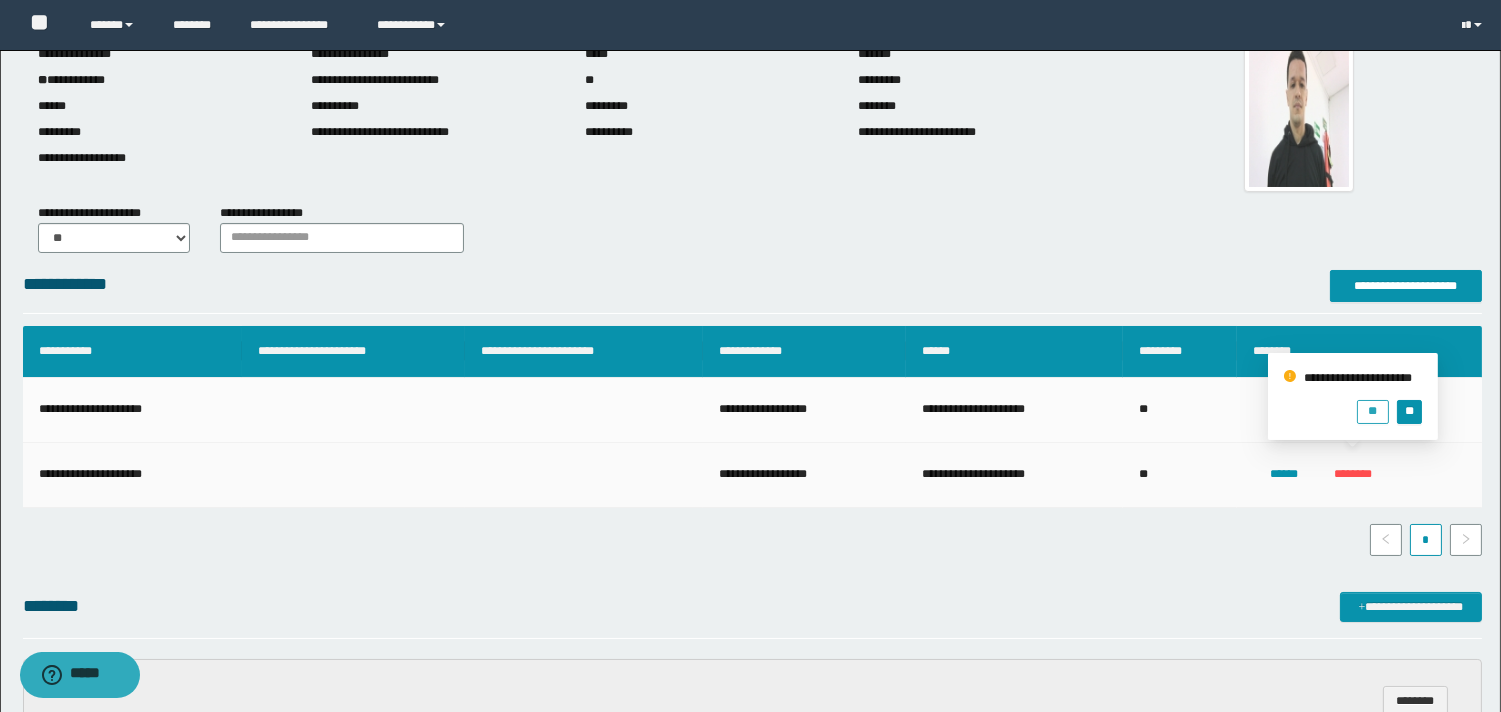 click on "**" at bounding box center [1373, 411] 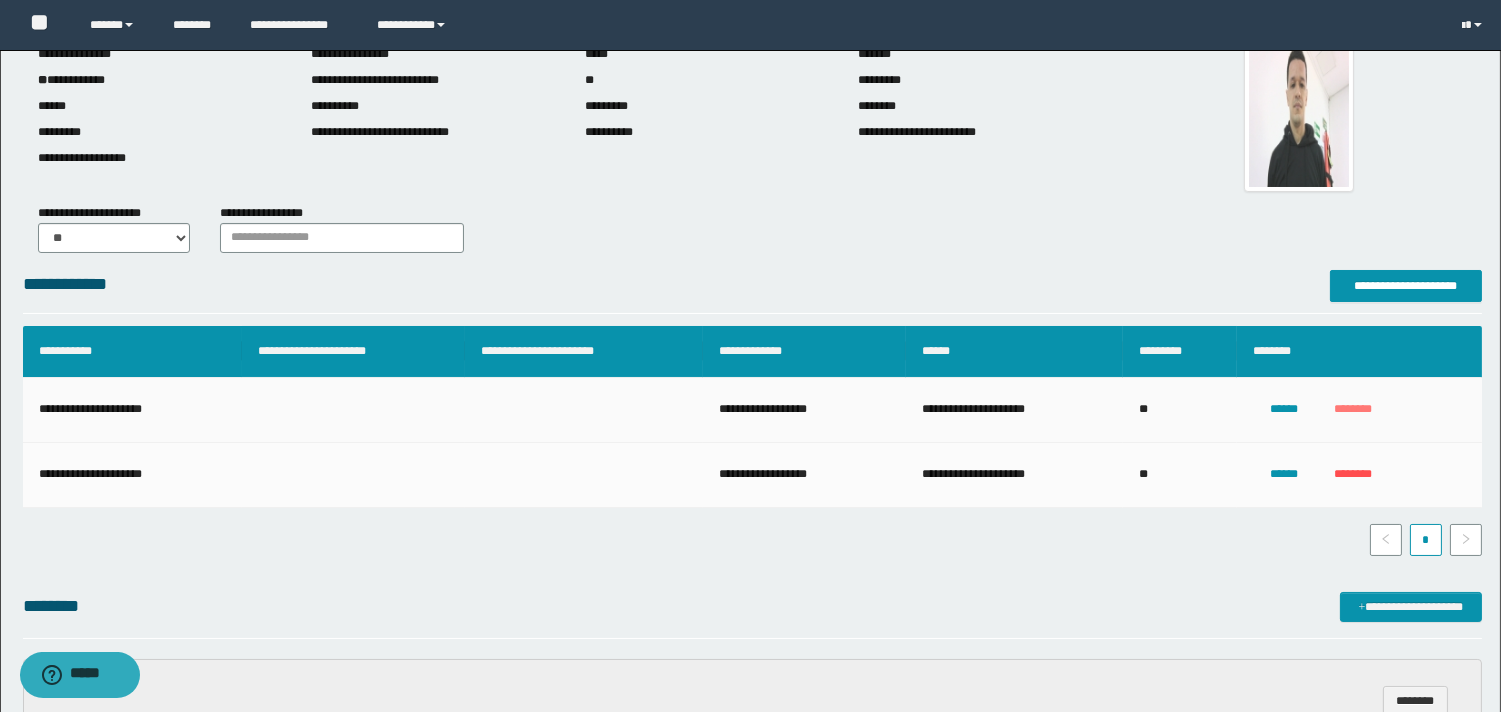 click on "********" at bounding box center [1353, 409] 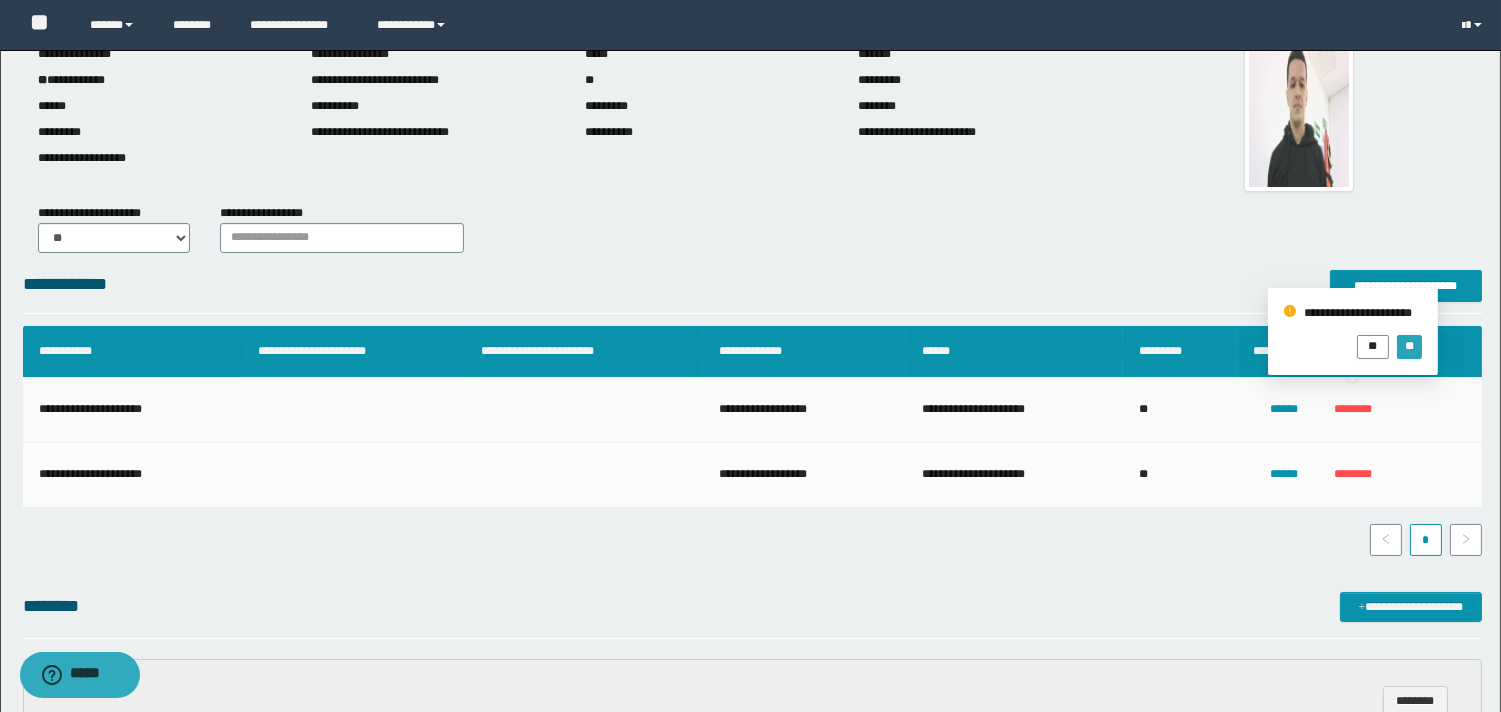 click on "**" at bounding box center (1409, 346) 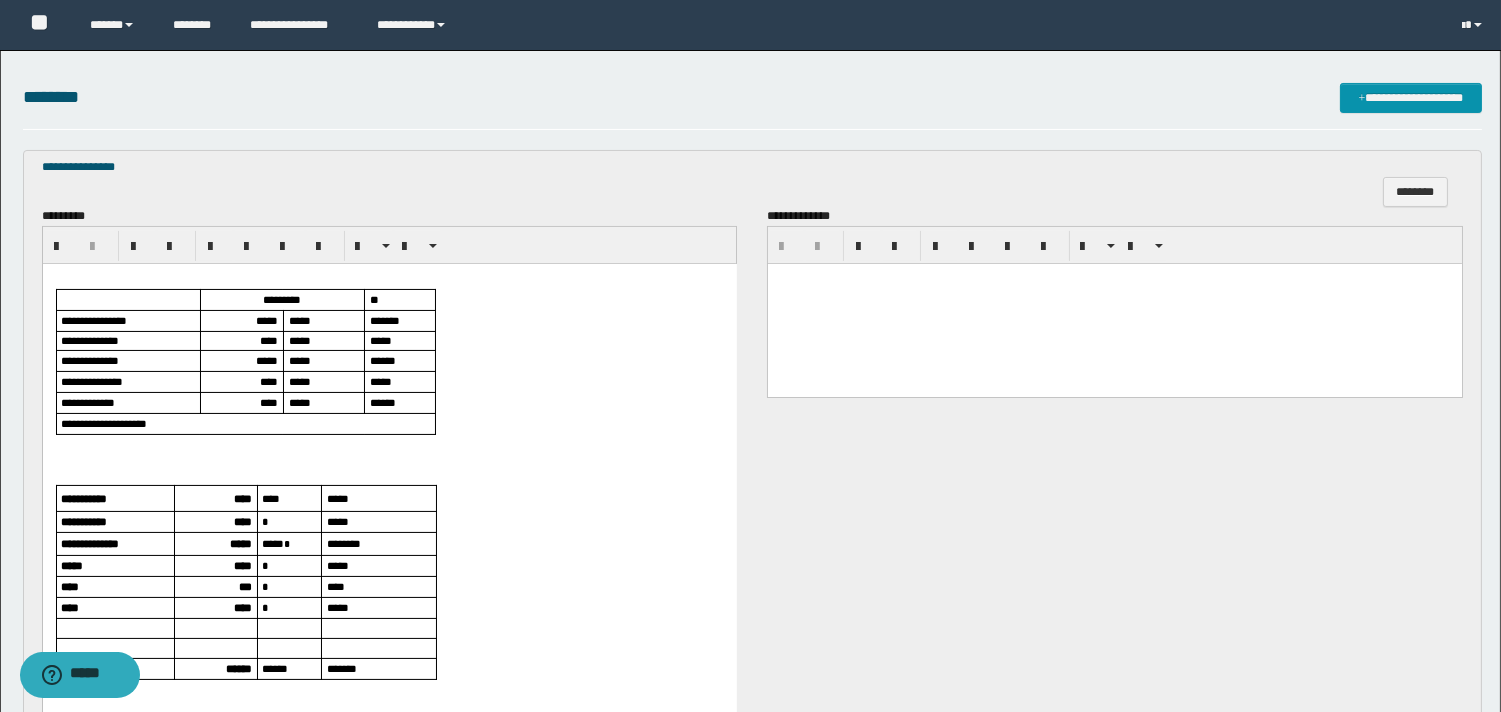 scroll, scrollTop: 777, scrollLeft: 0, axis: vertical 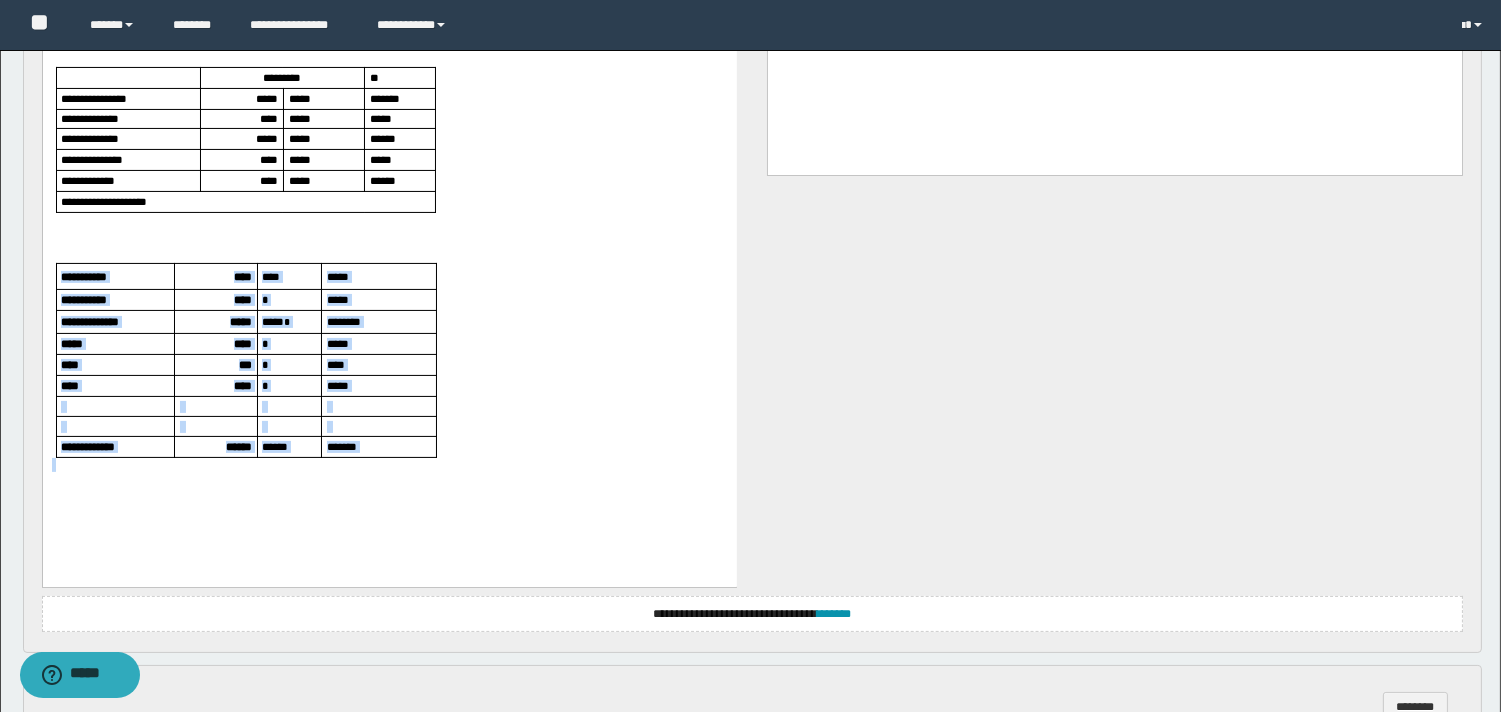 drag, startPoint x: 131, startPoint y: 254, endPoint x: 290, endPoint y: 499, distance: 292.0719 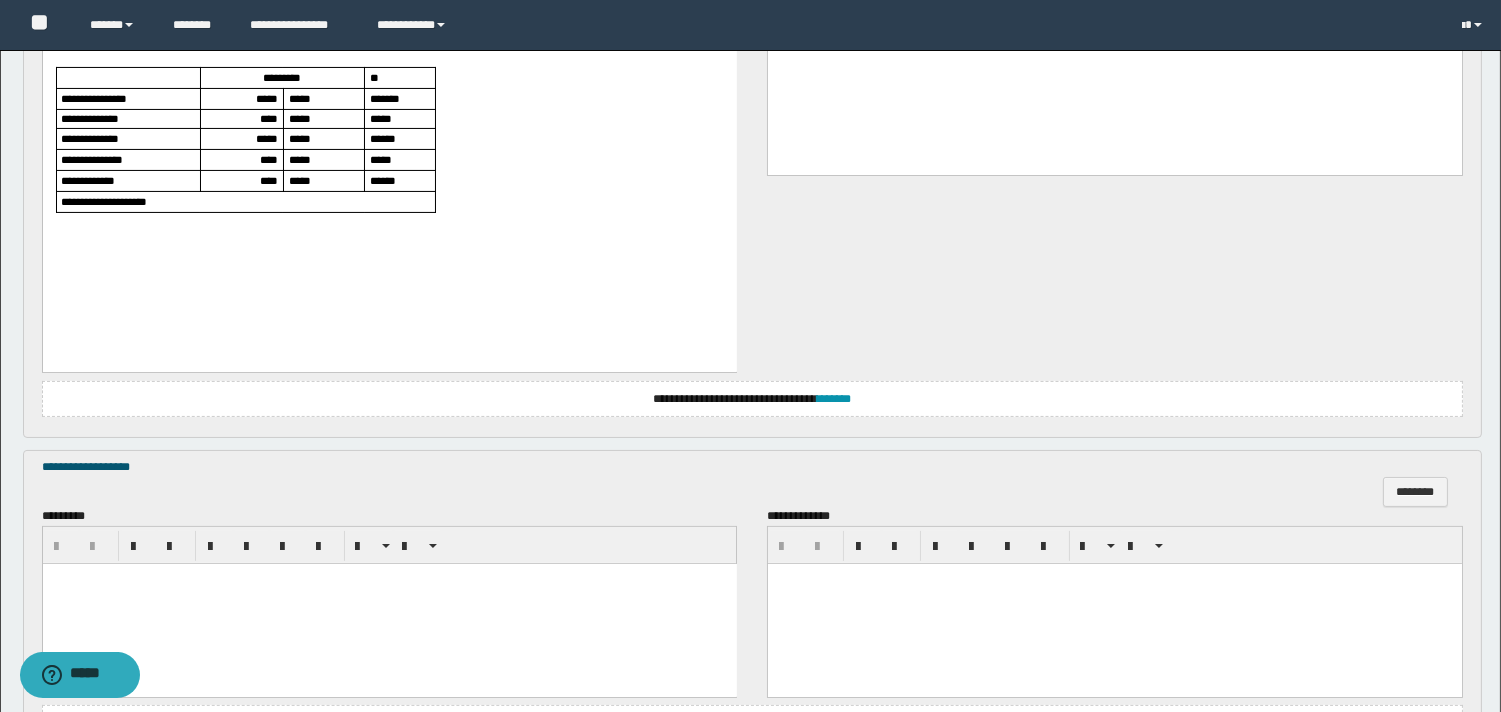 scroll, scrollTop: 1000, scrollLeft: 0, axis: vertical 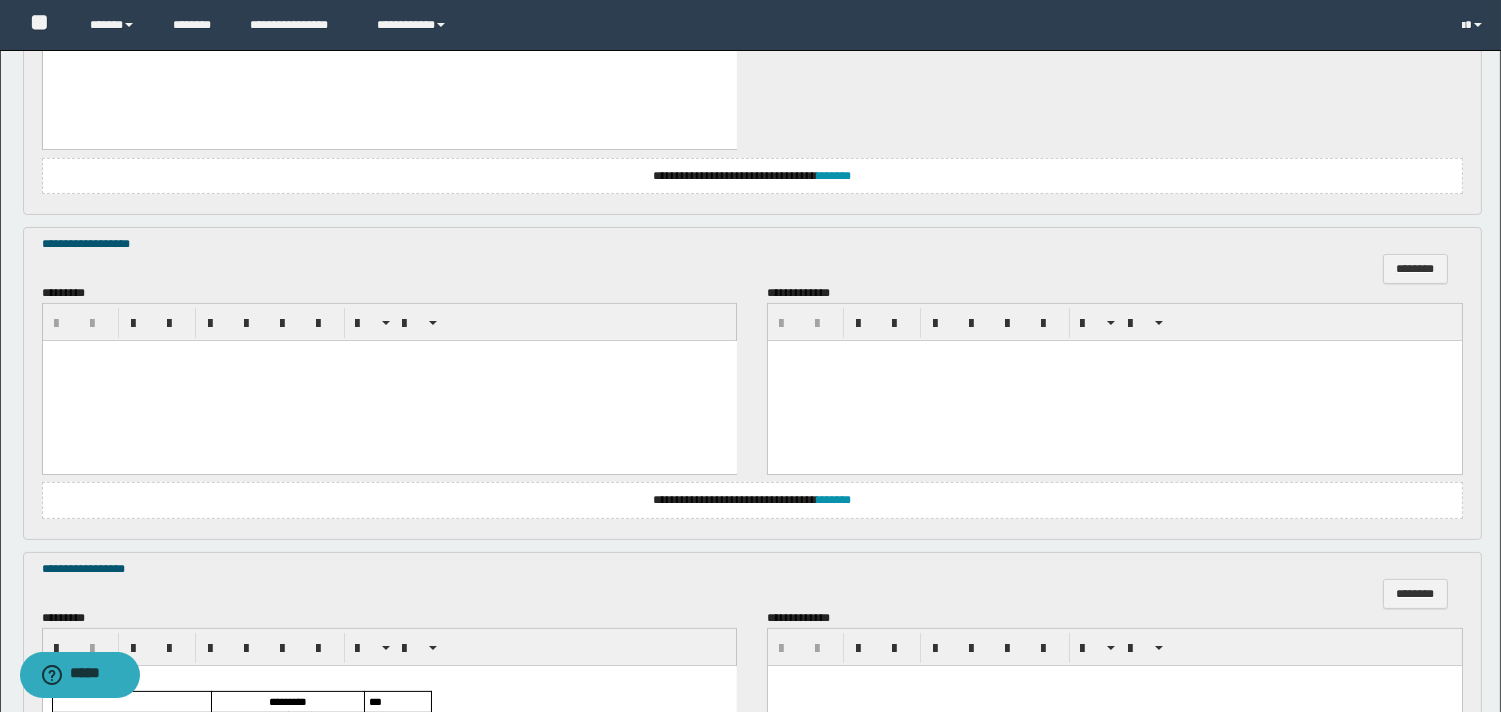 click at bounding box center [389, 380] 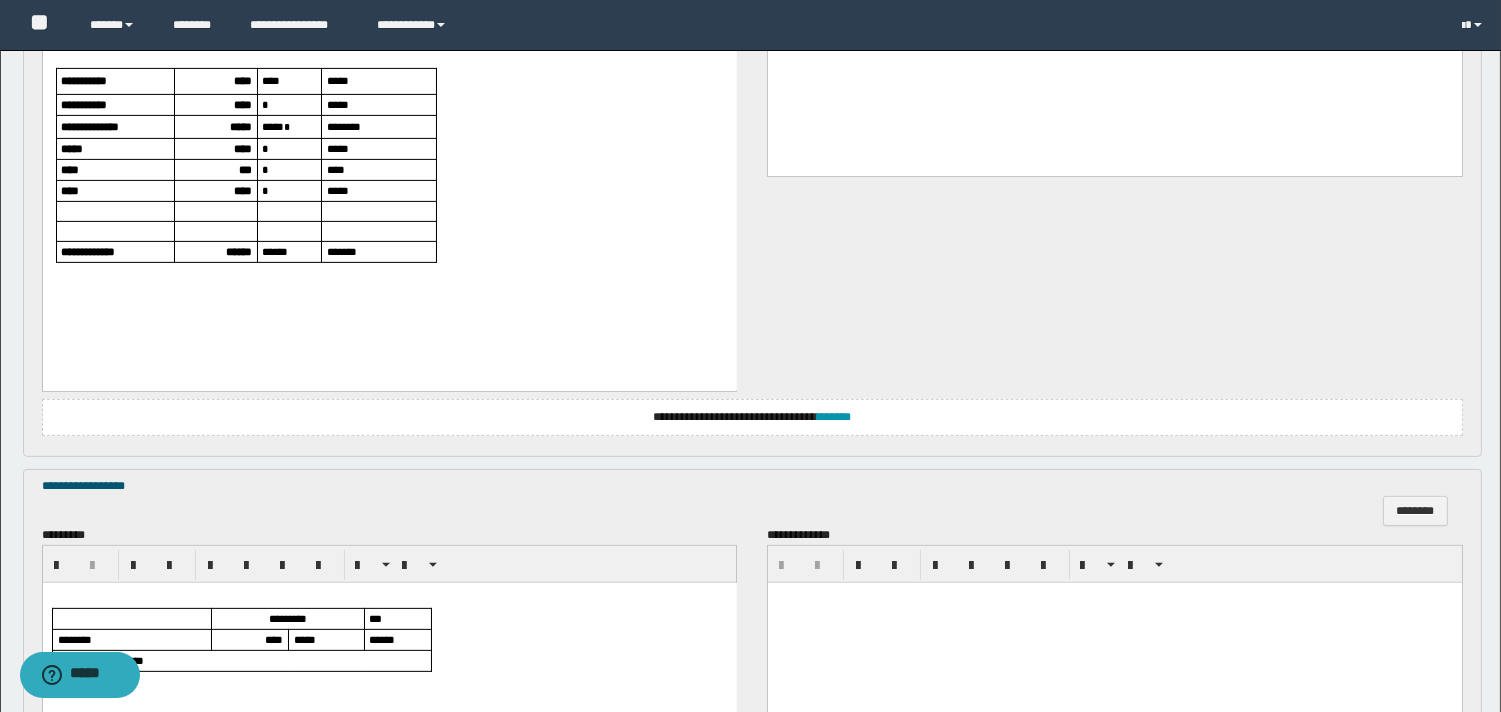 scroll, scrollTop: 1632, scrollLeft: 0, axis: vertical 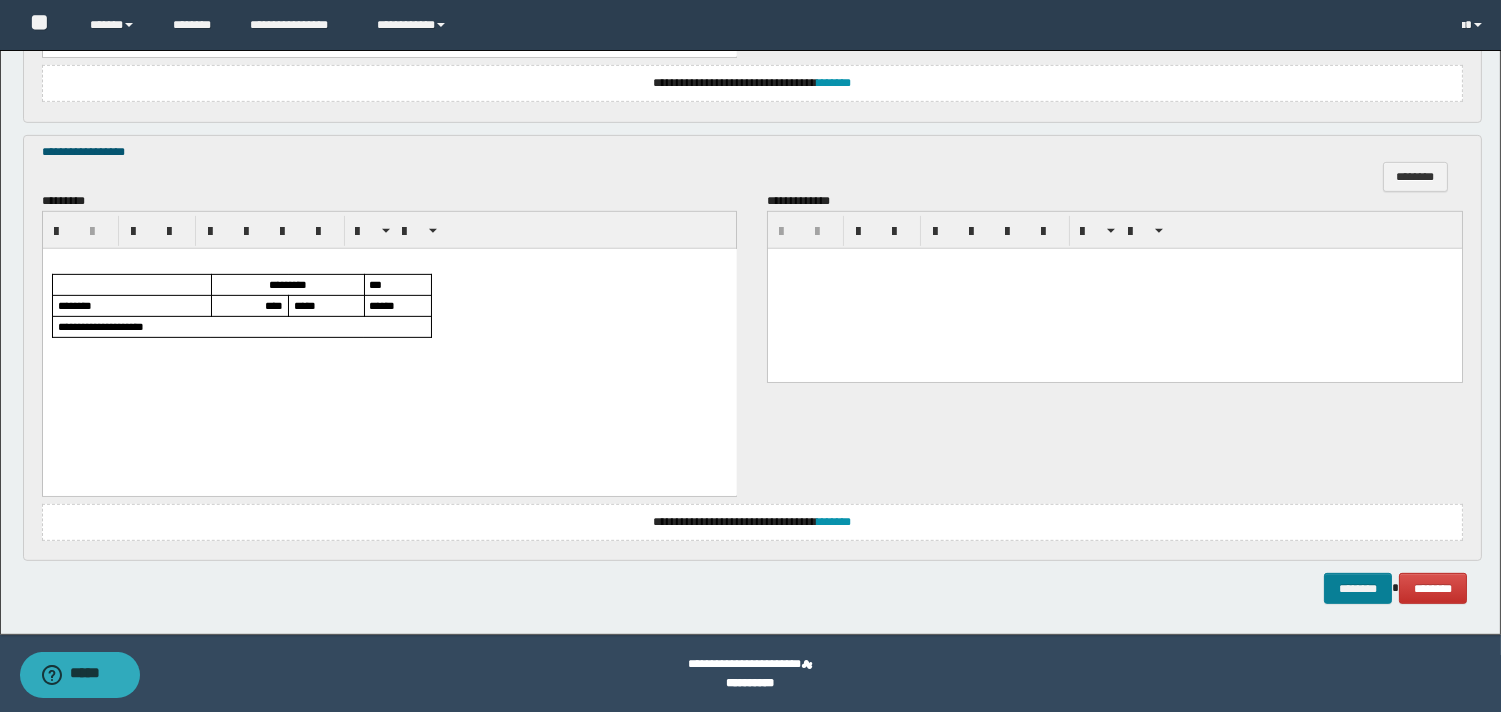 click on "********" at bounding box center [1358, 588] 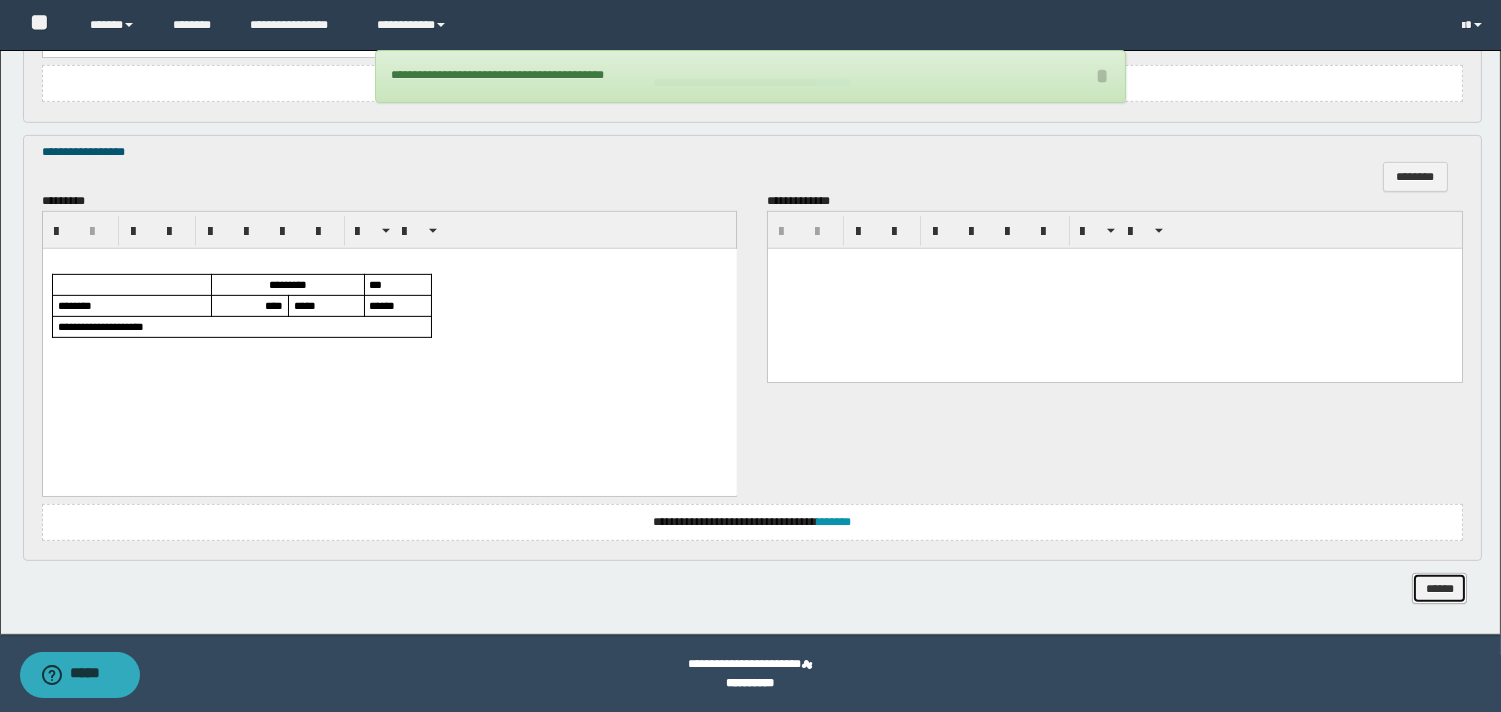 click on "******" at bounding box center (1439, 588) 